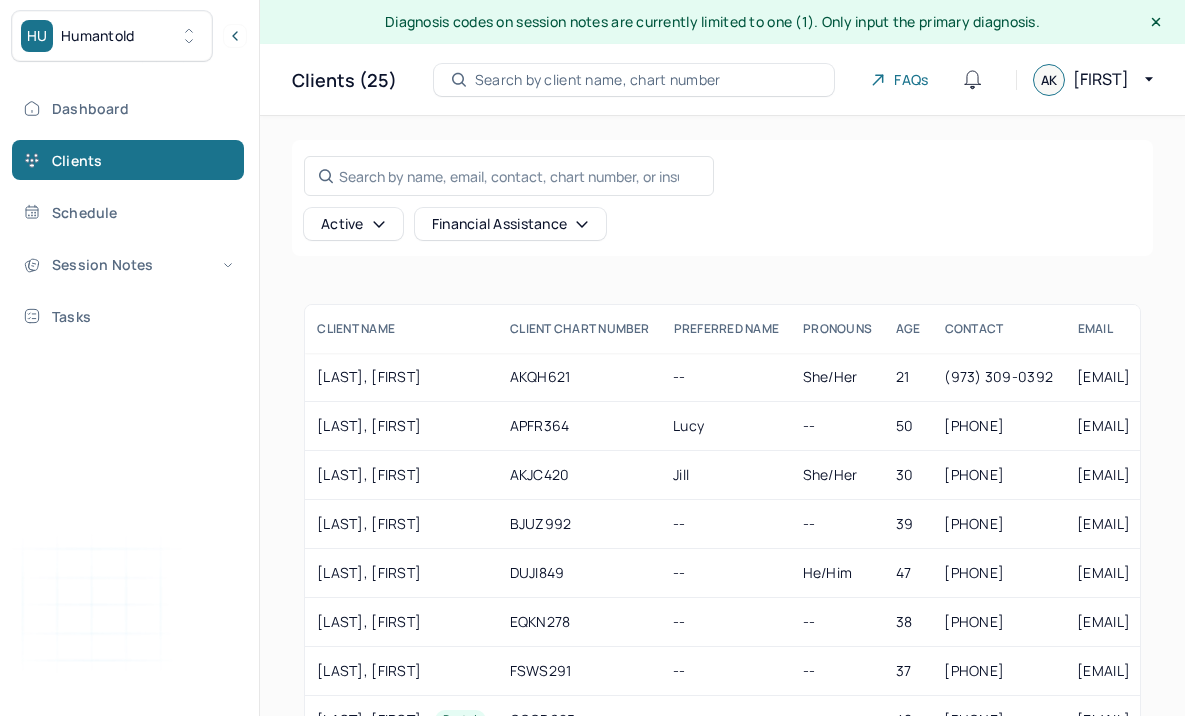 scroll, scrollTop: 0, scrollLeft: 0, axis: both 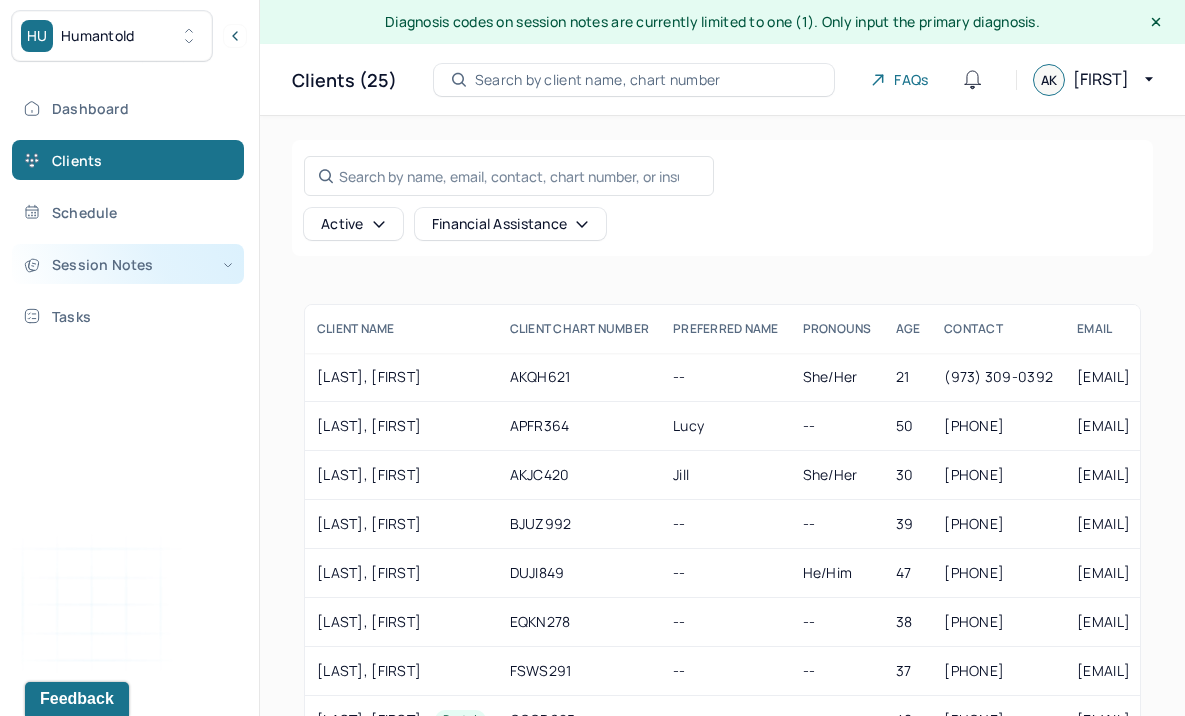 click on "Session Notes" at bounding box center [128, 264] 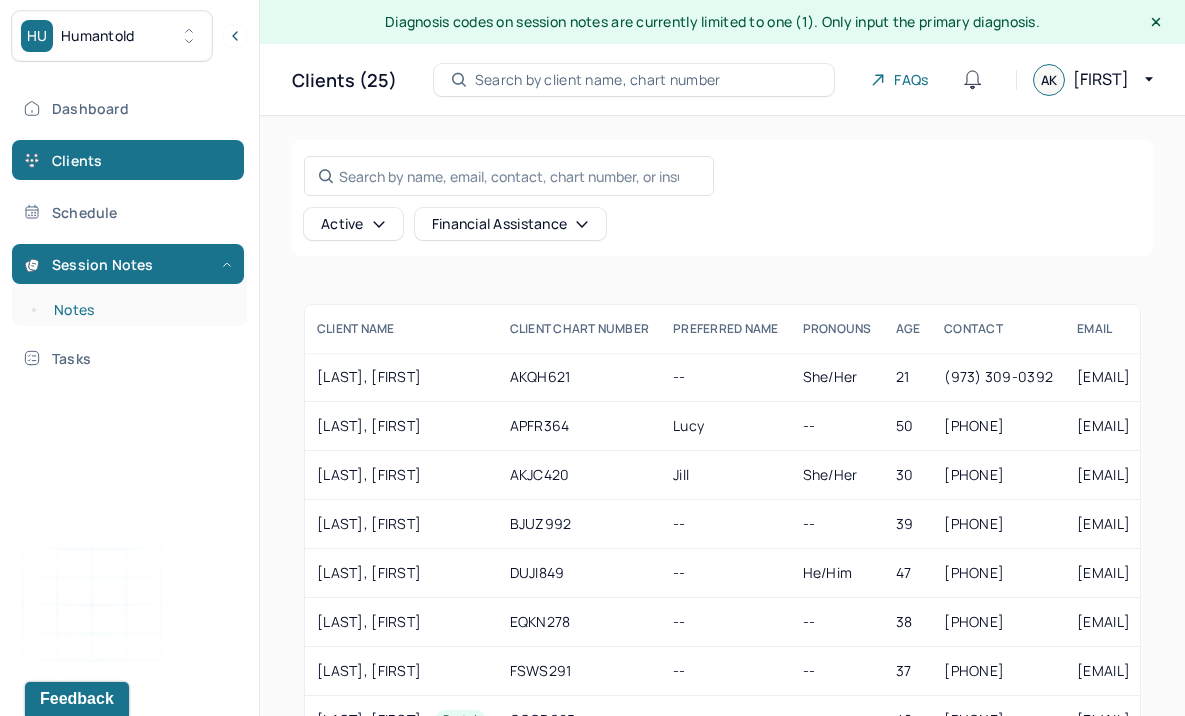 click on "Notes" at bounding box center (139, 310) 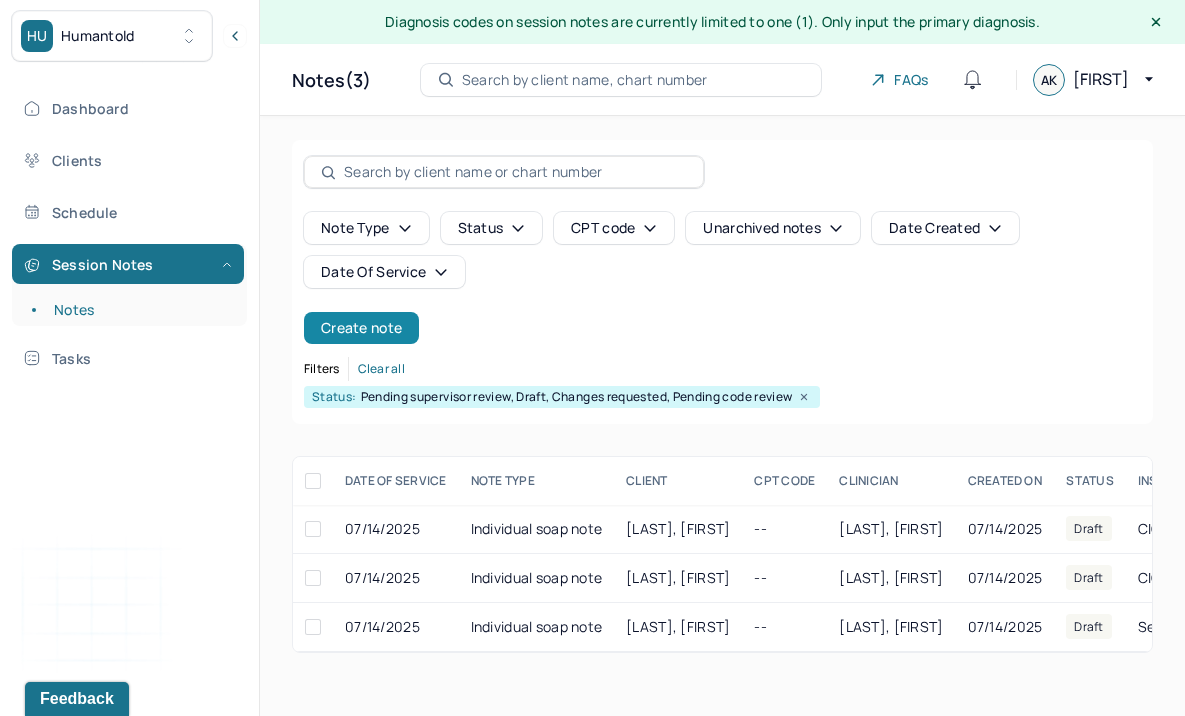 click on "Create note" at bounding box center [361, 328] 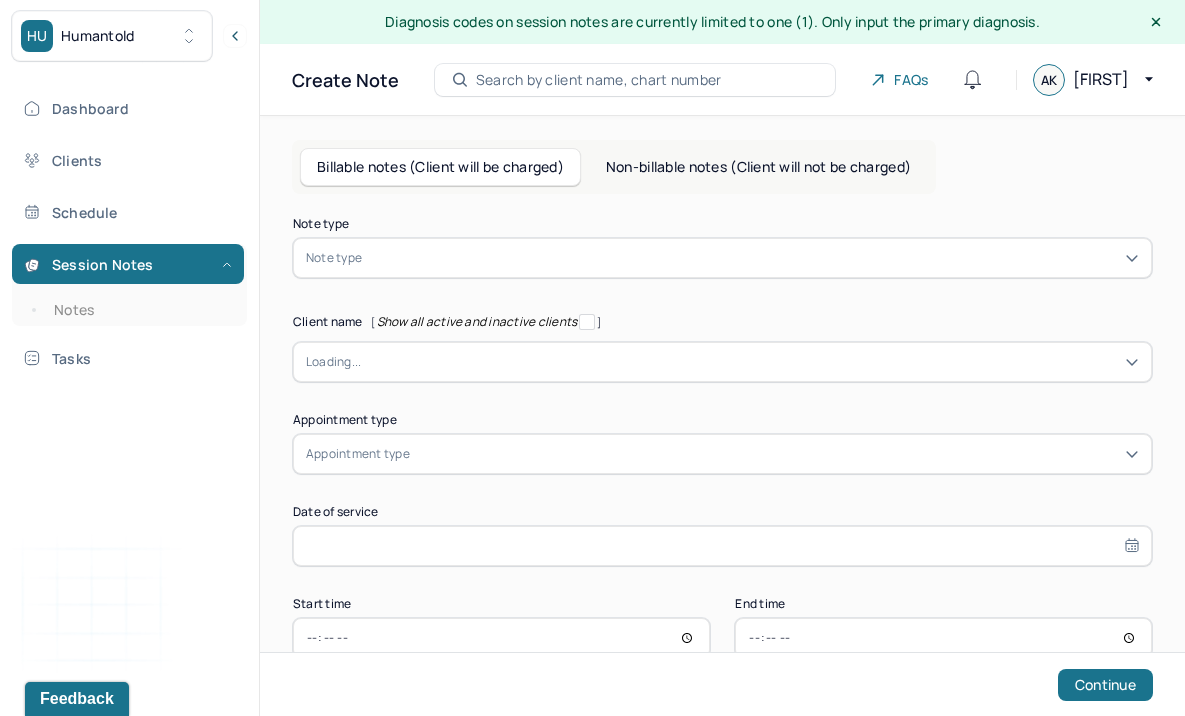click at bounding box center [752, 258] 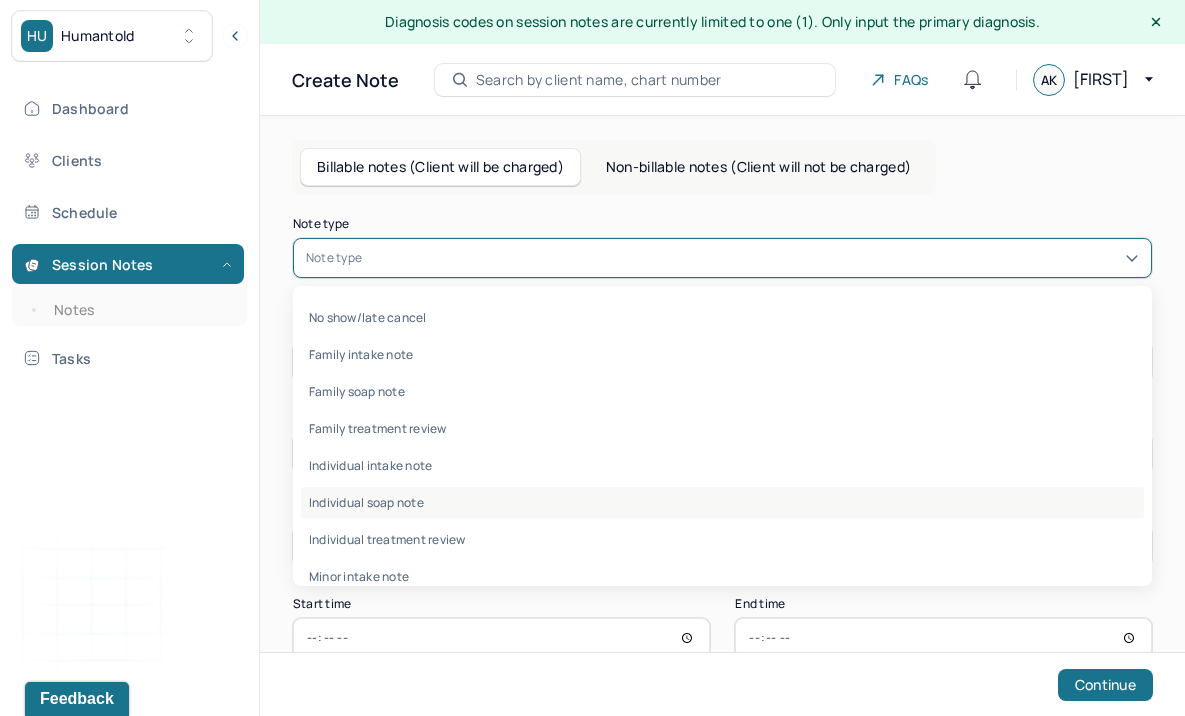 click on "Individual soap note" at bounding box center (722, 502) 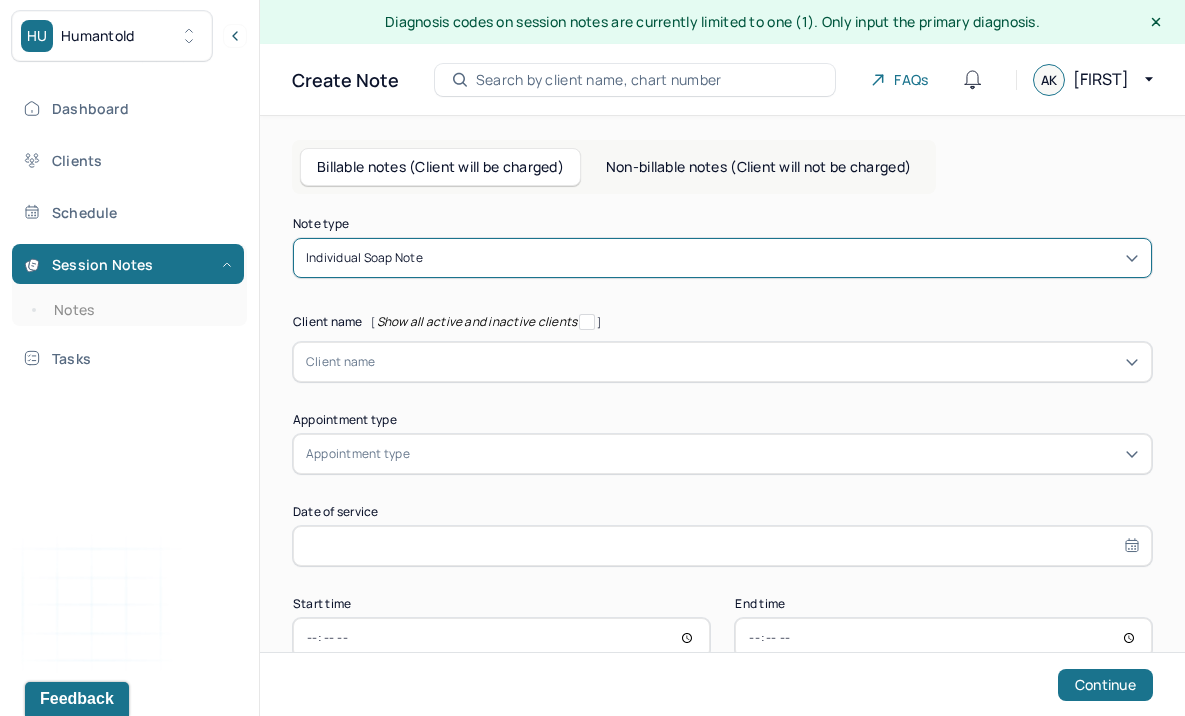 click at bounding box center (757, 362) 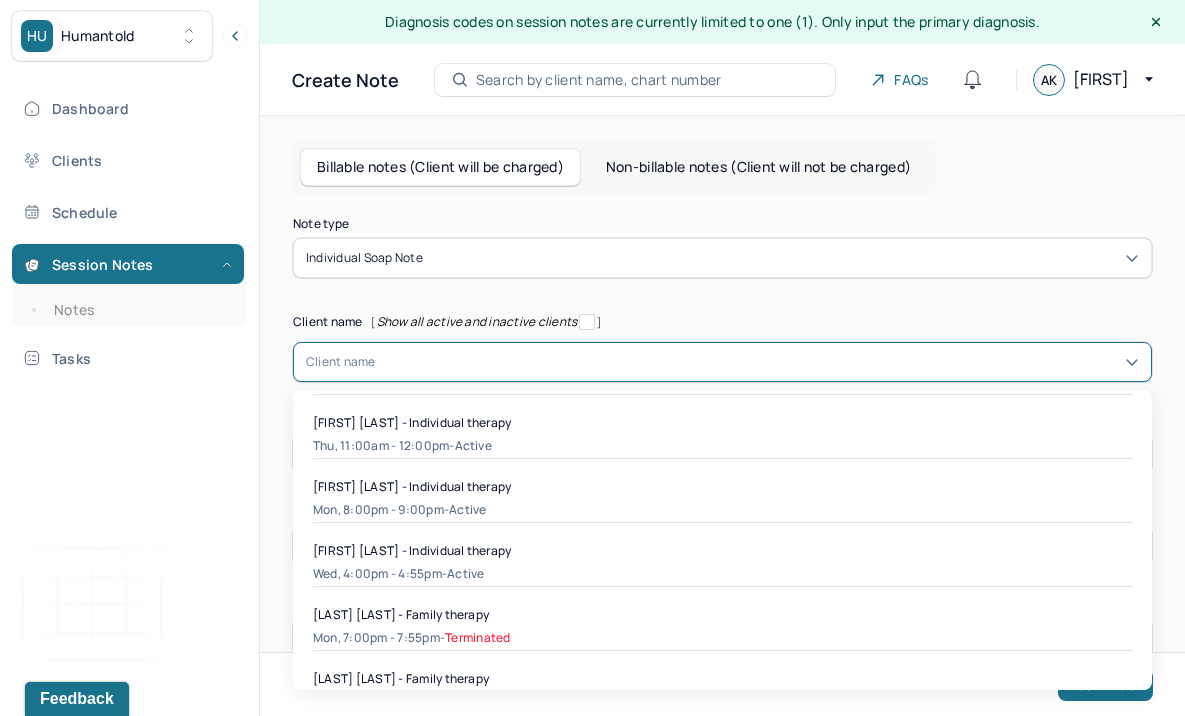 scroll, scrollTop: 1653, scrollLeft: 0, axis: vertical 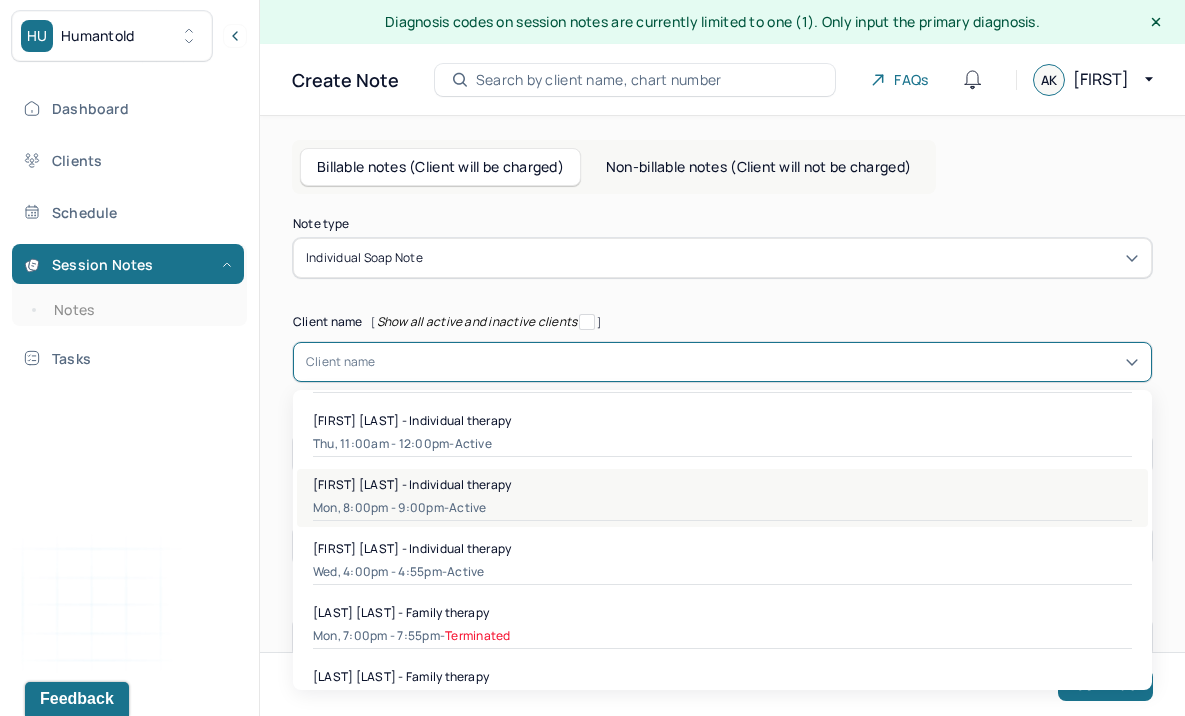 click on "[DAY], [TIME] - active" at bounding box center (722, 508) 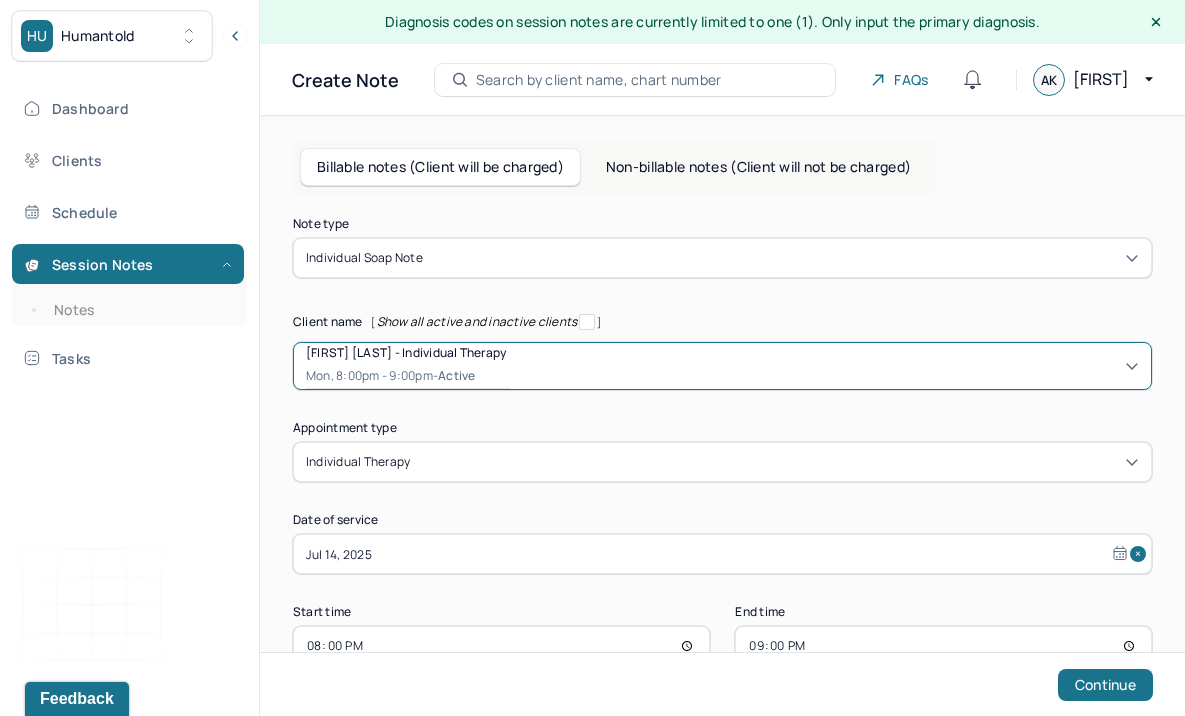 scroll, scrollTop: 55, scrollLeft: 0, axis: vertical 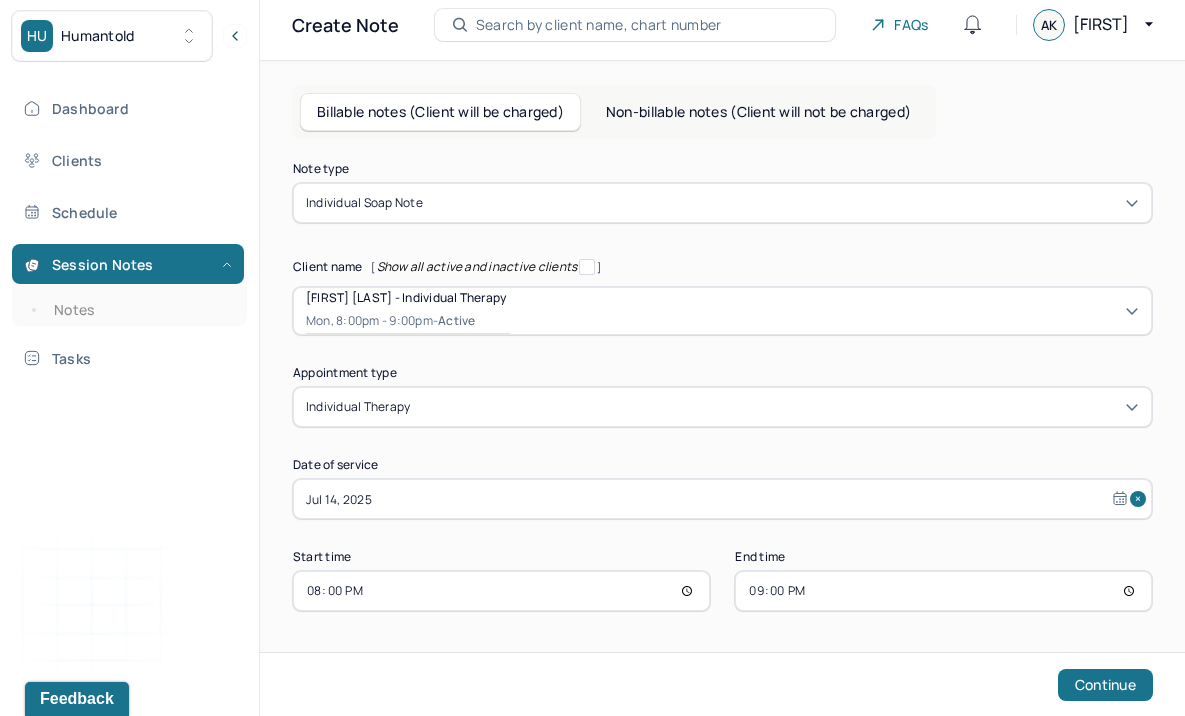 click on "21:00" at bounding box center (943, 591) 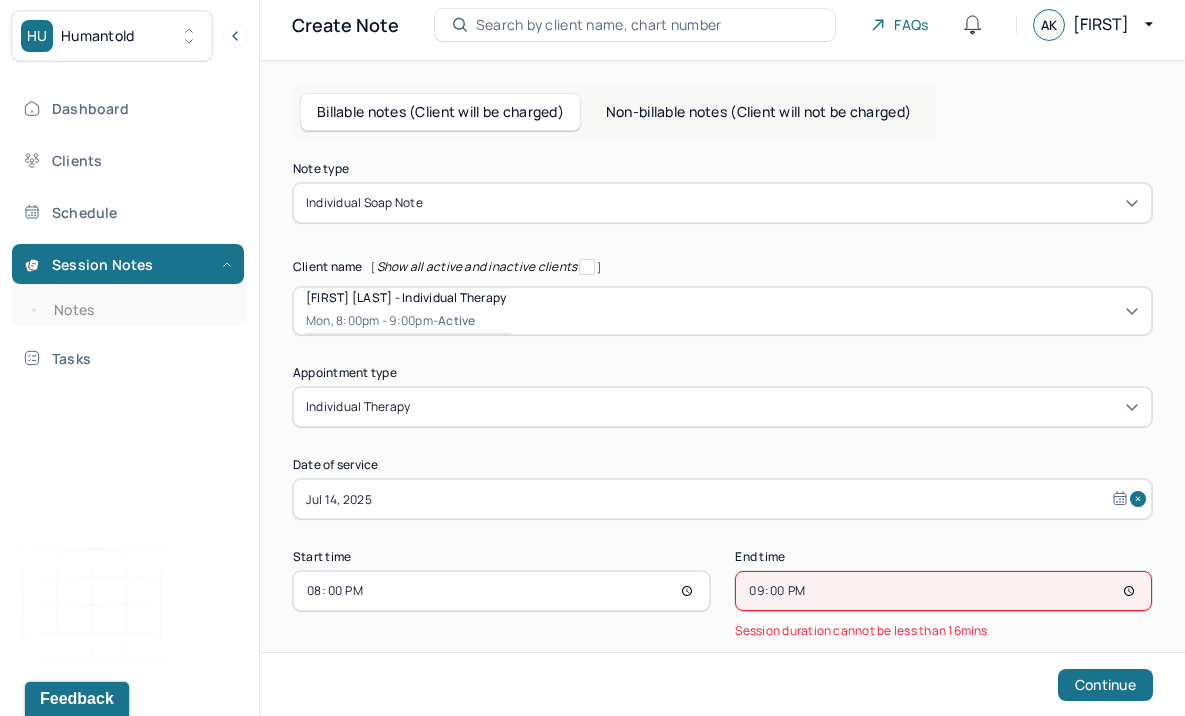 type on "20:55" 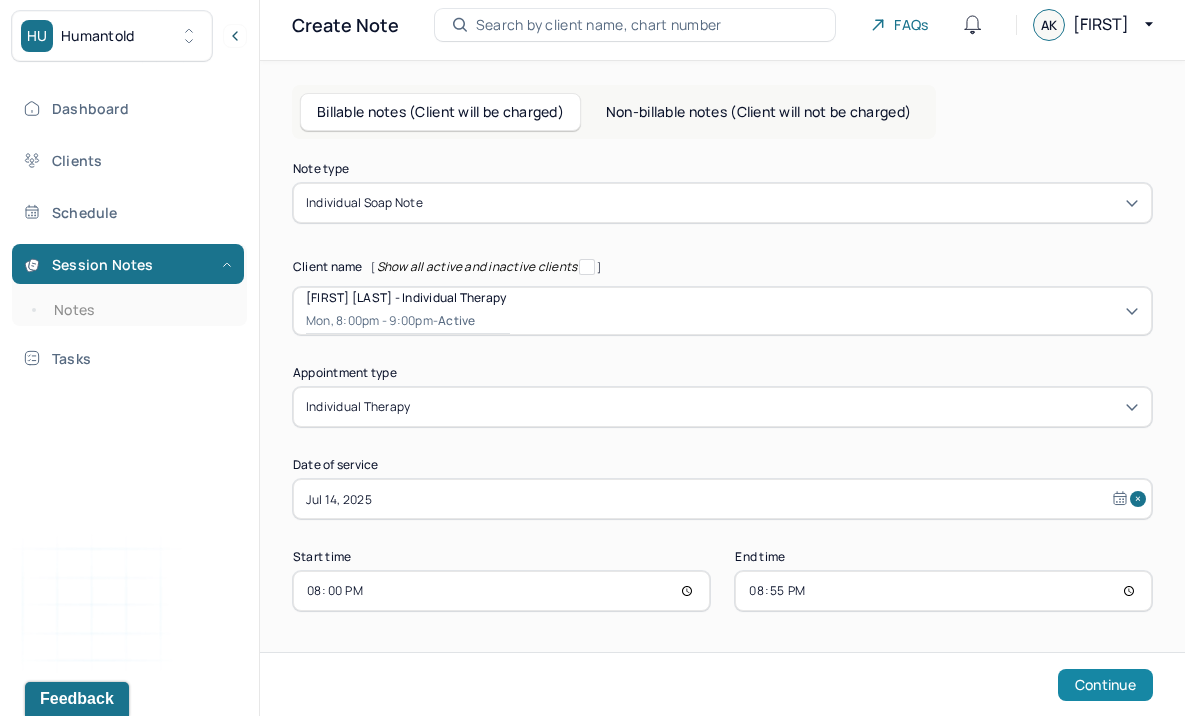 click on "Continue" at bounding box center (1105, 685) 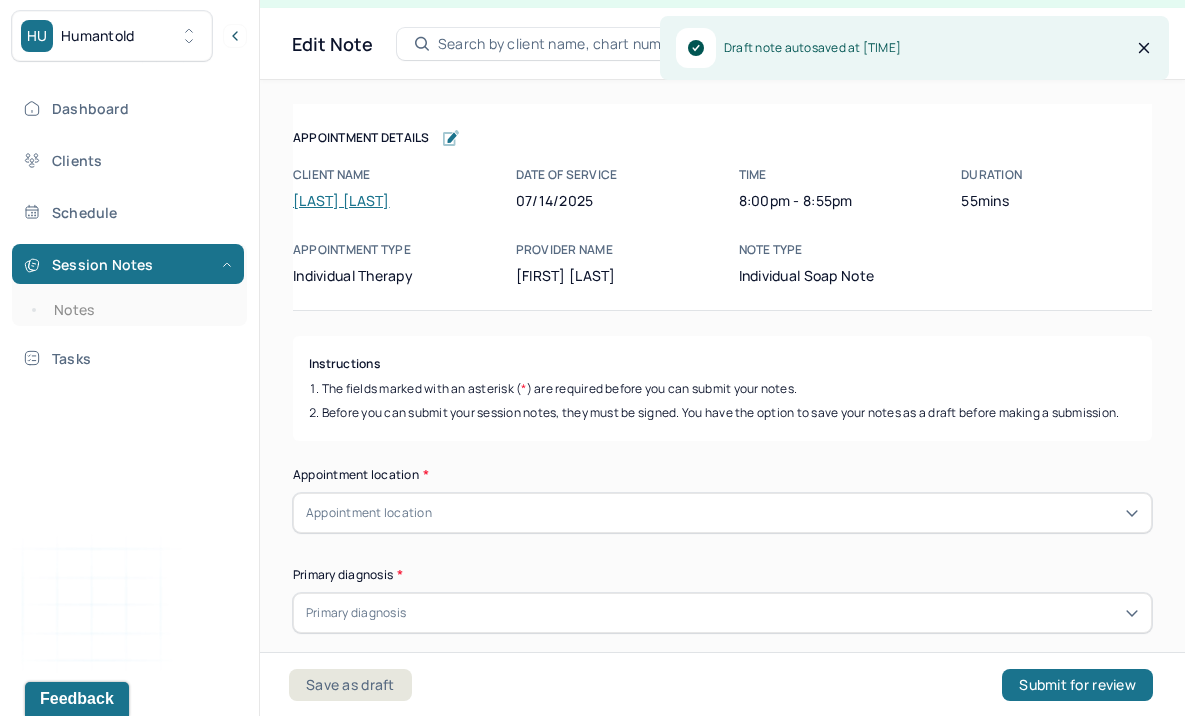 scroll, scrollTop: 36, scrollLeft: 0, axis: vertical 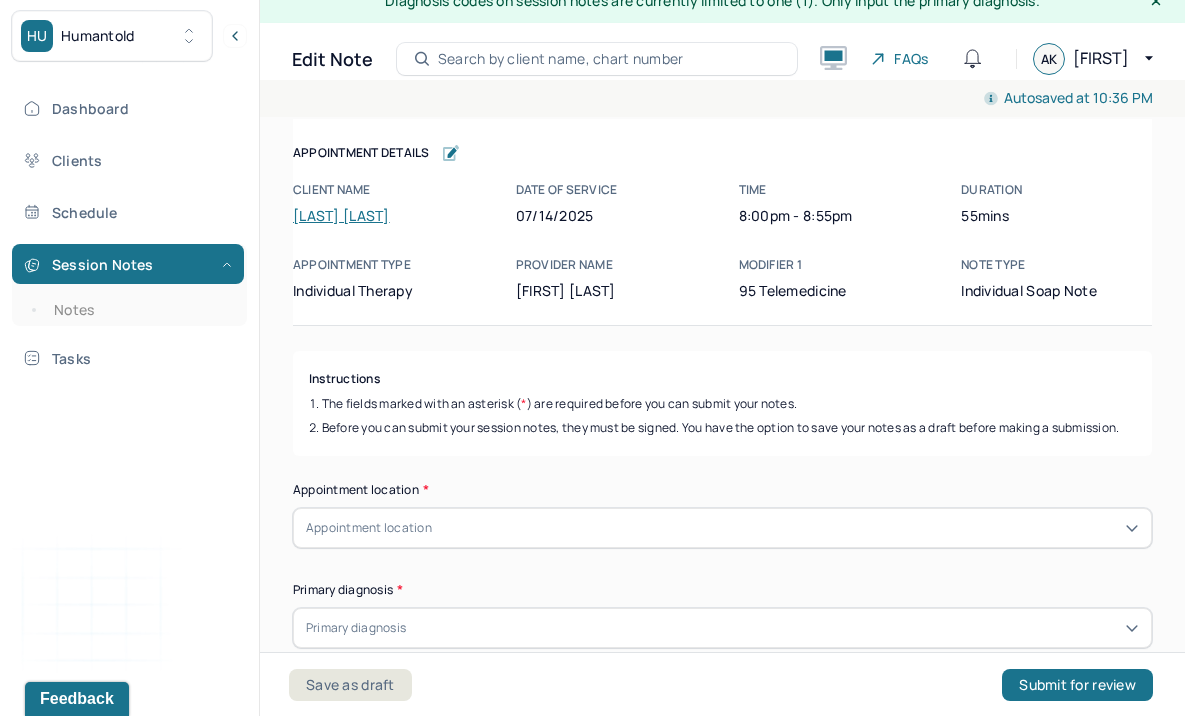 click on "Appointment location" at bounding box center [722, 528] 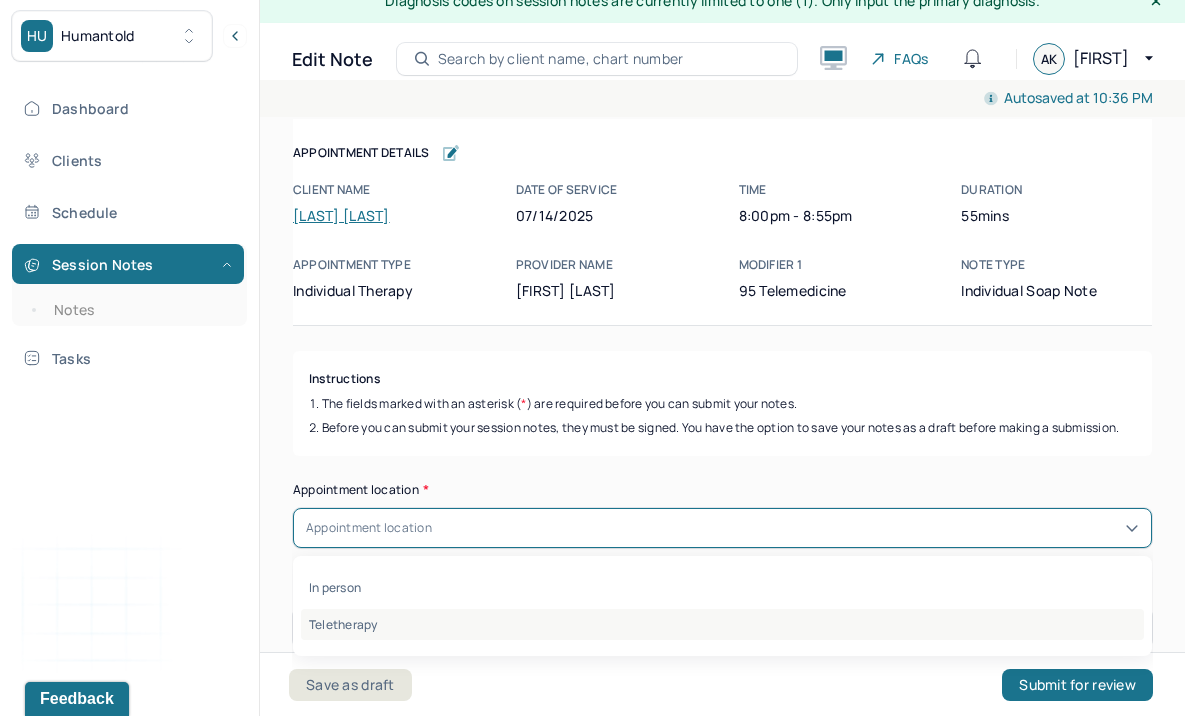 click on "Teletherapy" at bounding box center [722, 624] 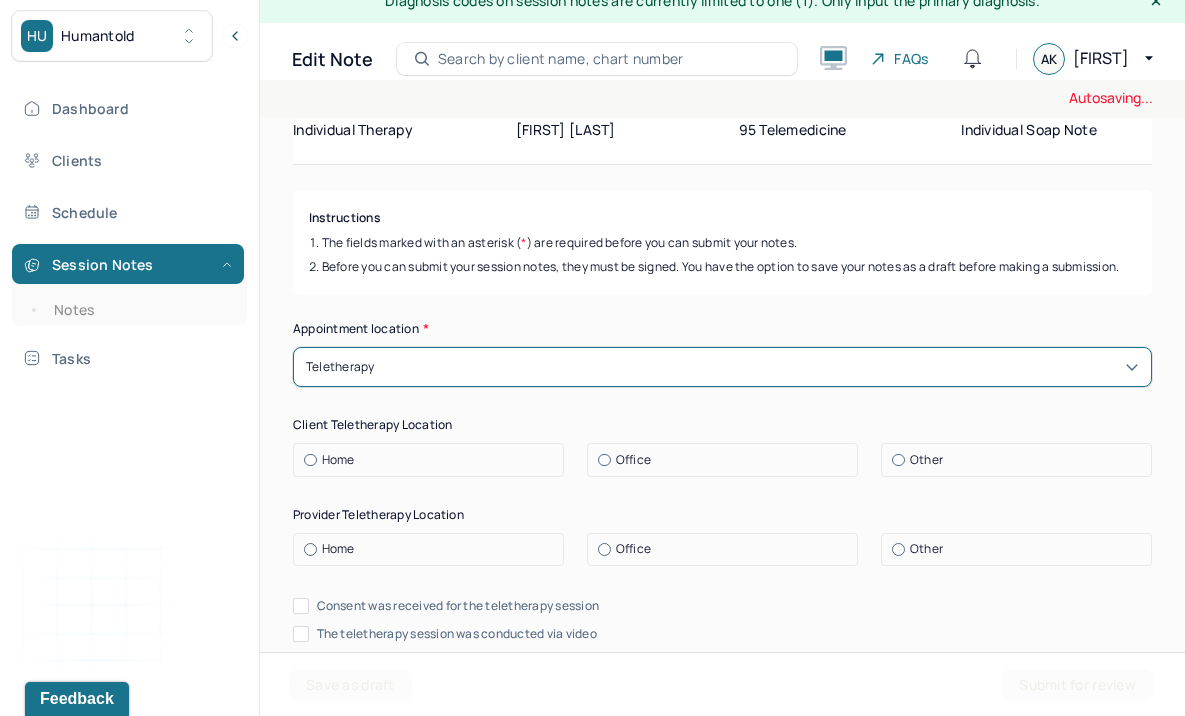 scroll, scrollTop: 167, scrollLeft: 0, axis: vertical 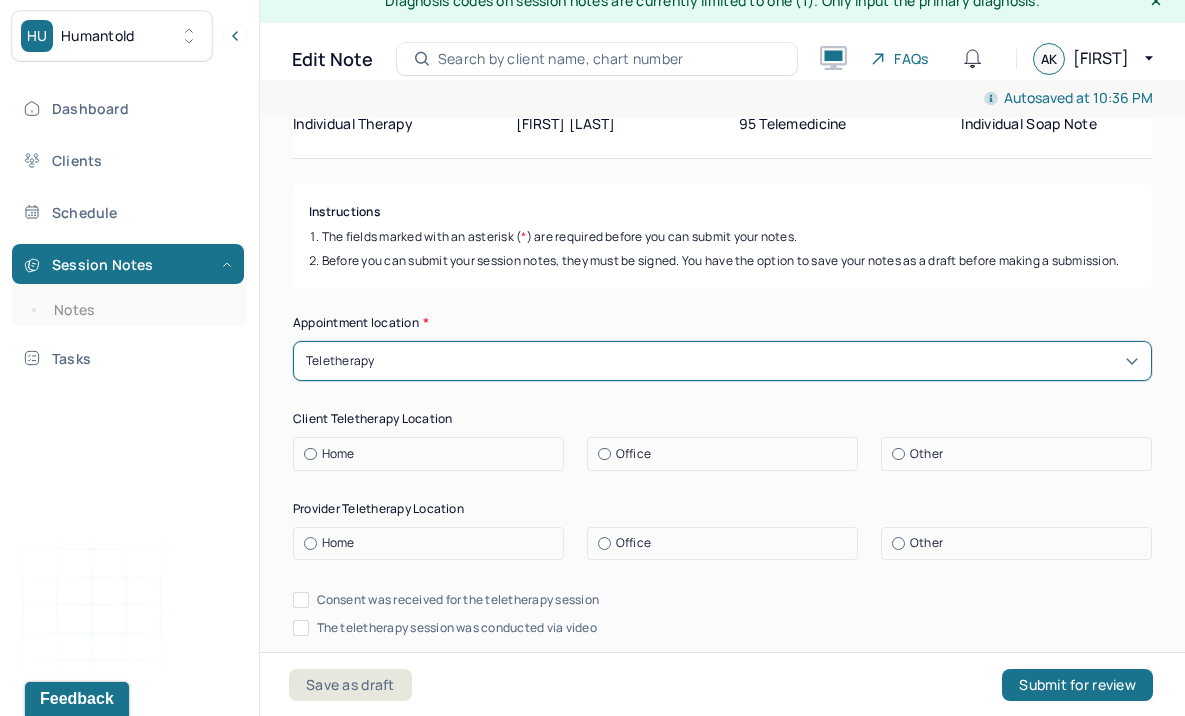 click on "Home" at bounding box center [433, 454] 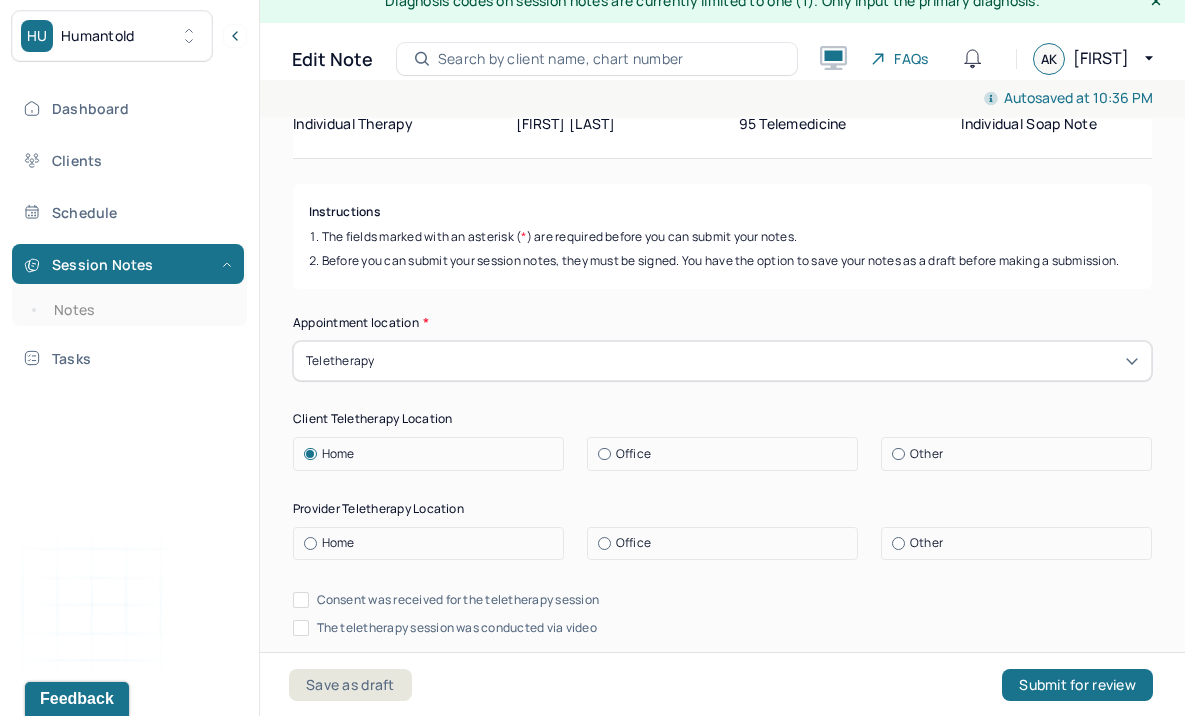 click on "Office" at bounding box center [633, 543] 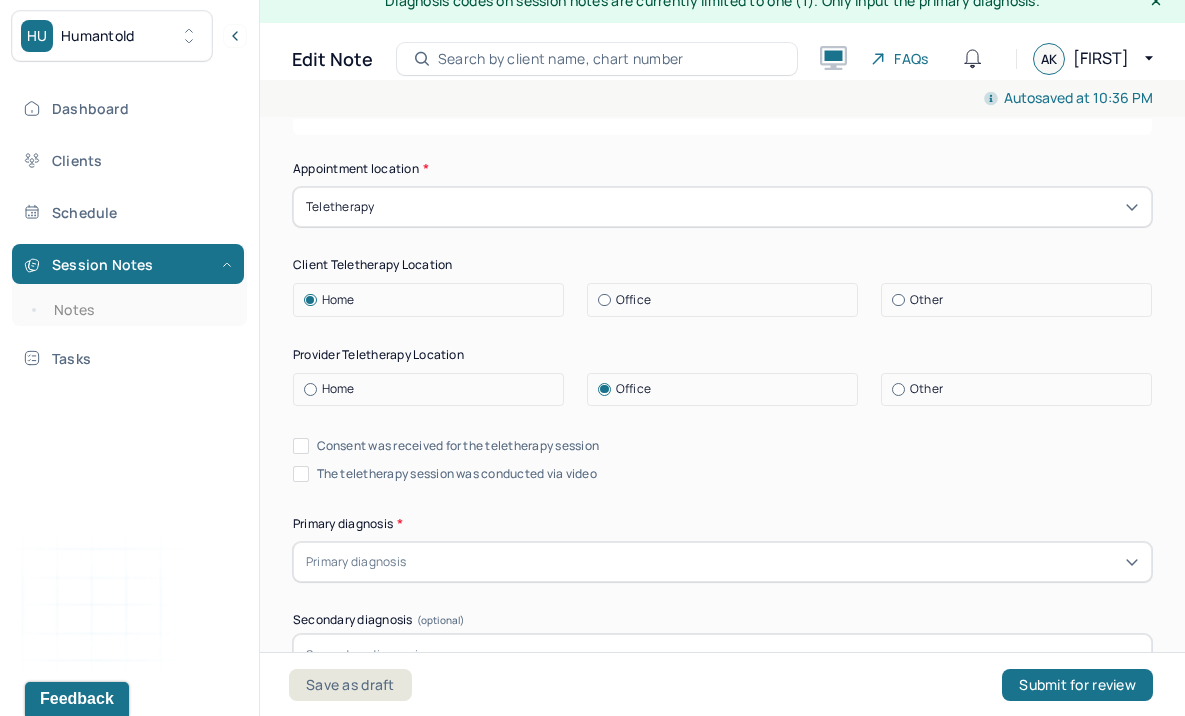 scroll, scrollTop: 327, scrollLeft: 0, axis: vertical 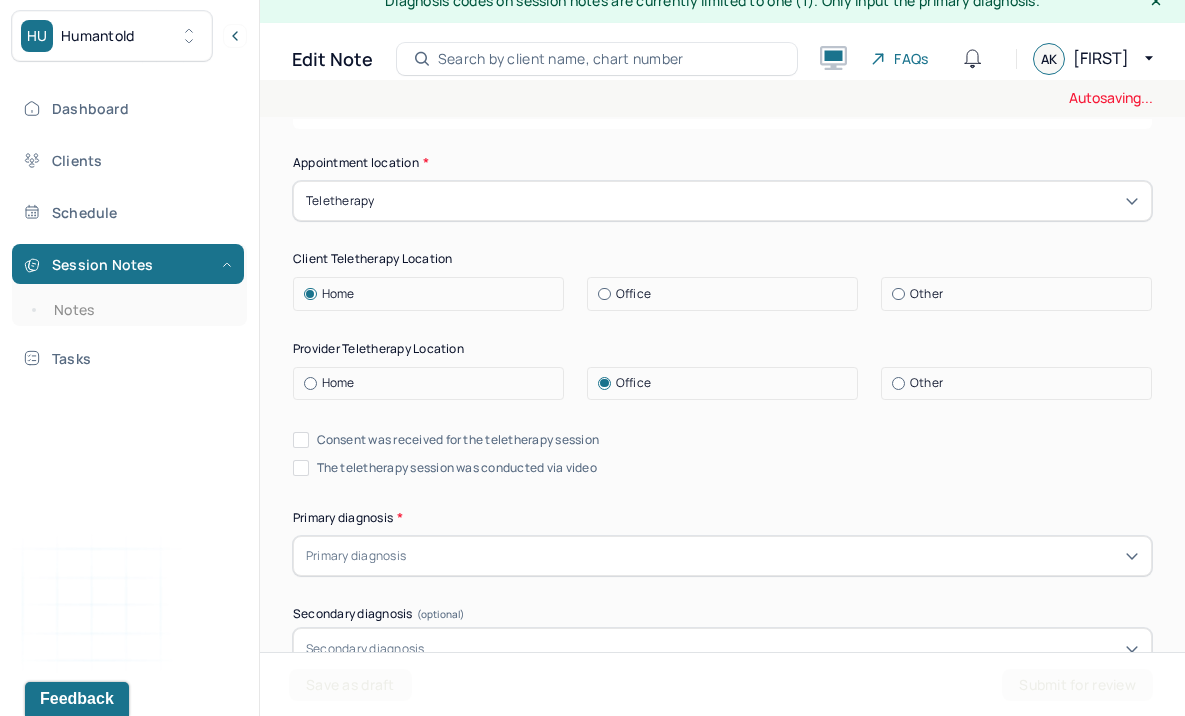 click on "Consent was received for the teletherapy session" at bounding box center [458, 440] 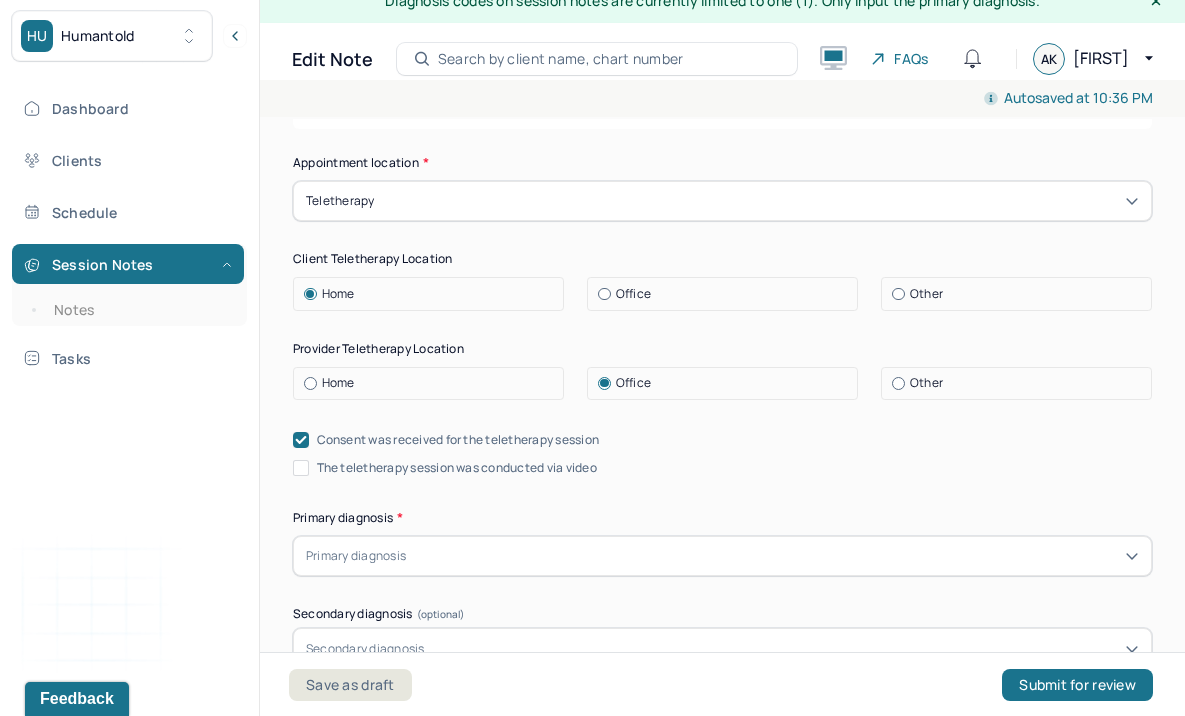 click on "The teletherapy session was conducted via video" at bounding box center (457, 468) 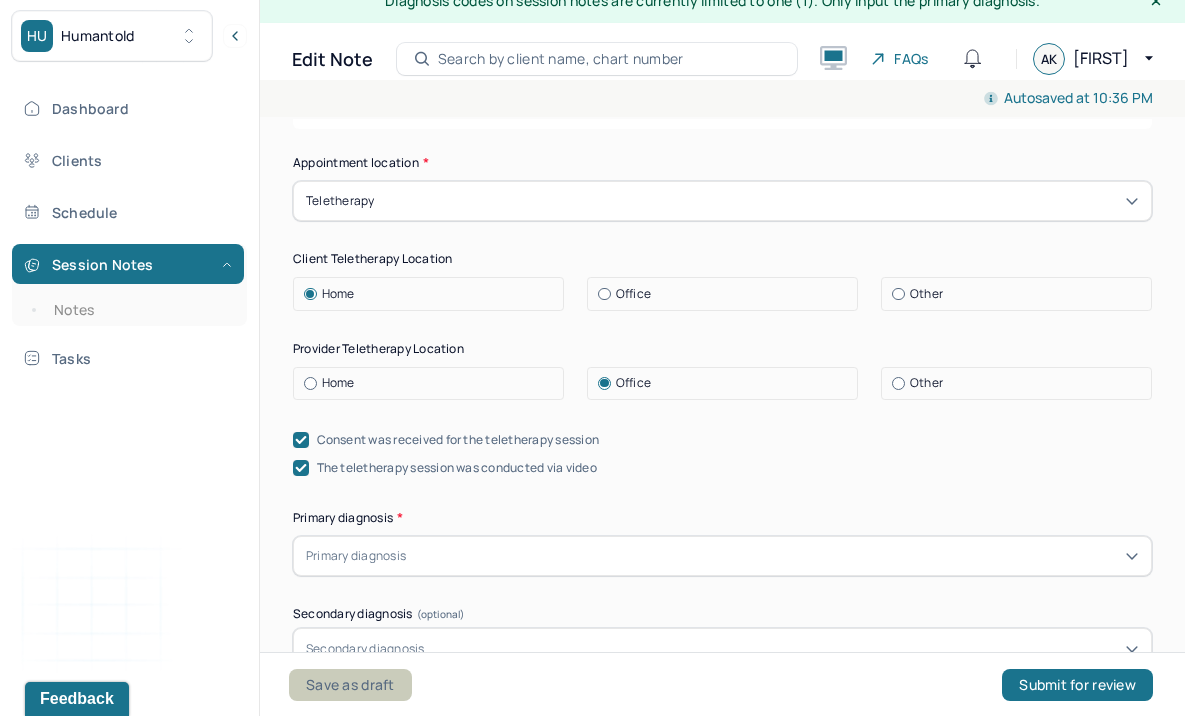 click on "Save as draft" at bounding box center [350, 685] 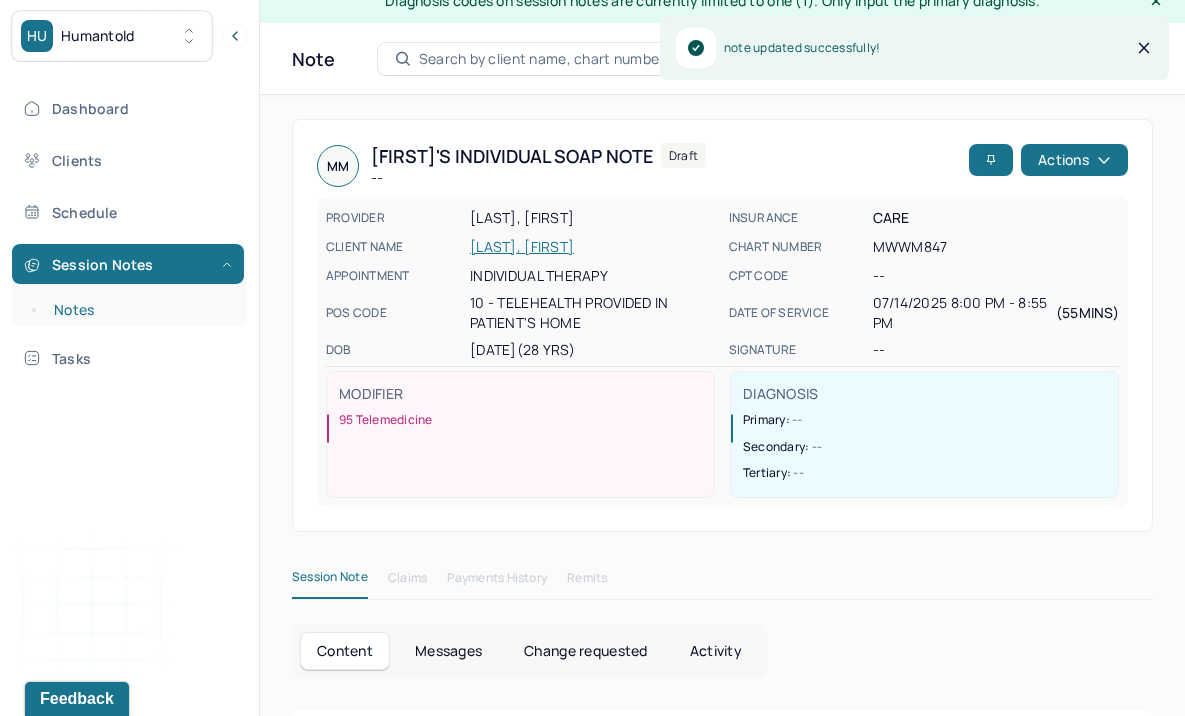 click on "Notes" at bounding box center [139, 310] 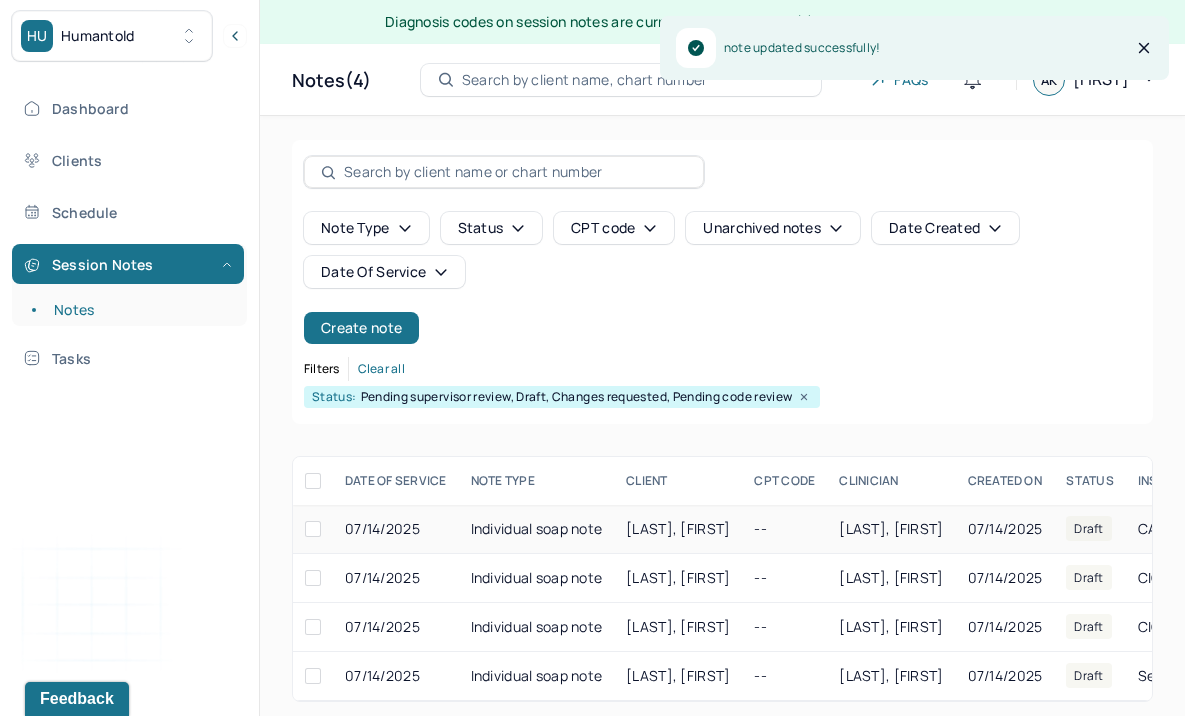 scroll, scrollTop: 11, scrollLeft: 0, axis: vertical 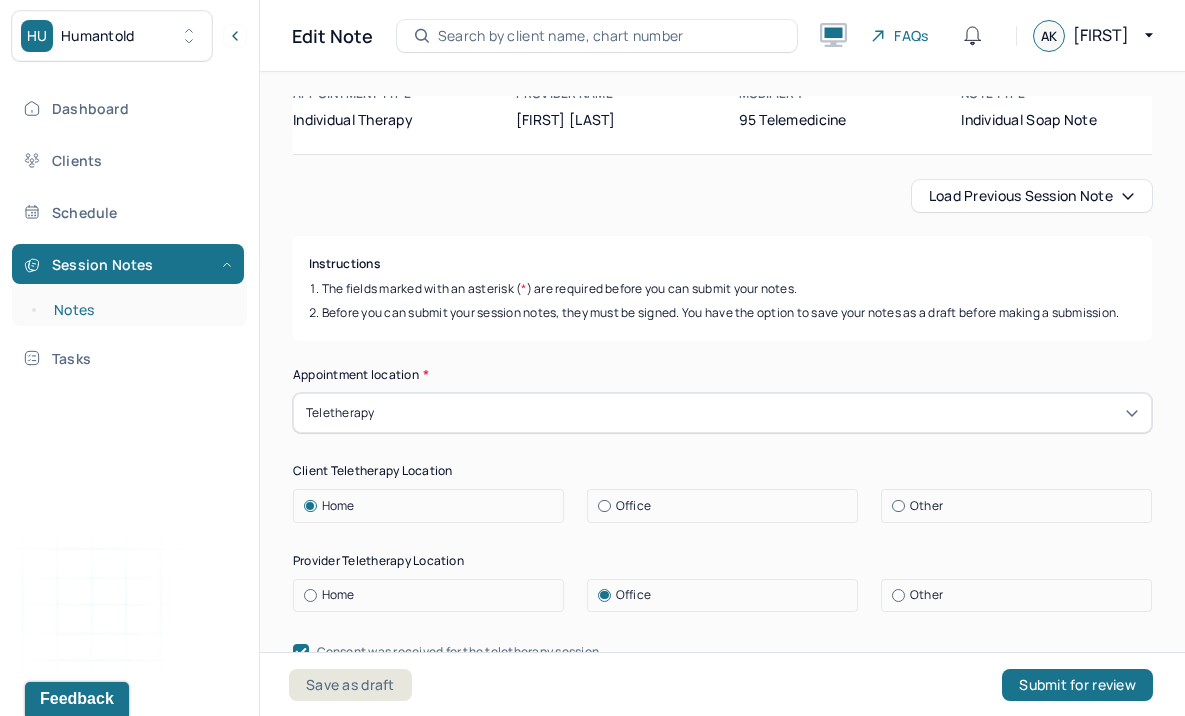 click on "Notes" at bounding box center (139, 310) 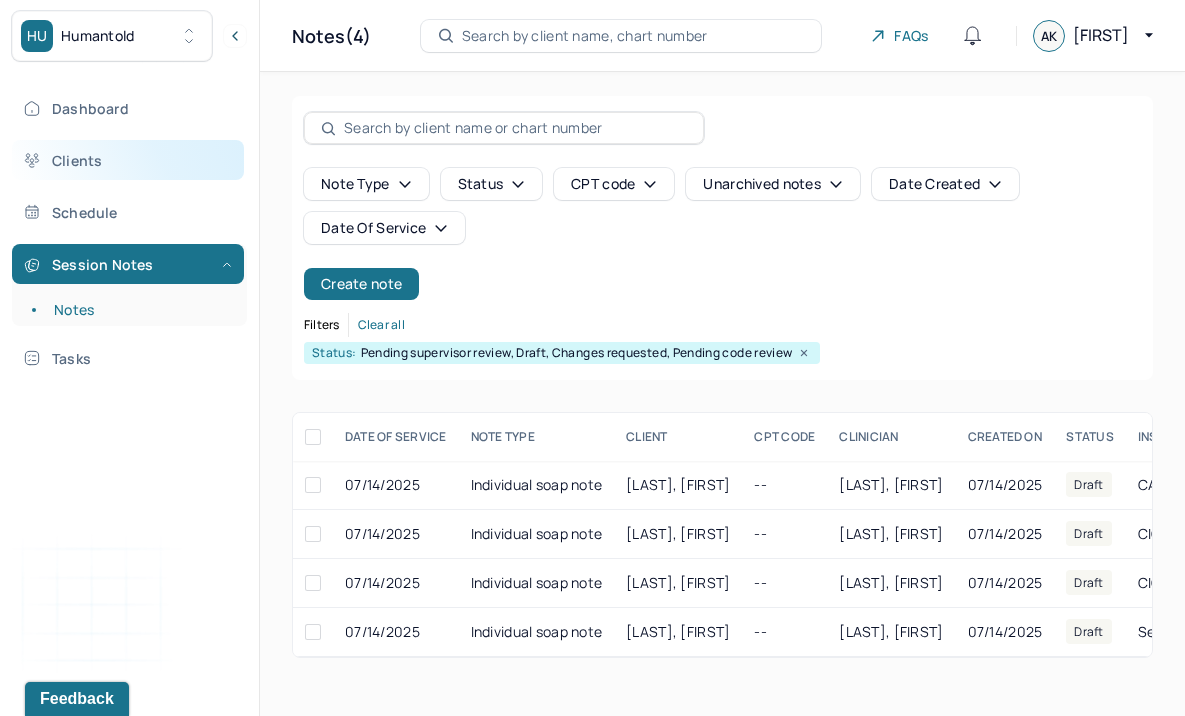 click on "Clients" at bounding box center (128, 160) 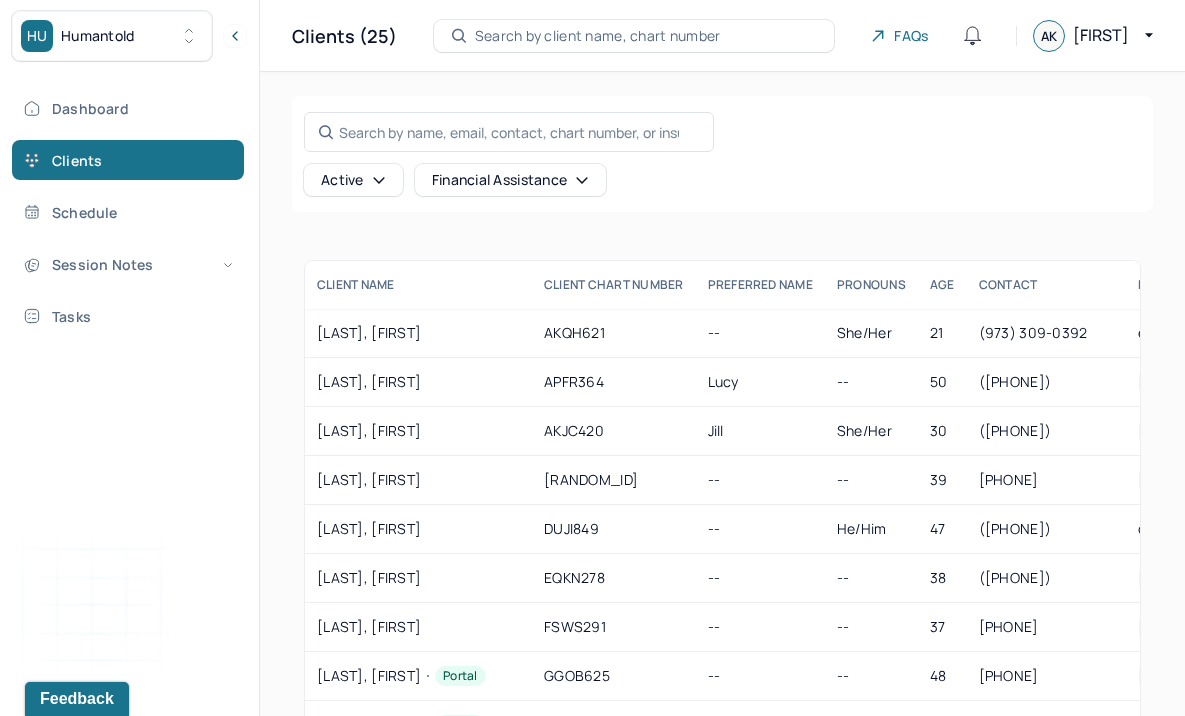 scroll, scrollTop: 763, scrollLeft: 0, axis: vertical 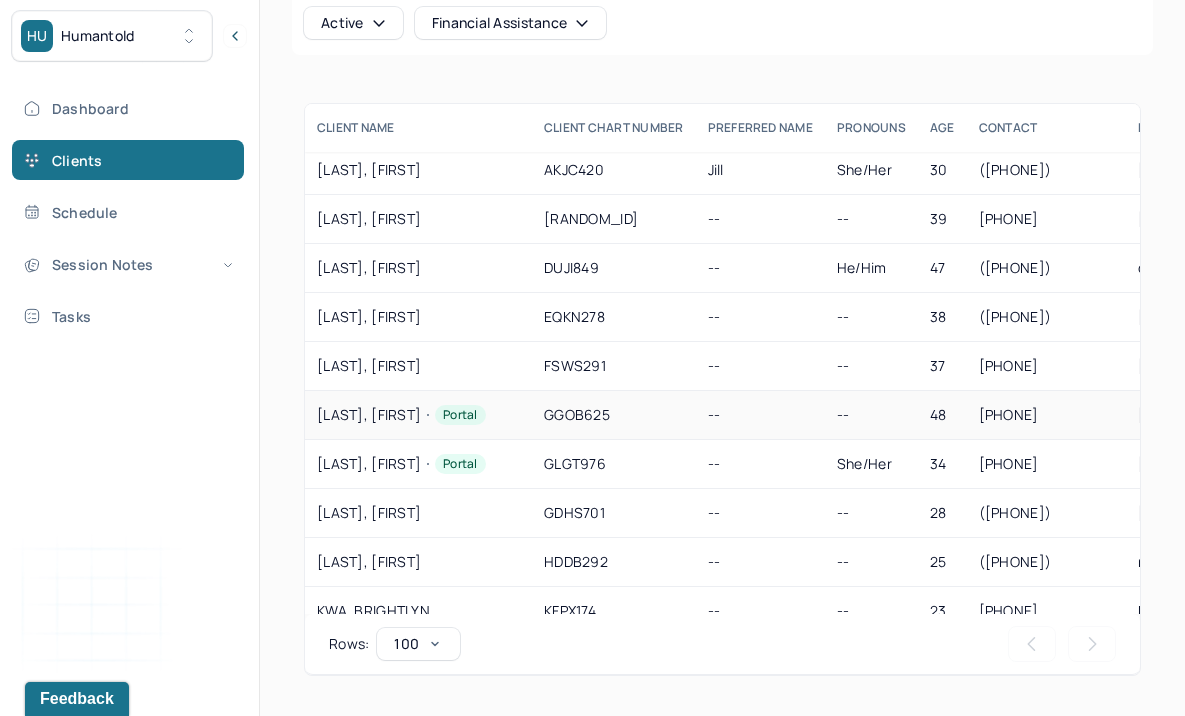 click on "[LAST], [FIRST] Portal" at bounding box center [418, 415] 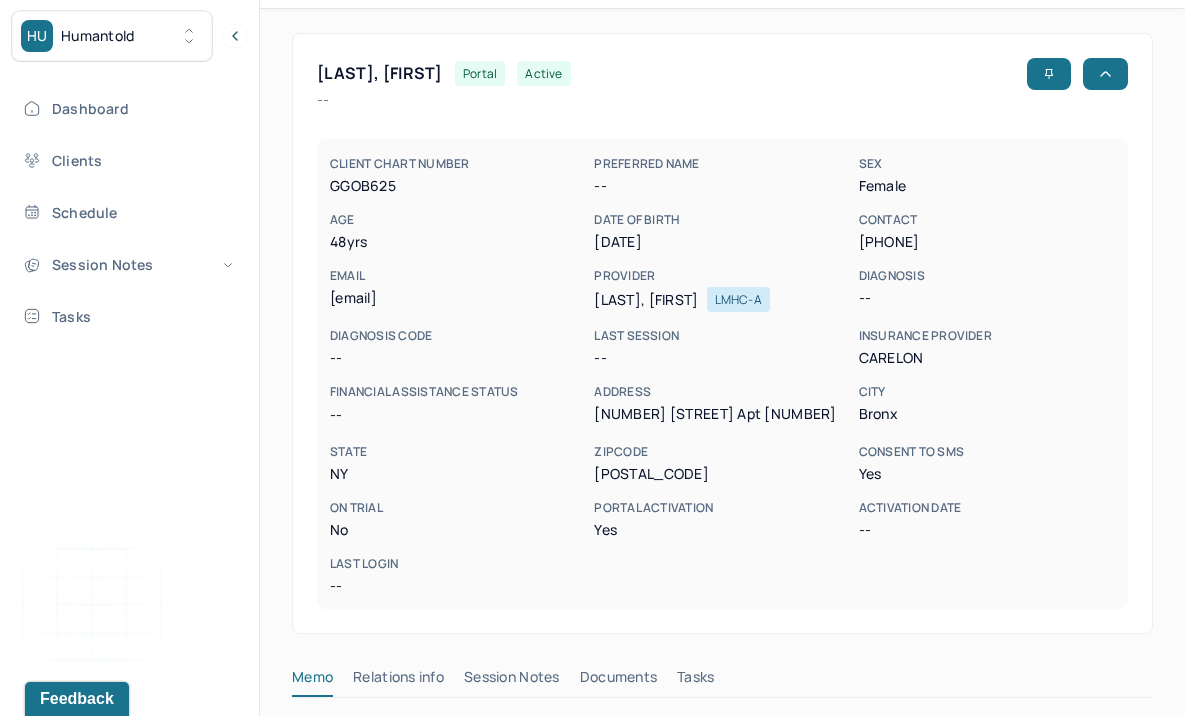 scroll, scrollTop: 0, scrollLeft: 0, axis: both 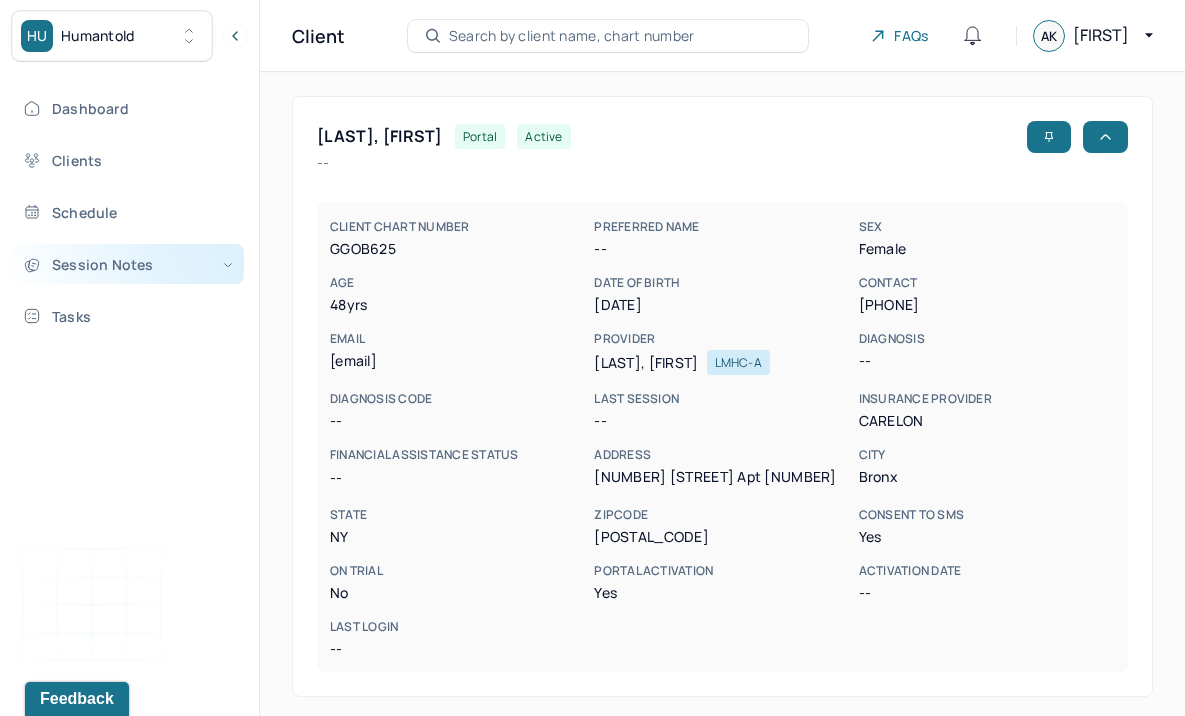 click on "Session Notes" at bounding box center (128, 264) 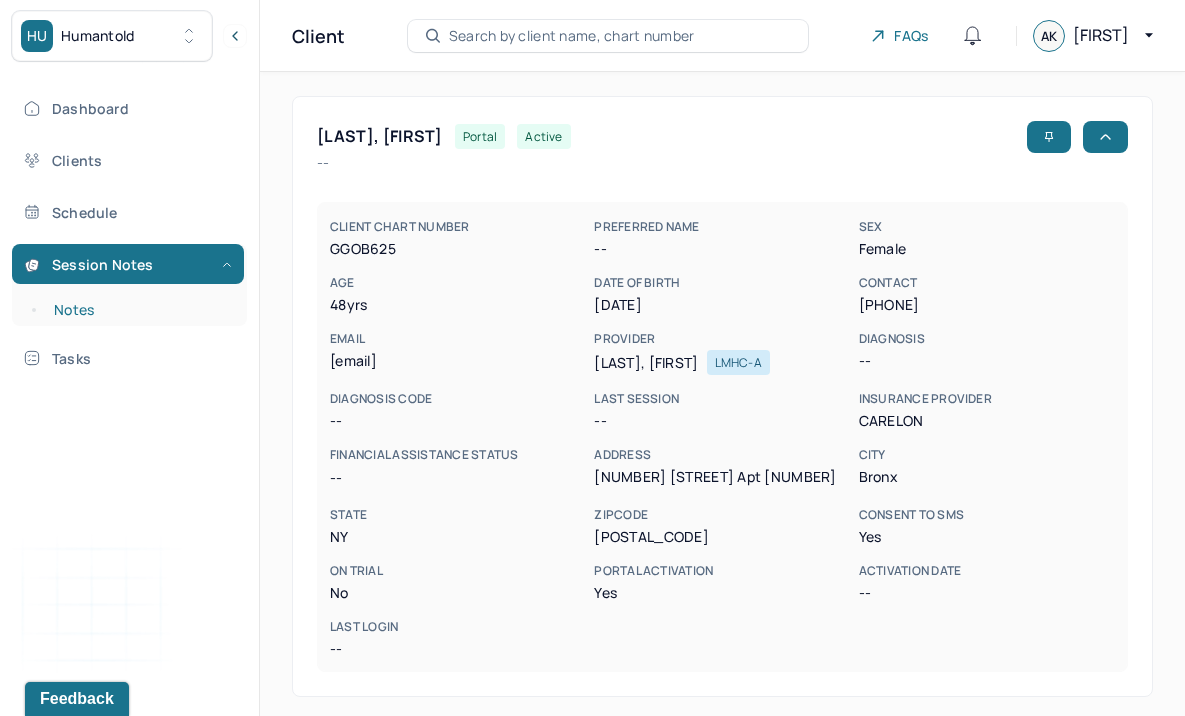 click on "Notes" at bounding box center [139, 310] 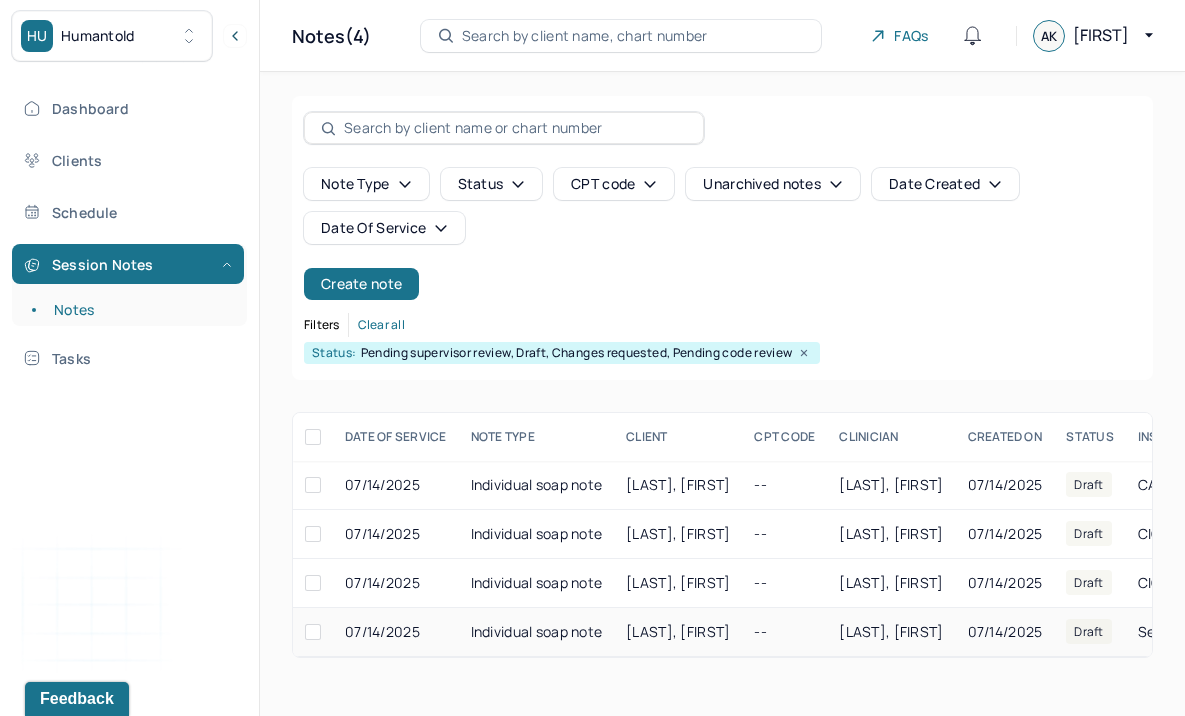 click on "07/14/2025" at bounding box center (396, 632) 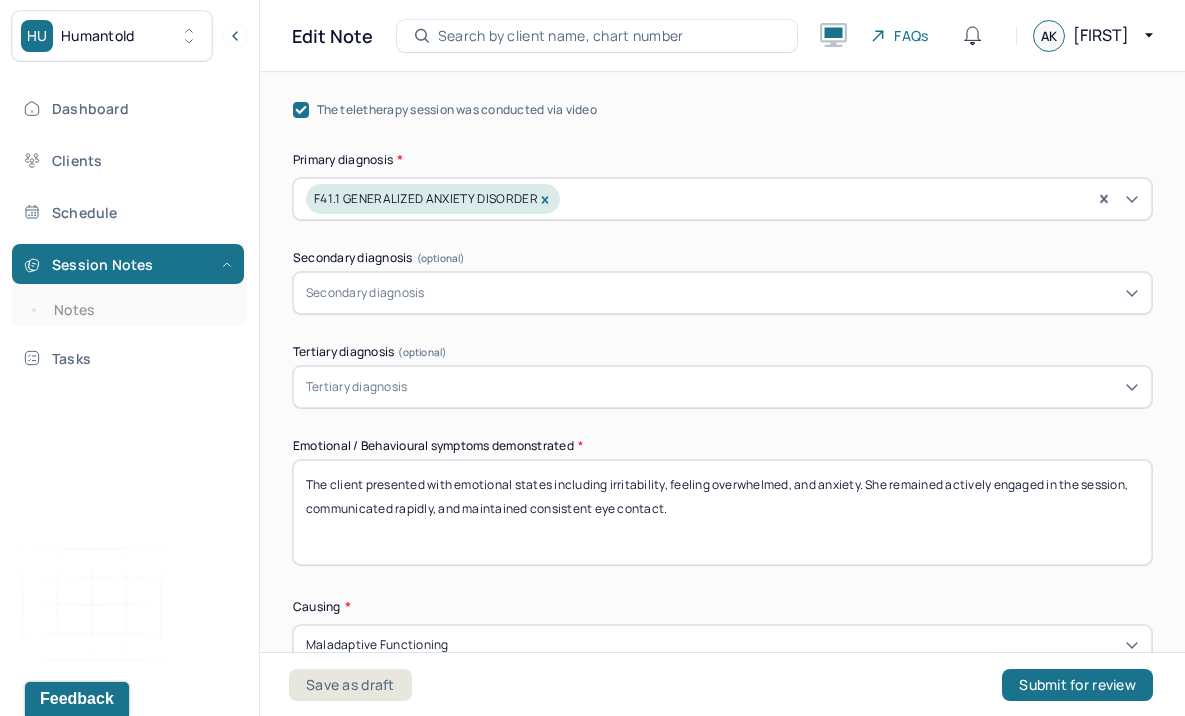 scroll, scrollTop: 725, scrollLeft: 0, axis: vertical 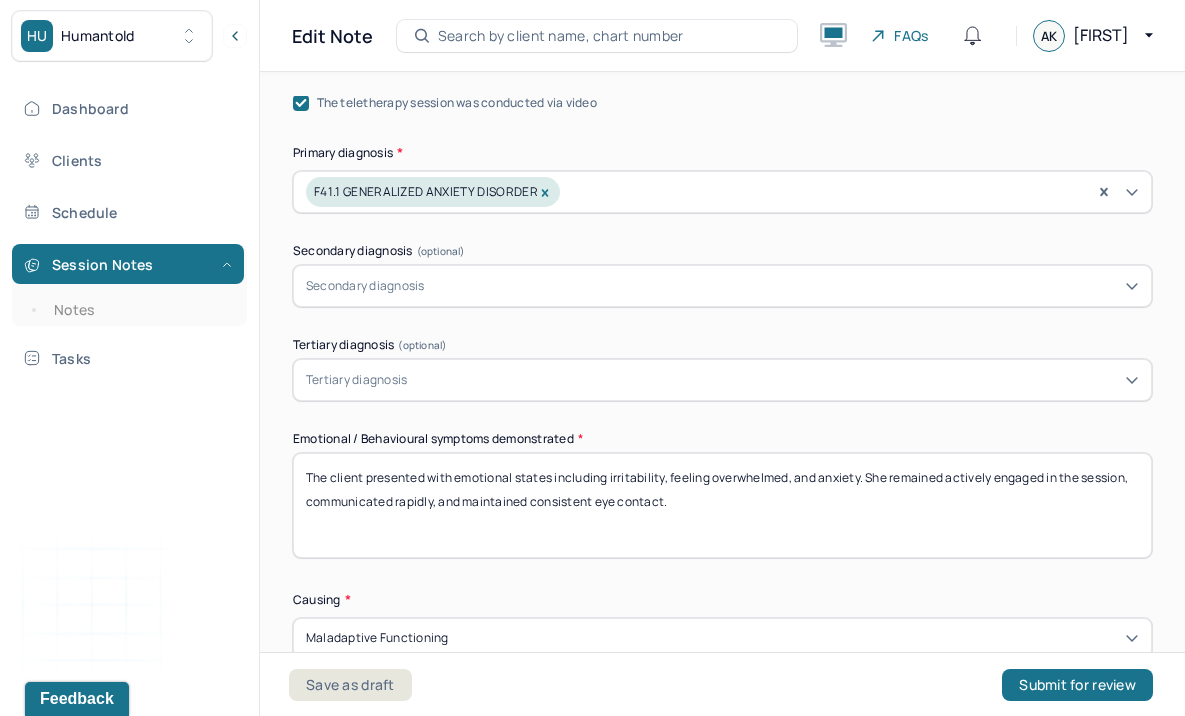 drag, startPoint x: 860, startPoint y: 474, endPoint x: 455, endPoint y: 476, distance: 405.00494 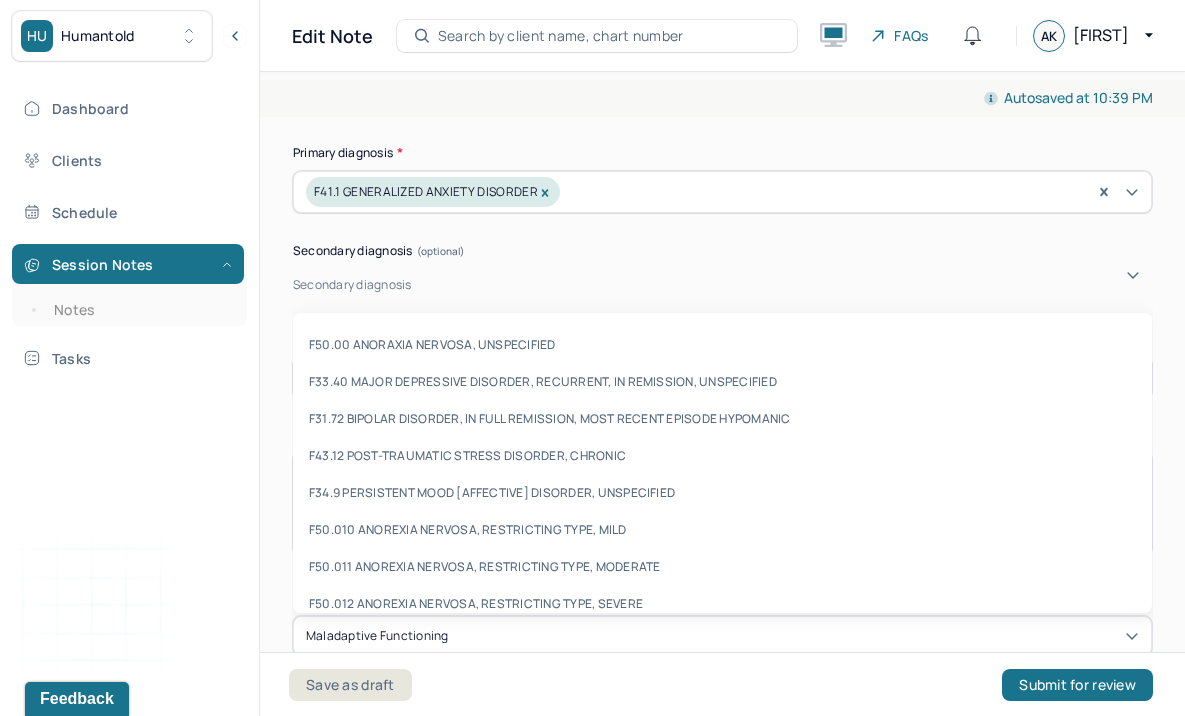 click at bounding box center (784, 285) 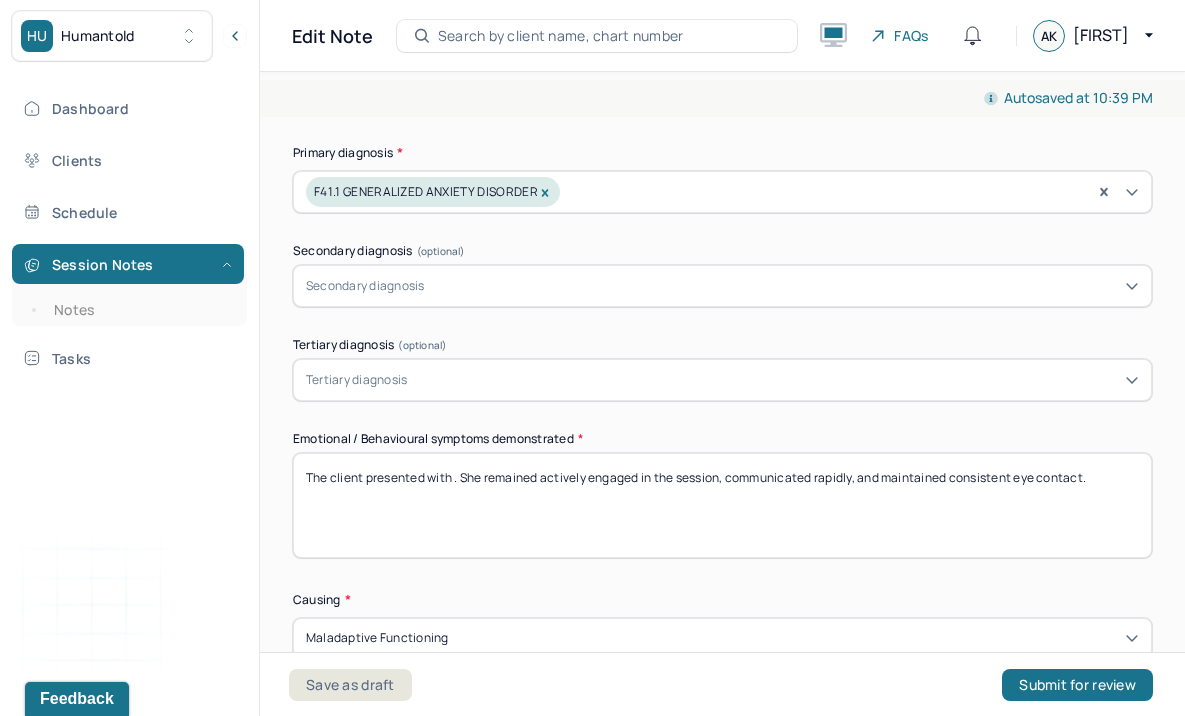 click on "Autosaved at 10:39 PM Appointment Details     Client name [FIRST] [LAST] Date of service 07/14/2025 Time 3:00pm - 3:55pm Duration 55mins Appointment type individual therapy Provider name [FIRST] [LAST] Modifier 1 95 Telemedicine Note type Individual soap note Appointment Details     Client name [FIRST] [LAST] Date of service 07/14/2025 Time 3:00pm - 3:55pm Duration 55mins Appointment type individual therapy Provider name [FIRST] [LAST] Modifier 1 95 Telemedicine Note type Individual soap note   Load previous session note   Instructions The fields marked with an asterisk ( * ) are required before you can submit your notes. Before you can submit your session notes, they must be signed. You have the option to save your notes as a draft before making a submission. Appointment location * Teletherapy Client Teletherapy Location Home Office Other Provider Teletherapy Location Home Office Other Consent was received for the teletherapy session The teletherapy session was conducted via video Primary diagnosis *" at bounding box center (722, 390) 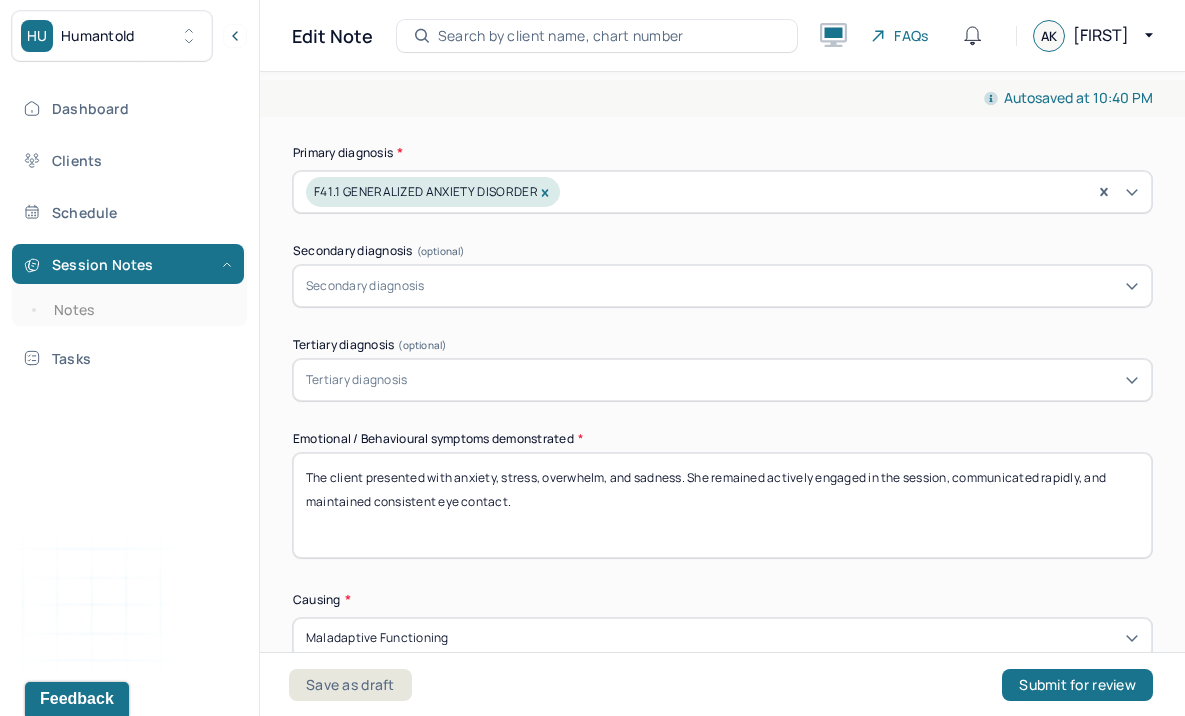 drag, startPoint x: 685, startPoint y: 471, endPoint x: 638, endPoint y: 473, distance: 47.042534 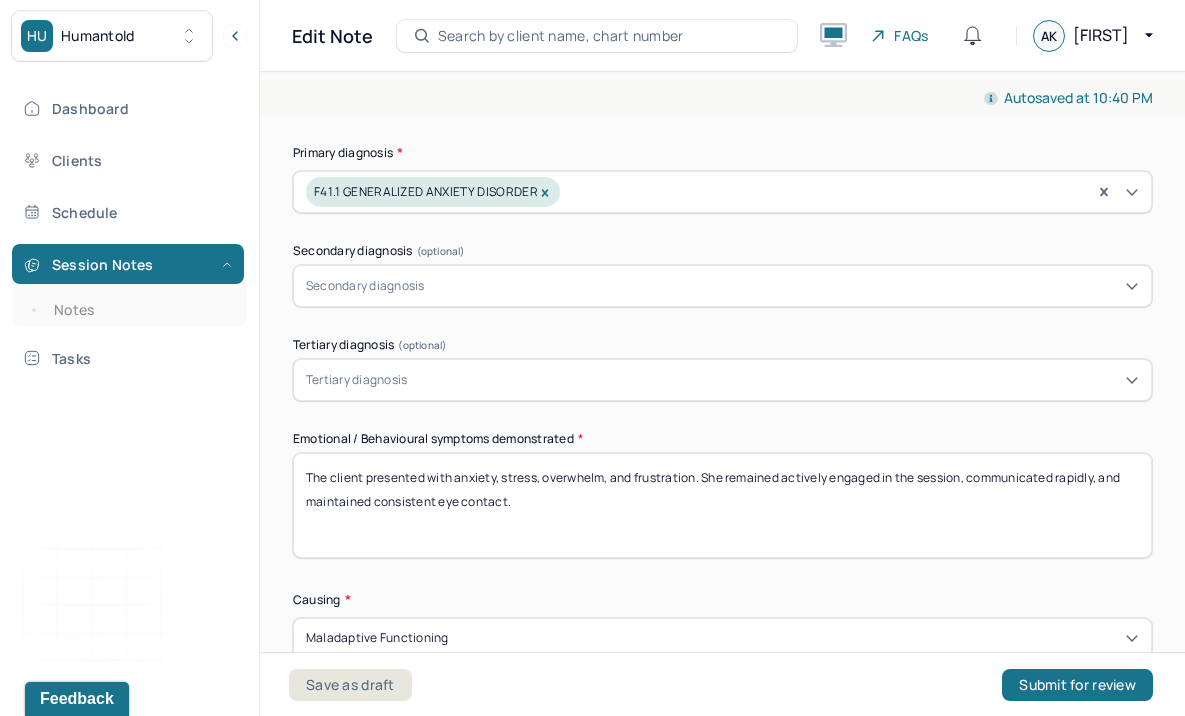 drag, startPoint x: 551, startPoint y: 511, endPoint x: 220, endPoint y: 406, distance: 347.25494 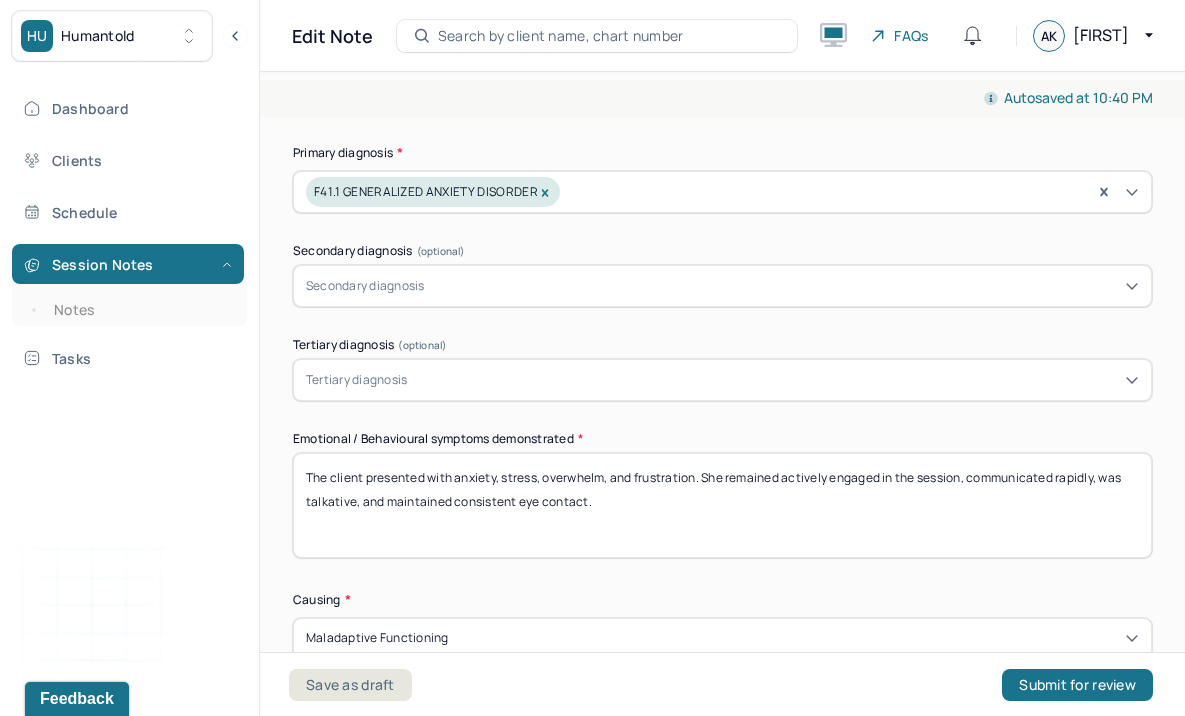 drag, startPoint x: 621, startPoint y: 503, endPoint x: 271, endPoint y: 434, distance: 356.7366 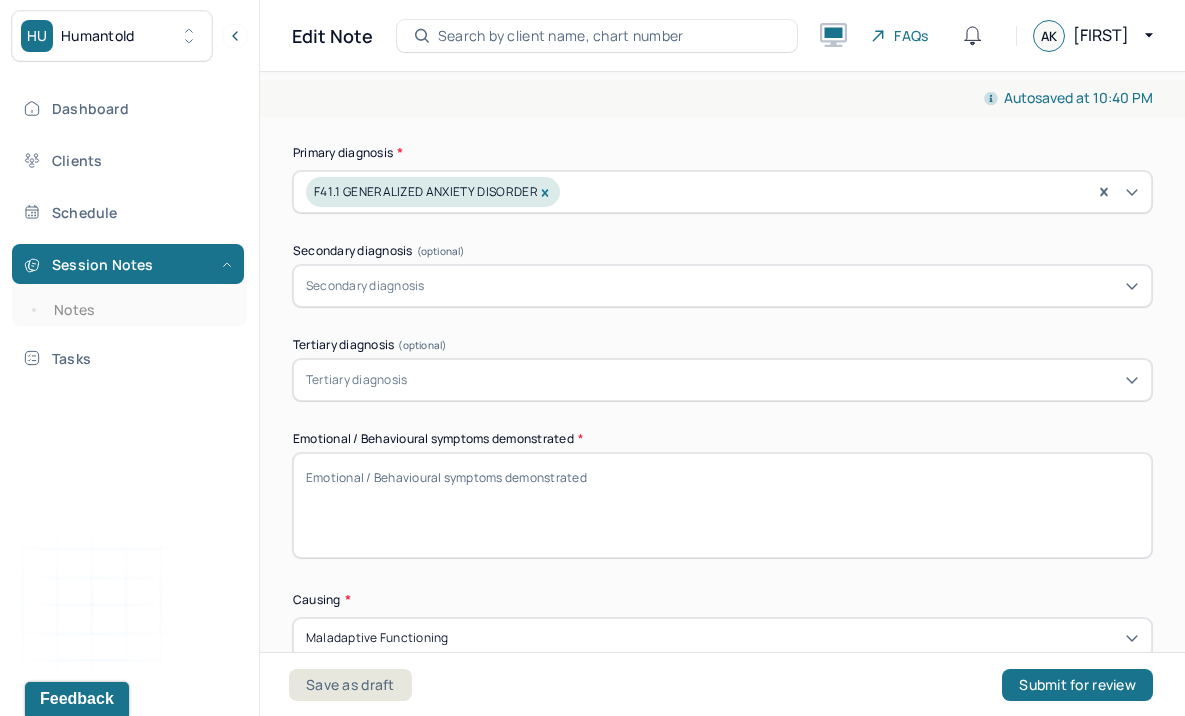 paste on "The client presented with elevated anxiety, stress, overwhelm, and frustration. She remained actively engaged, spoke quickly, was talkative and expressive, and maintained steady eye contact throughout the session." 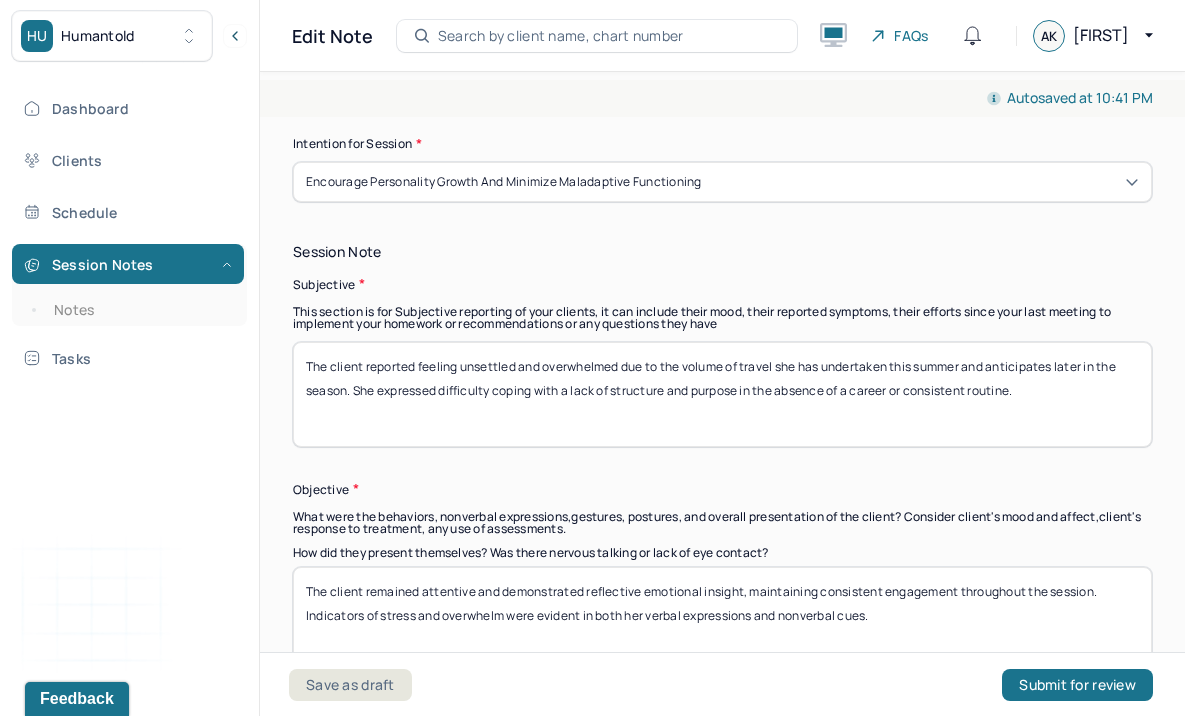 scroll, scrollTop: 1286, scrollLeft: 0, axis: vertical 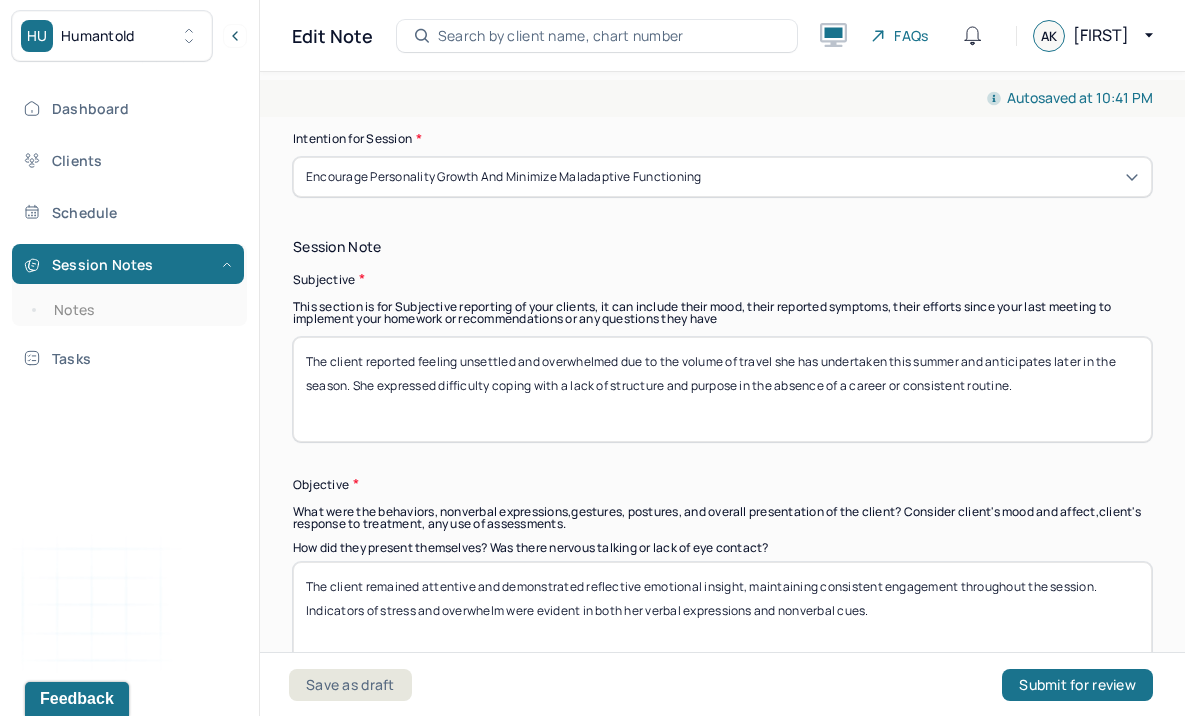 type on "The client presented with elevated anxiety, stress, overwhelm, and frustration. She remained actively engaged, spoke quickly, was talkative and expressive, and maintained steady eye contact throughout the session." 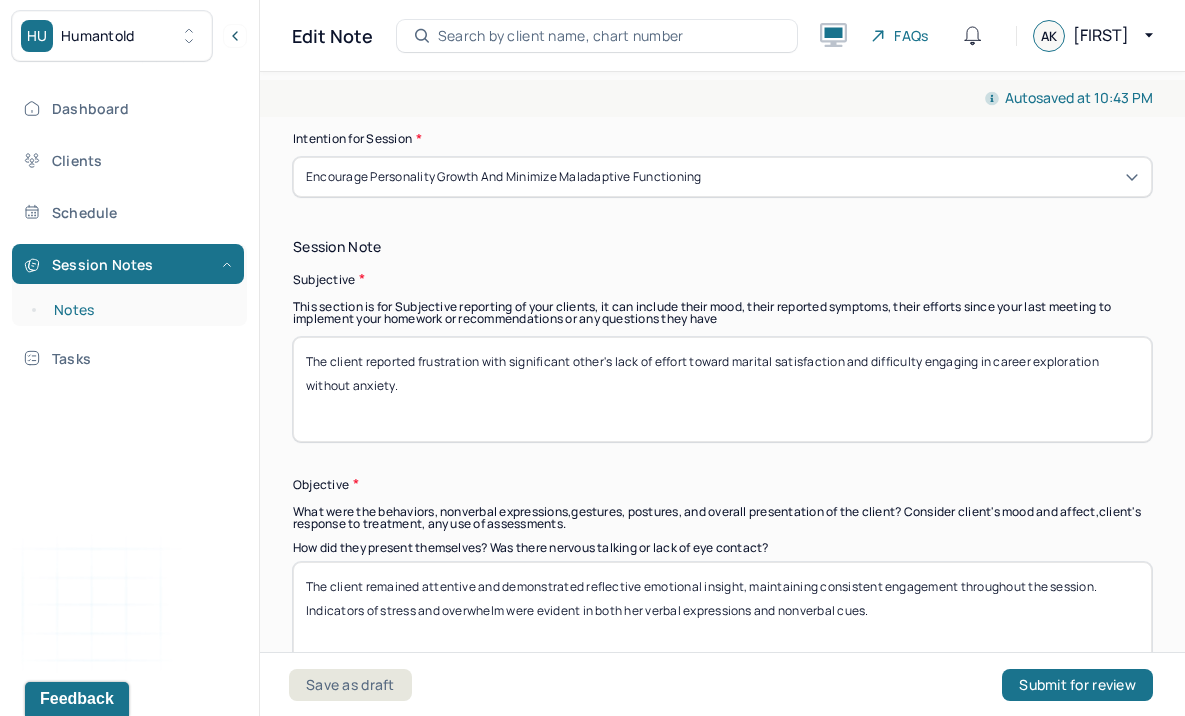 drag, startPoint x: 419, startPoint y: 385, endPoint x: 237, endPoint y: 310, distance: 196.84766 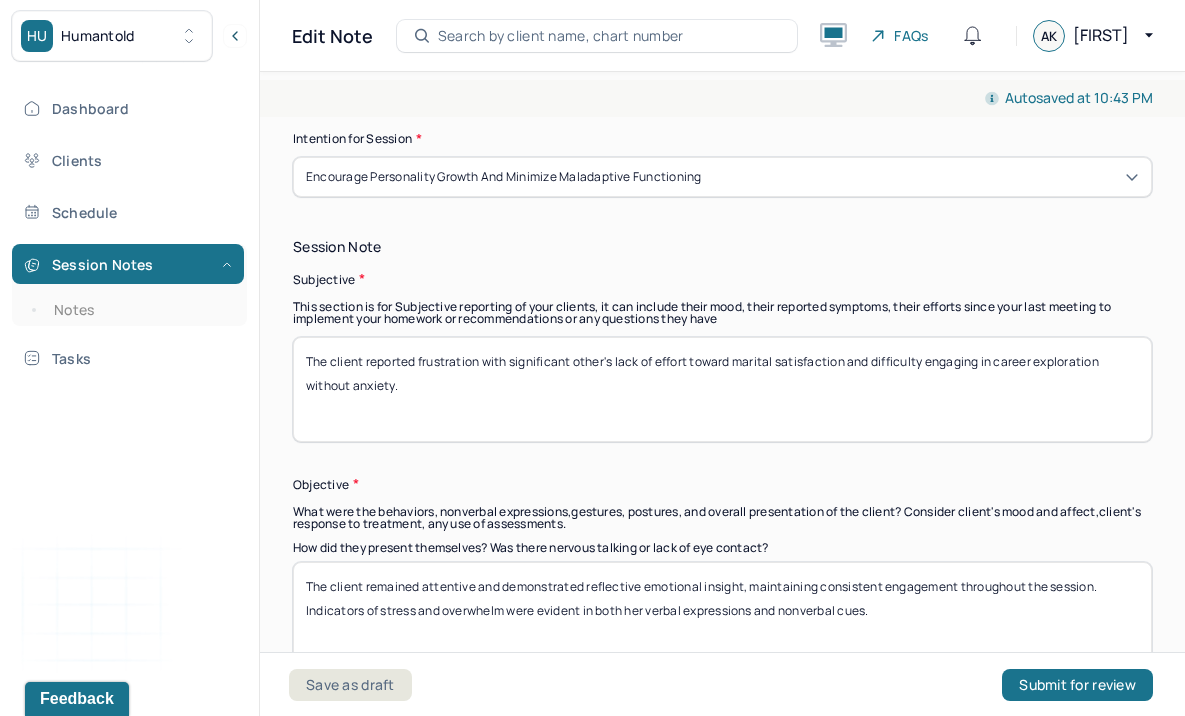 type on "The client reported frustration with significant other's lack of effort toward marital satisfaction and difficulty engaging in career exploration without anxiety." 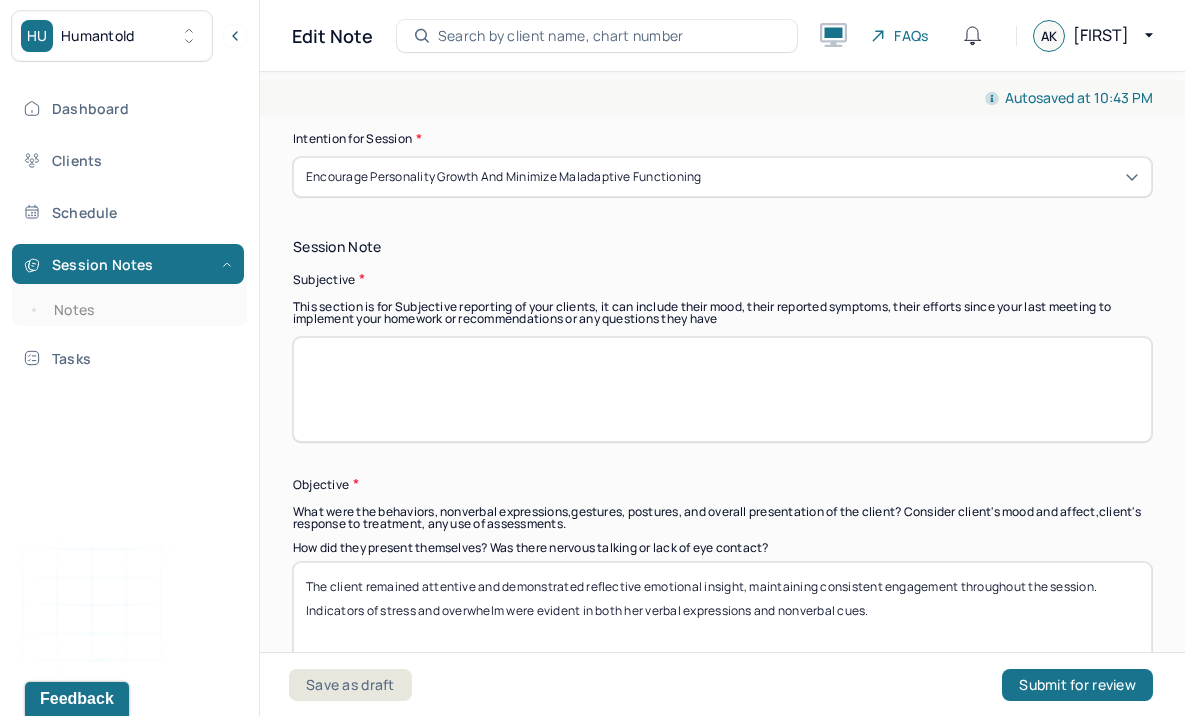 paste on "The client expressed frustration over their significant other’s lack of effort toward improving the relationship and reported experiencing anxiety when attempting to engage in career exploration." 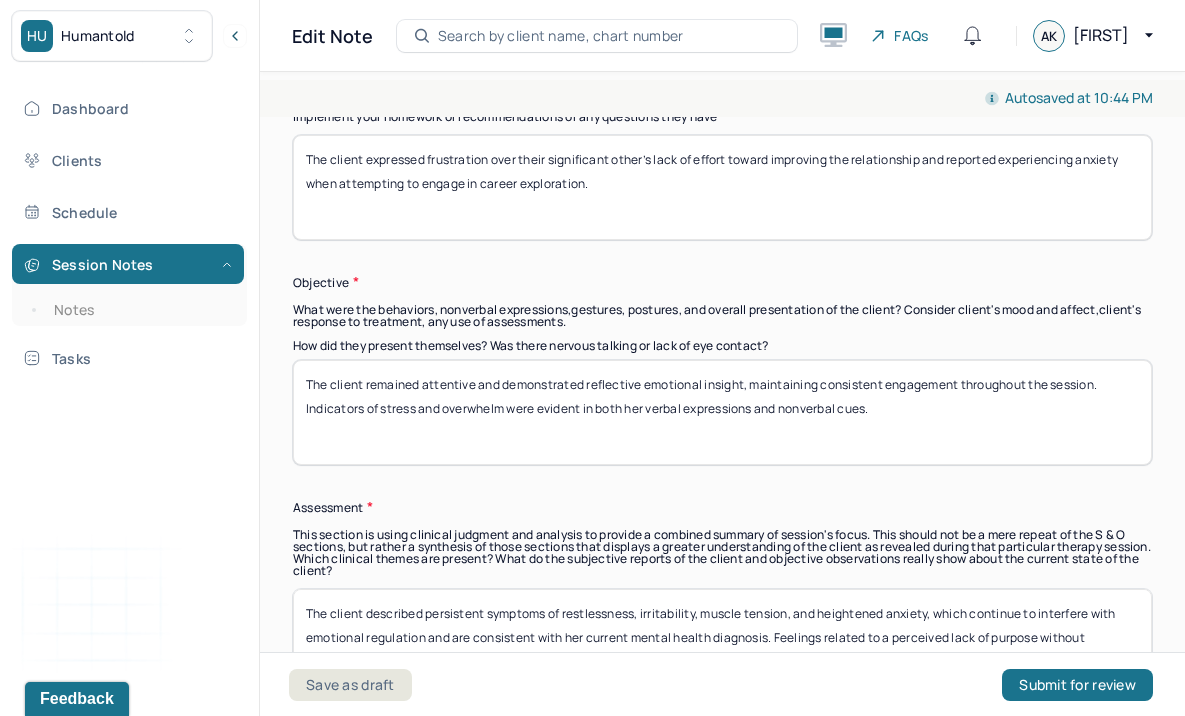 scroll, scrollTop: 1492, scrollLeft: 0, axis: vertical 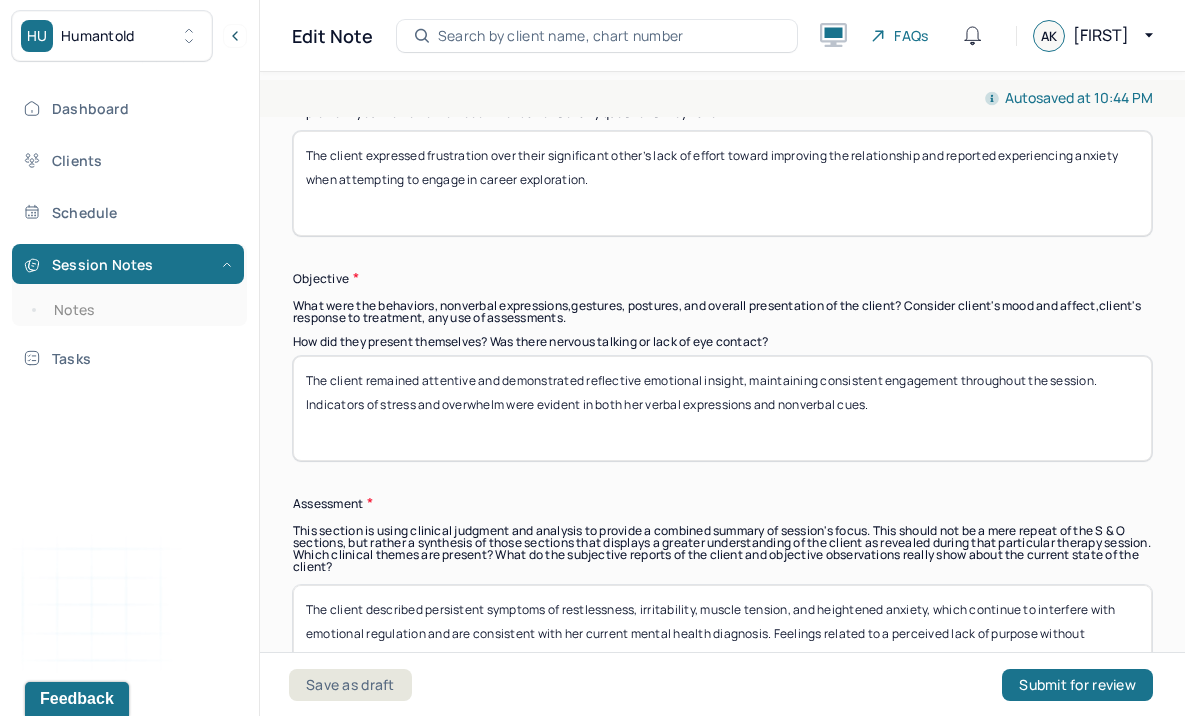type on "The client expressed frustration over their significant other’s lack of effort toward improving the relationship and reported experiencing anxiety when attempting to engage in career exploration." 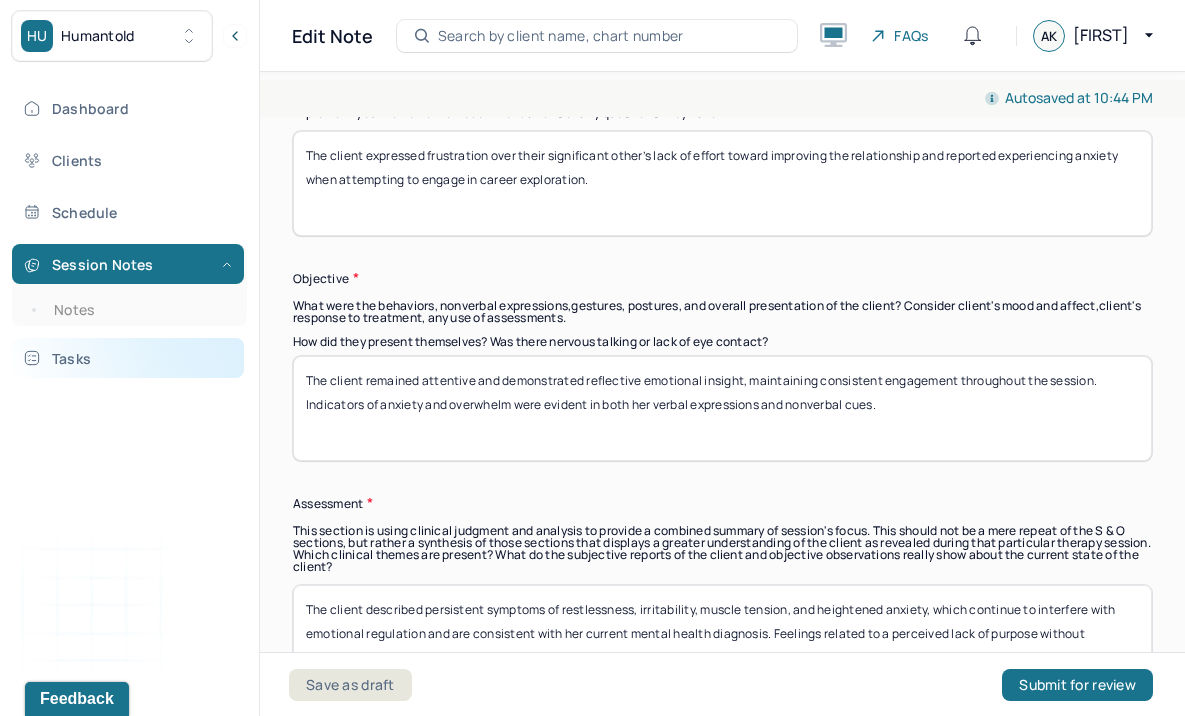 drag, startPoint x: 890, startPoint y: 408, endPoint x: 228, endPoint y: 348, distance: 664.7135 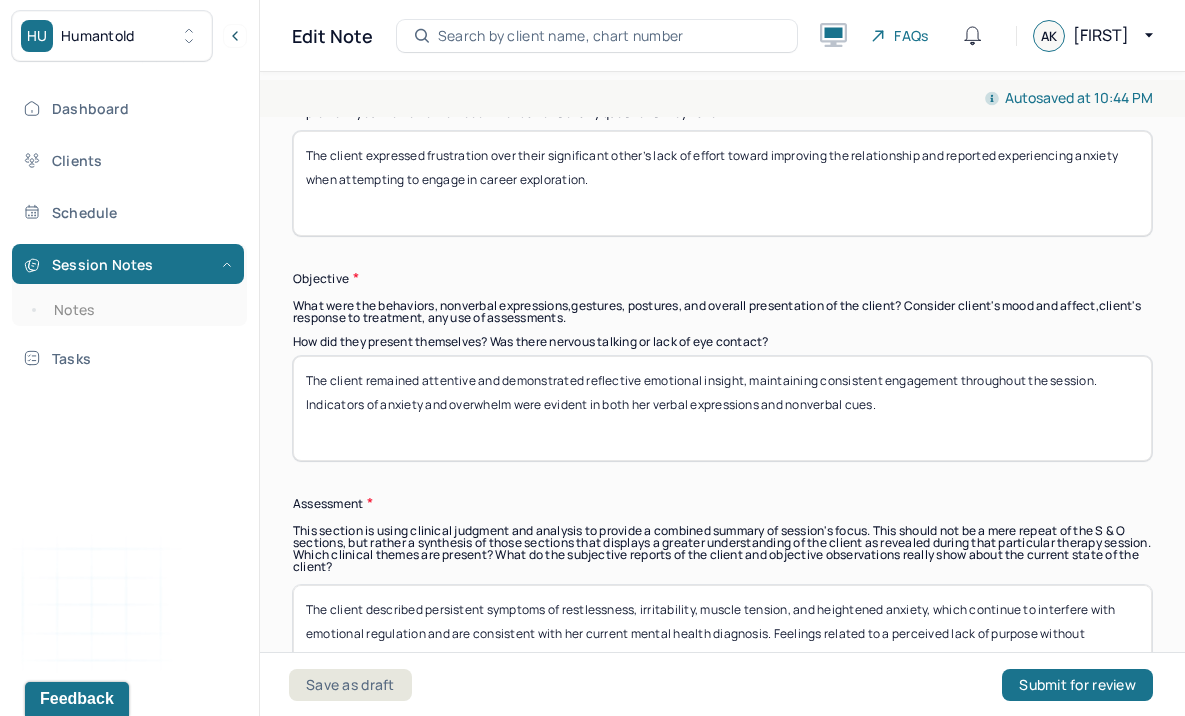 type on "The client remained attentive and demonstrated reflective emotional insight, maintaining consistent engagement throughout the session. Indicators of anxiety and overwhelm were evident in both her verbal expressions and nonverbal cues." 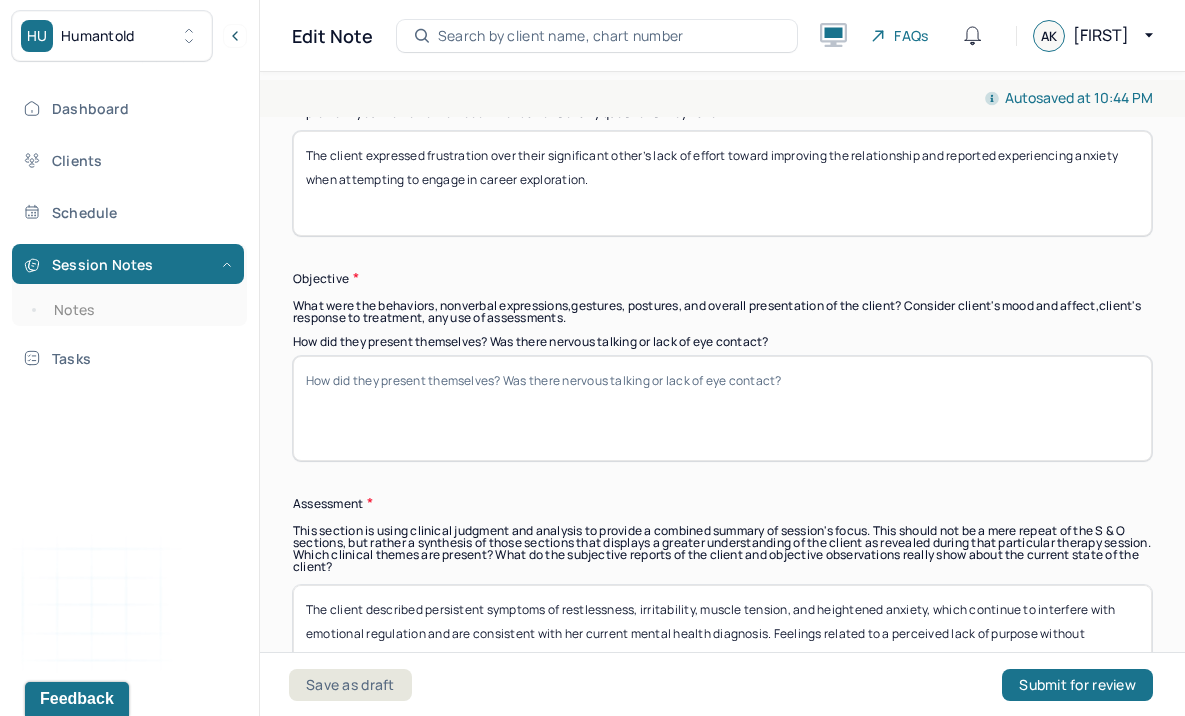 paste on "The client stayed attentive and showed emotional awareness, consistently participating throughout the session. Expressions of anxiety and overwhelm were evident through both her spoken responses and body language." 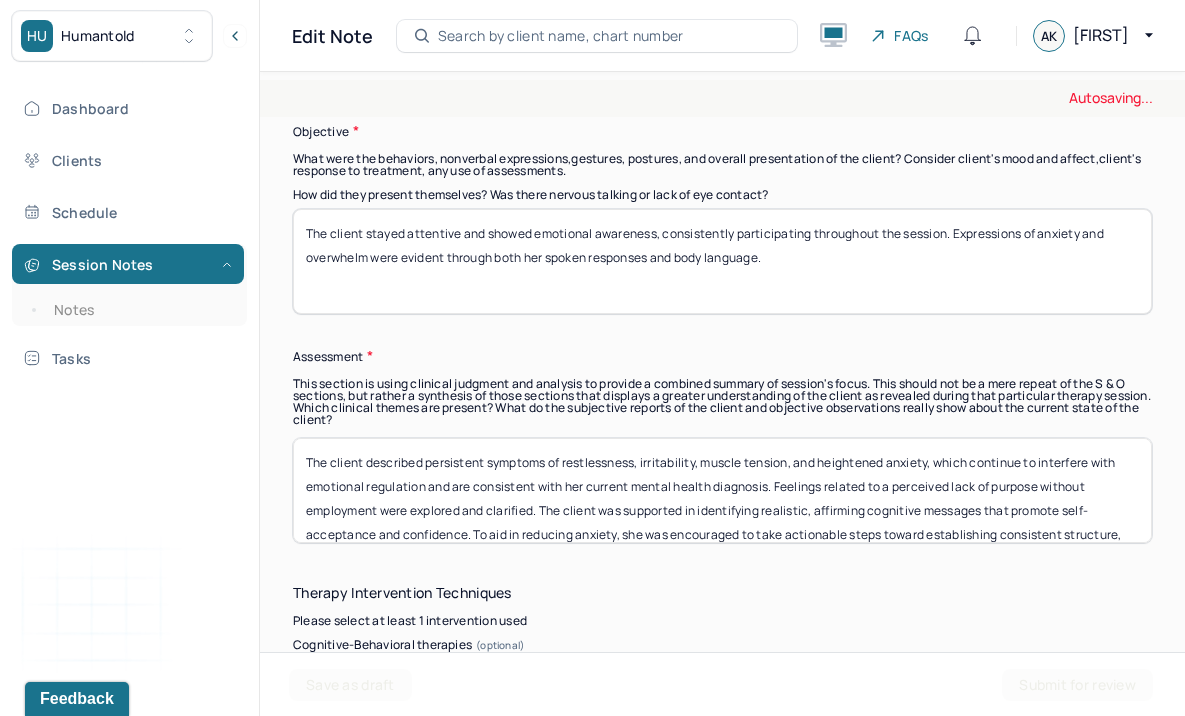 scroll, scrollTop: 1644, scrollLeft: 0, axis: vertical 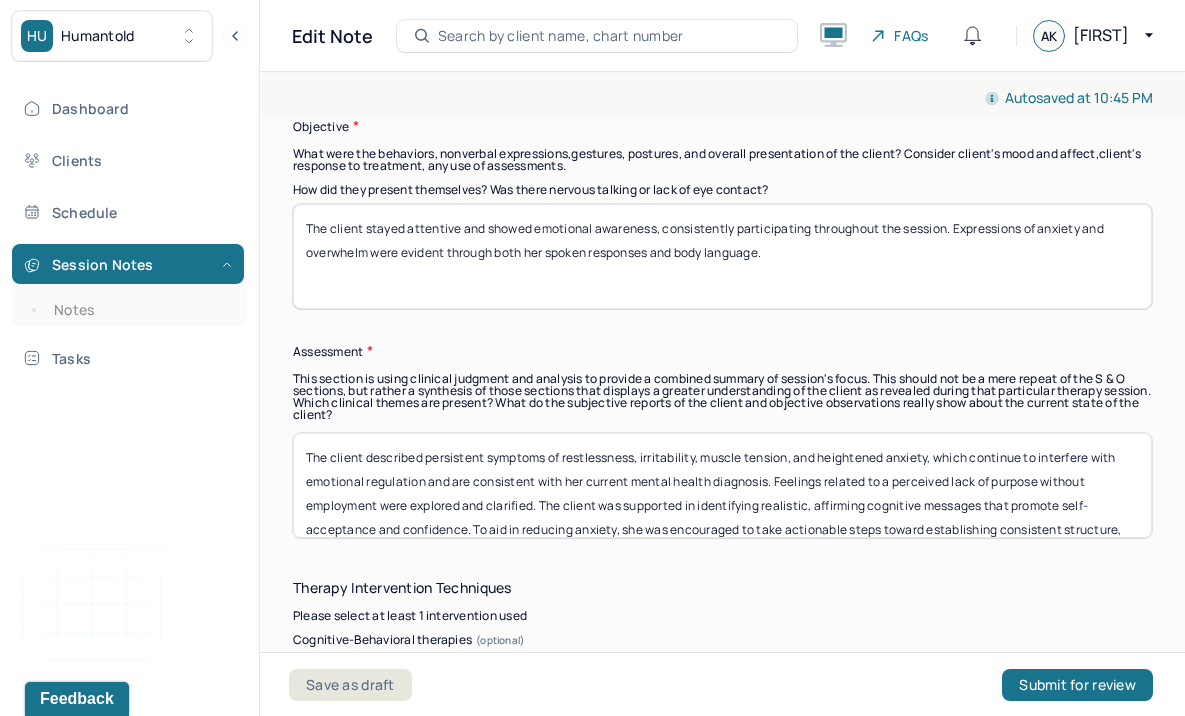 type on "The client stayed attentive and showed emotional awareness, consistently participating throughout the session. Expressions of anxiety and overwhelm were evident through both her spoken responses and body language." 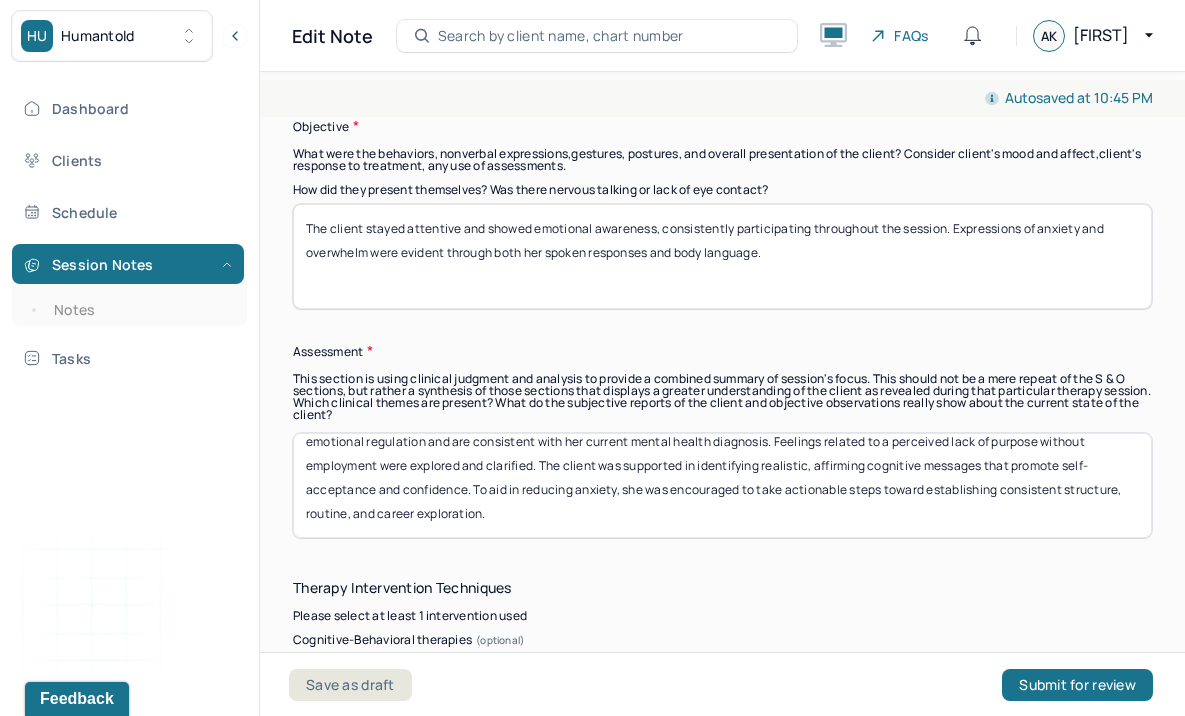 drag, startPoint x: 773, startPoint y: 476, endPoint x: 470, endPoint y: 479, distance: 303.01486 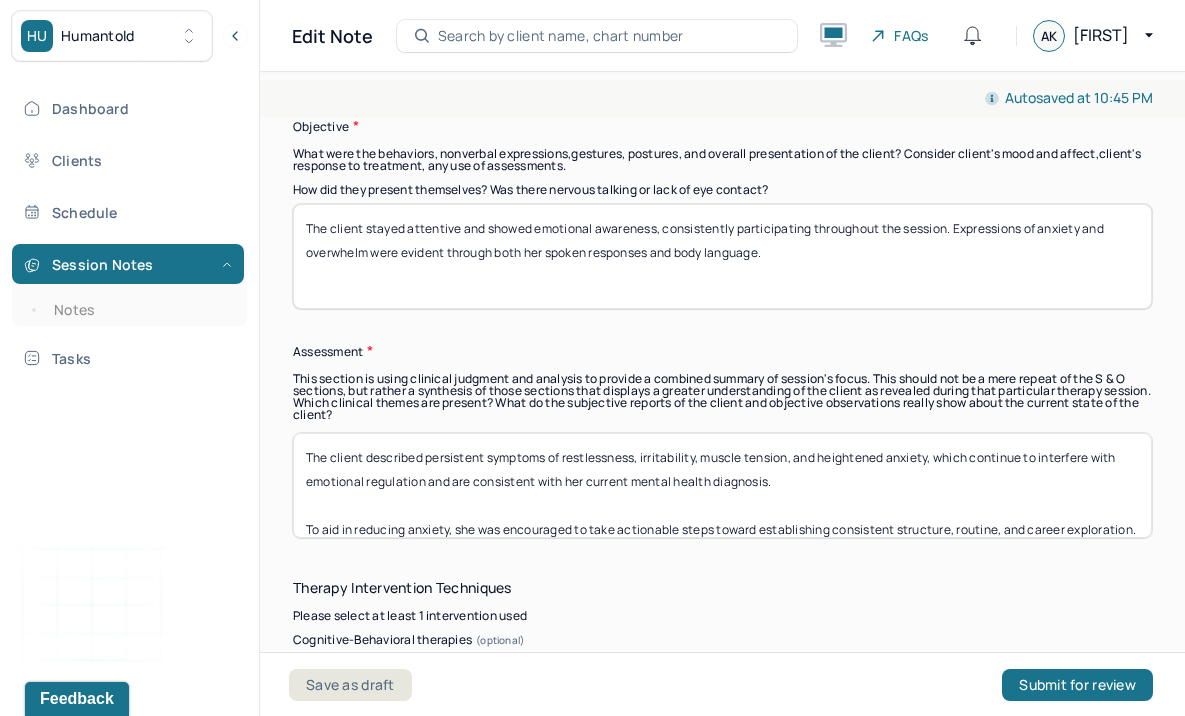 scroll, scrollTop: 16, scrollLeft: 0, axis: vertical 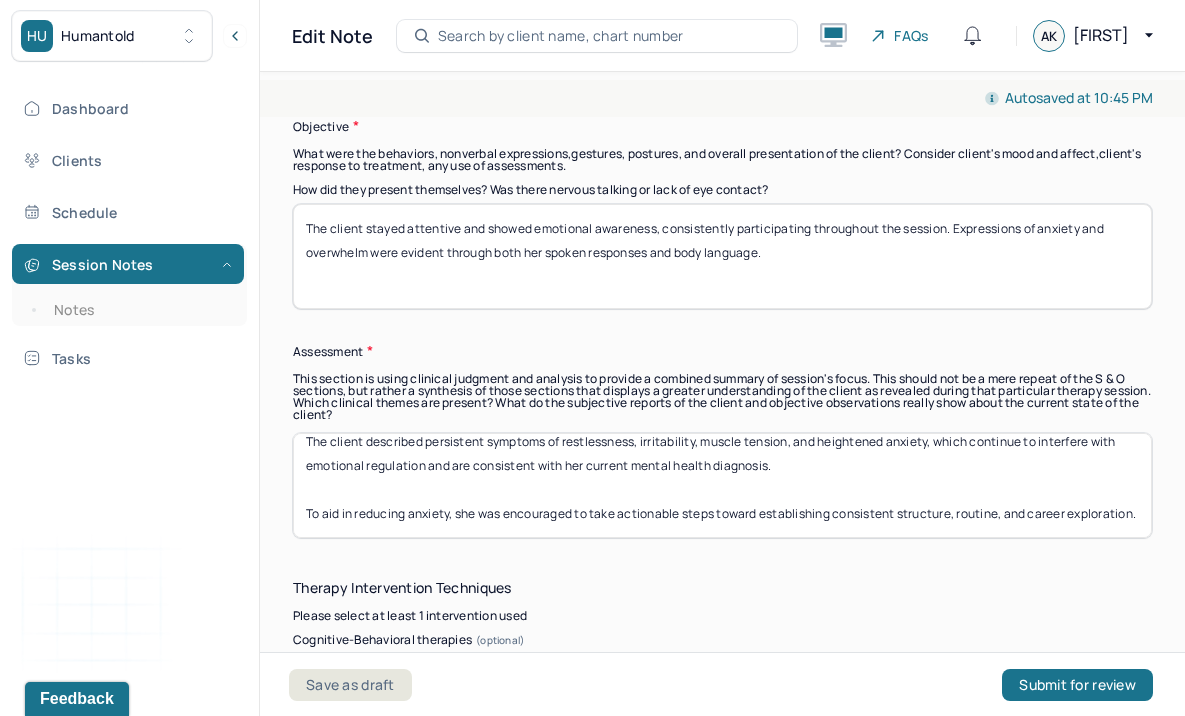 click on "The client described persistent symptoms of restlessness, irritability, muscle tension, and heightened anxiety, which continue to interfere with emotional regulation and are consistent with her current mental health diagnosis.
To aid in reducing anxiety, she was encouraged to take actionable steps toward establishing consistent structure, routine, and career exploration." at bounding box center [722, 485] 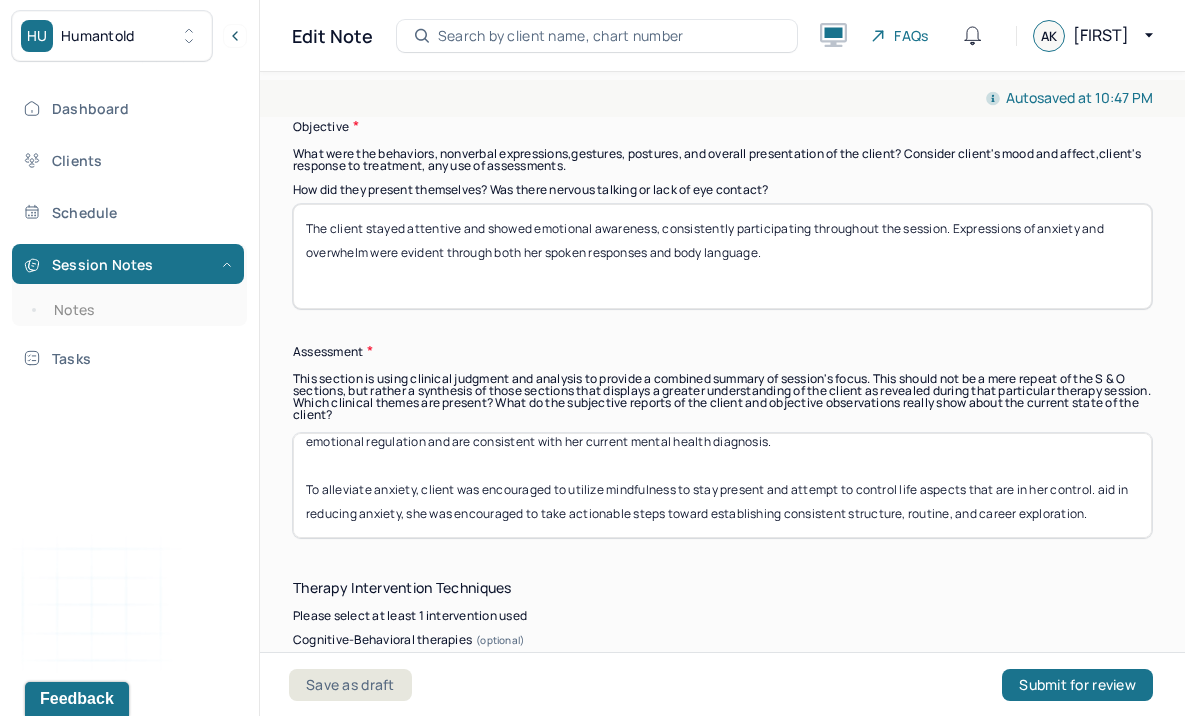 drag, startPoint x: 1103, startPoint y: 510, endPoint x: 1160, endPoint y: 582, distance: 91.83137 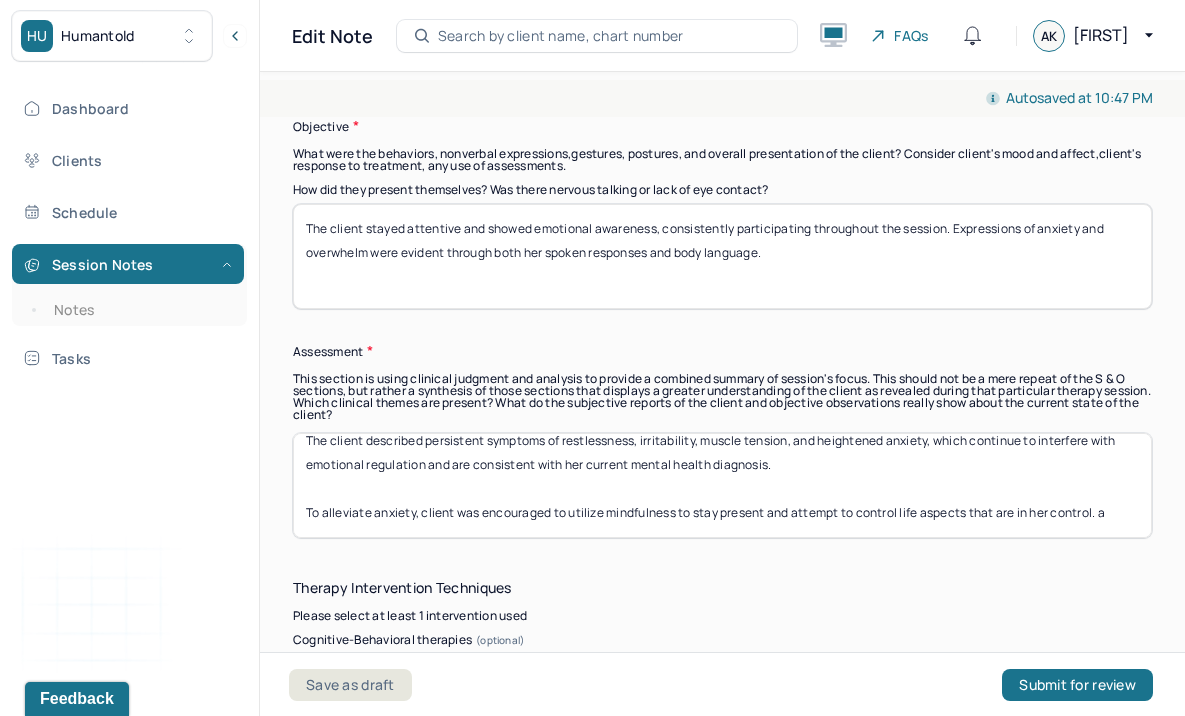 scroll, scrollTop: 16, scrollLeft: 0, axis: vertical 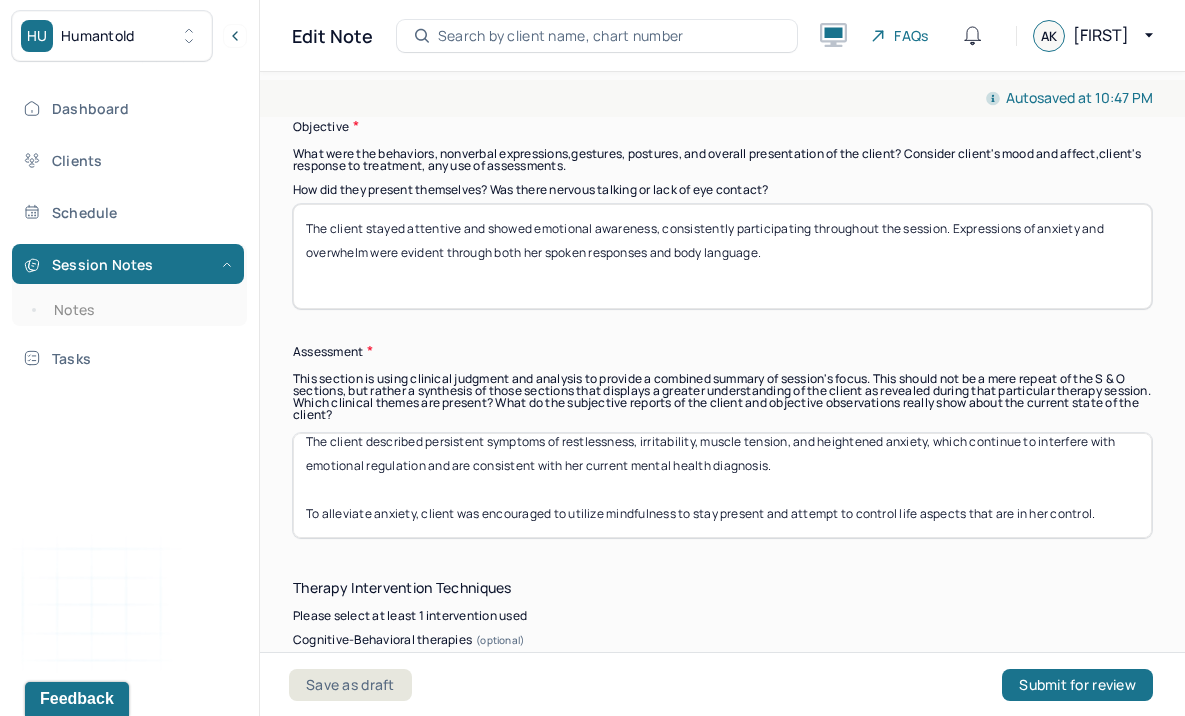 click on "The client described persistent symptoms of restlessness, irritability, muscle tension, and heightened anxiety, which continue to interfere with emotional regulation and are consistent with her current mental health diagnosis.
To alleviate anxiety, client was encouraged to utilize mindfulness to stay present and attempt to control life aspects that are in her control." at bounding box center (722, 485) 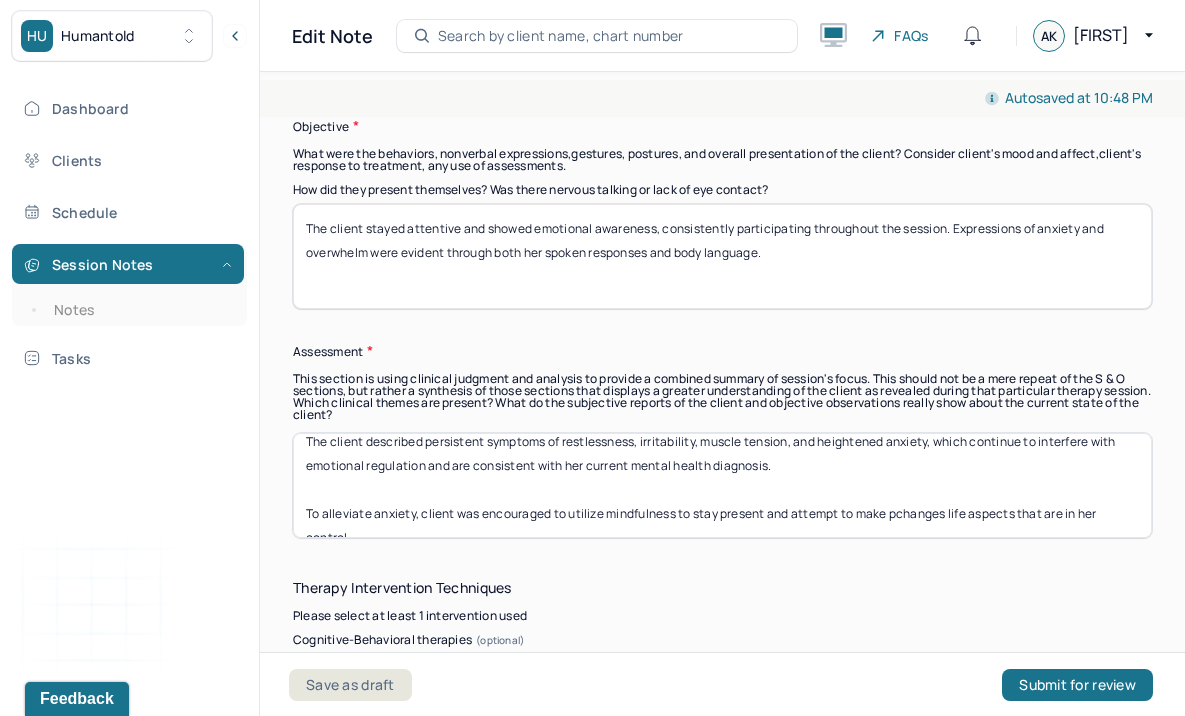 scroll, scrollTop: 40, scrollLeft: 0, axis: vertical 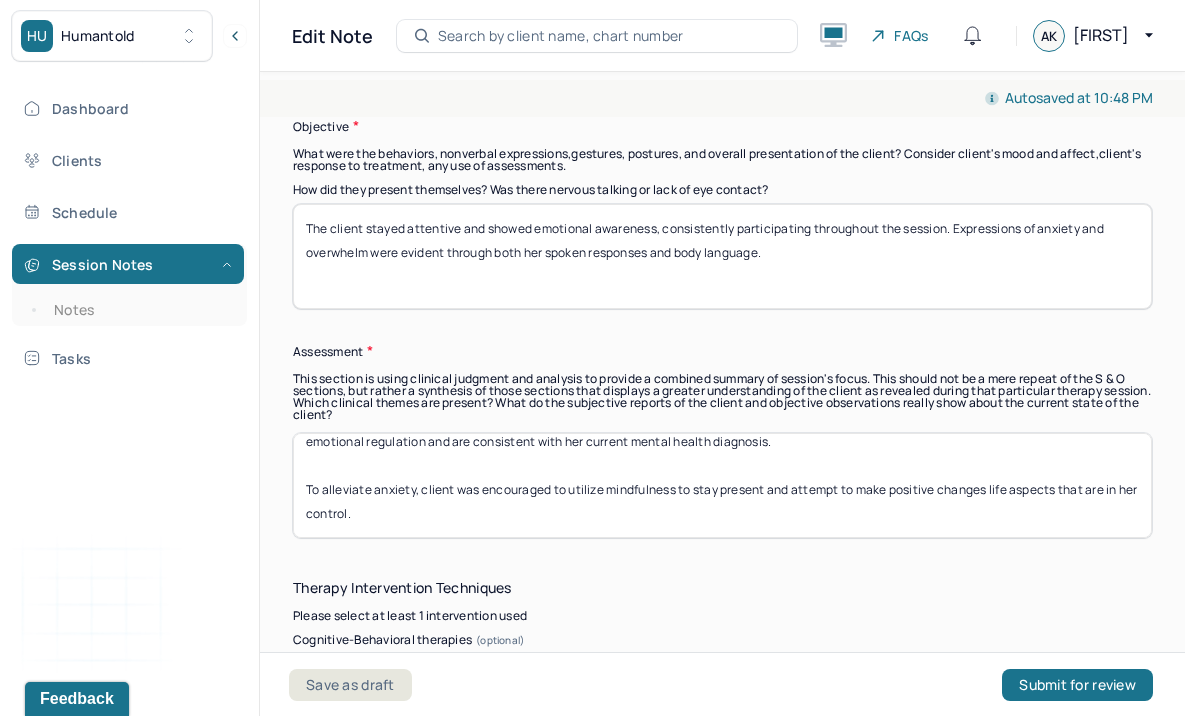 click on "The client described persistent symptoms of restlessness, irritability, muscle tension, and heightened anxiety, which continue to interfere with emotional regulation and are consistent with her current mental health diagnosis.
To alleviate anxiety, client was encouraged to utilize mindfulness to stay present and attempt to make positive changes life aspects that are in her control." at bounding box center [722, 485] 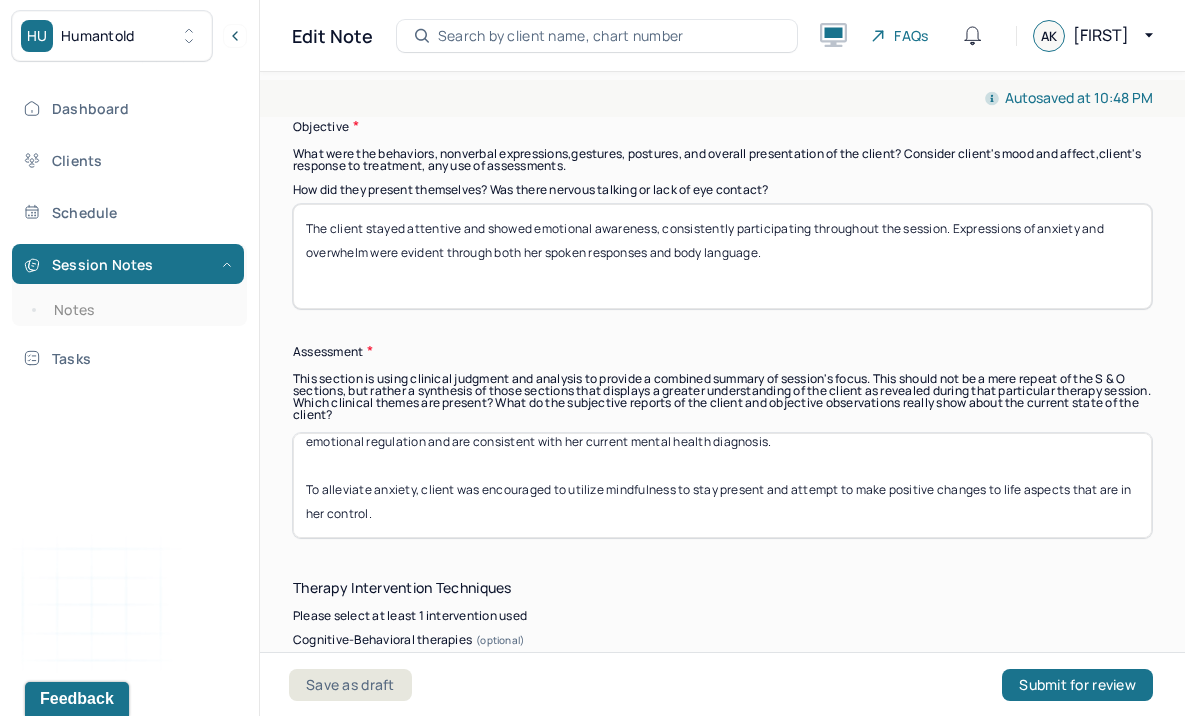 scroll, scrollTop: 0, scrollLeft: 0, axis: both 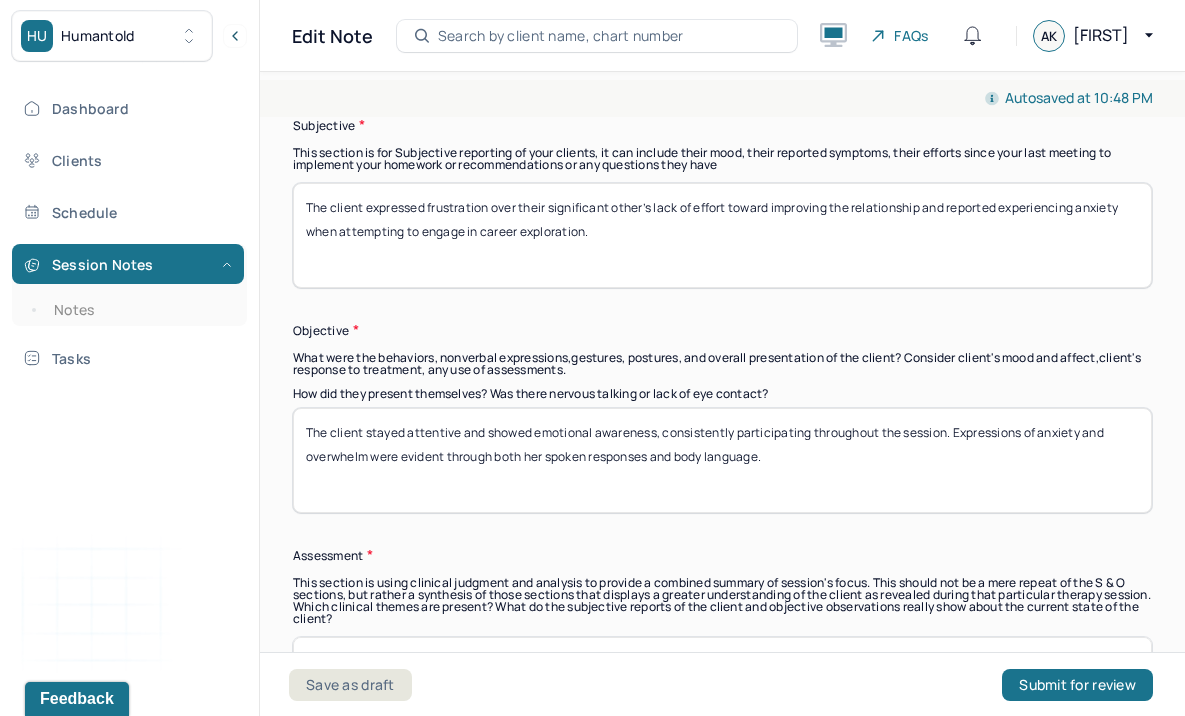 click on "The client expressed frustration over their significant other’s lack of effort toward improving the relationship and reported experiencing anxiety when attempting to engage in career exploration." at bounding box center (722, 235) 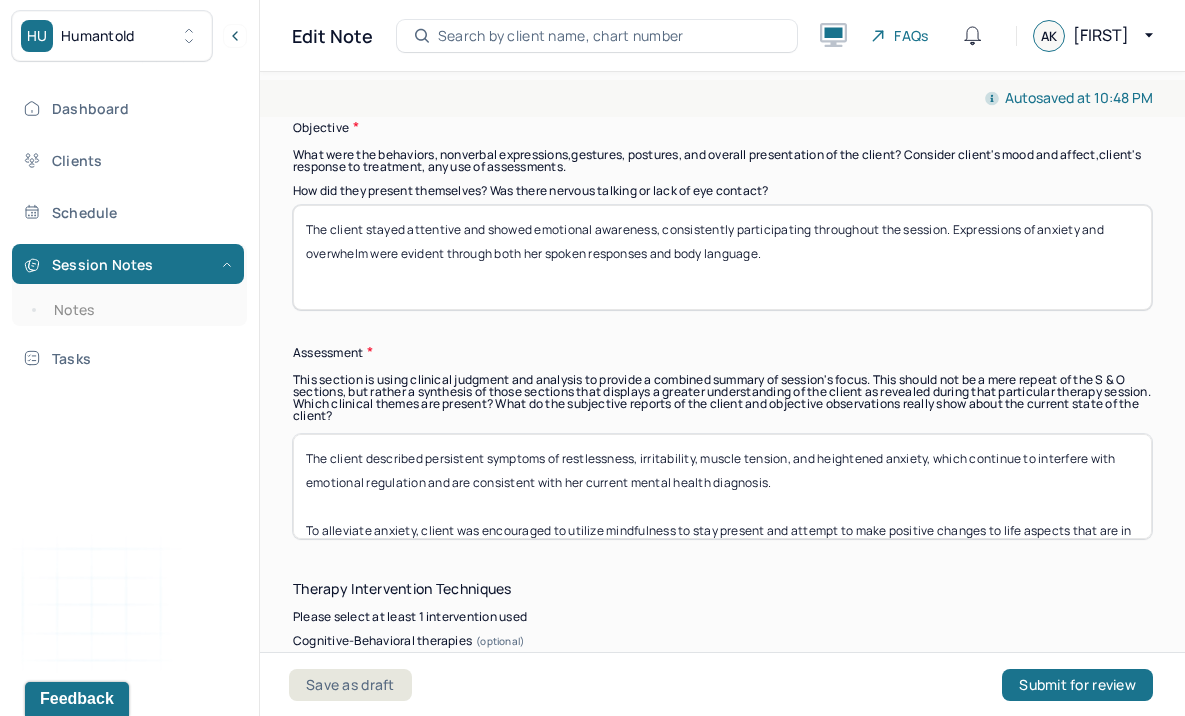 scroll, scrollTop: 1655, scrollLeft: 0, axis: vertical 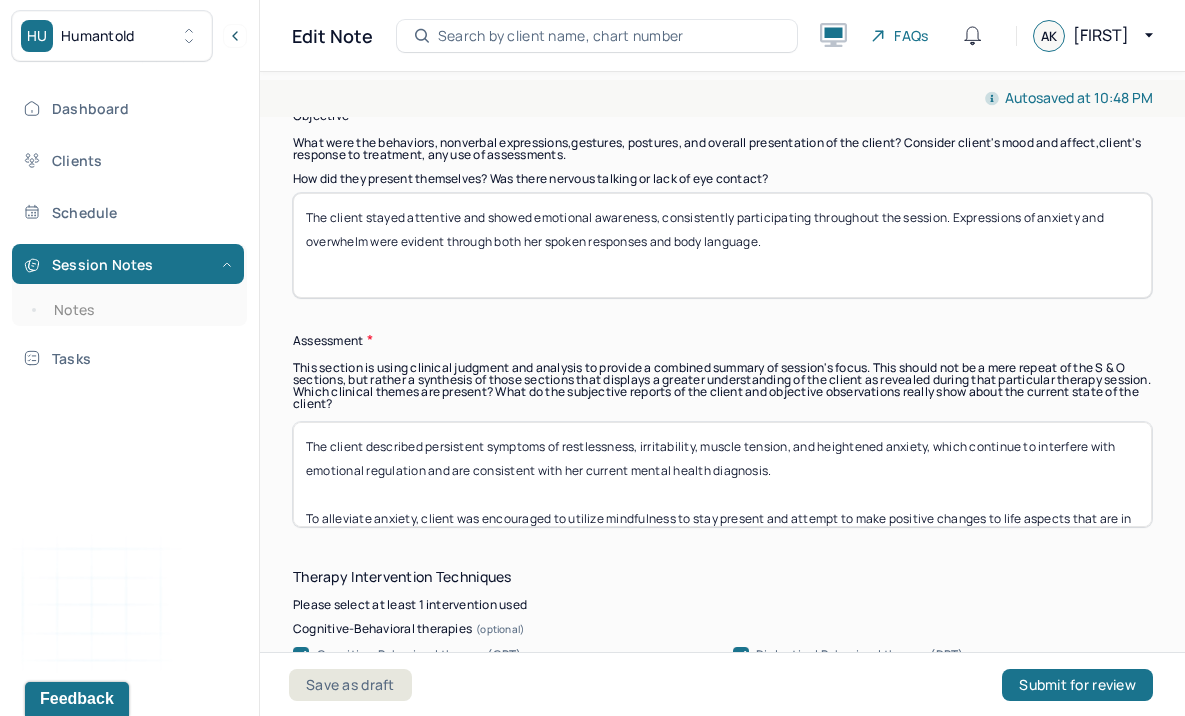 click on "The client described persistent symptoms of restlessness, irritability, muscle tension, and heightened anxiety, which continue to interfere with emotional regulation and are consistent with her current mental health diagnosis.
To alleviate anxiety, client was encouraged to utilize mindfulness to stay present and attempt to make positive changes to life aspects that are in her control." at bounding box center (722, 474) 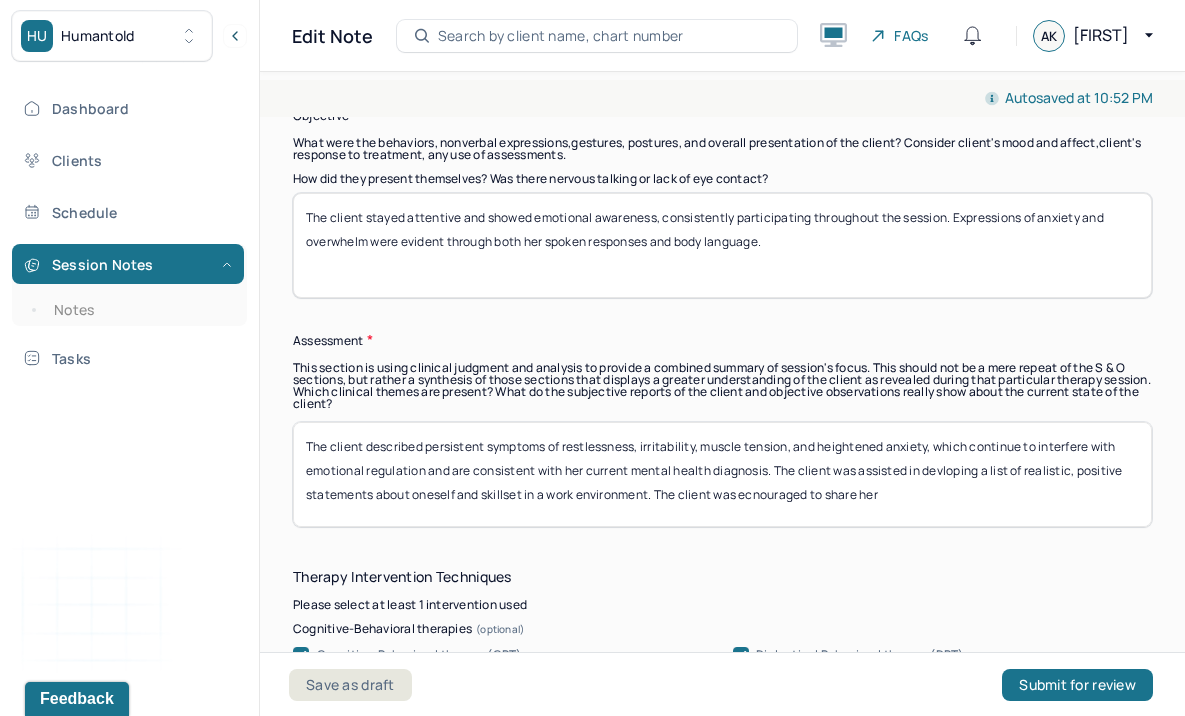 click on "The client described persistent symptoms of restlessness, irritability, muscle tension, and heightened anxiety, which continue to interfere with emotional regulation and are consistent with her current mental health diagnosis. The client was assisted in devloping a list of realistic, positive statements about oneself and skillset in a work environment. The client was ecnouraged to share her
To alleviate anxiety, client was encouraged to utilize mindfulness to stay present and attempt to make positive changes to life aspects that are in her control." at bounding box center (722, 474) 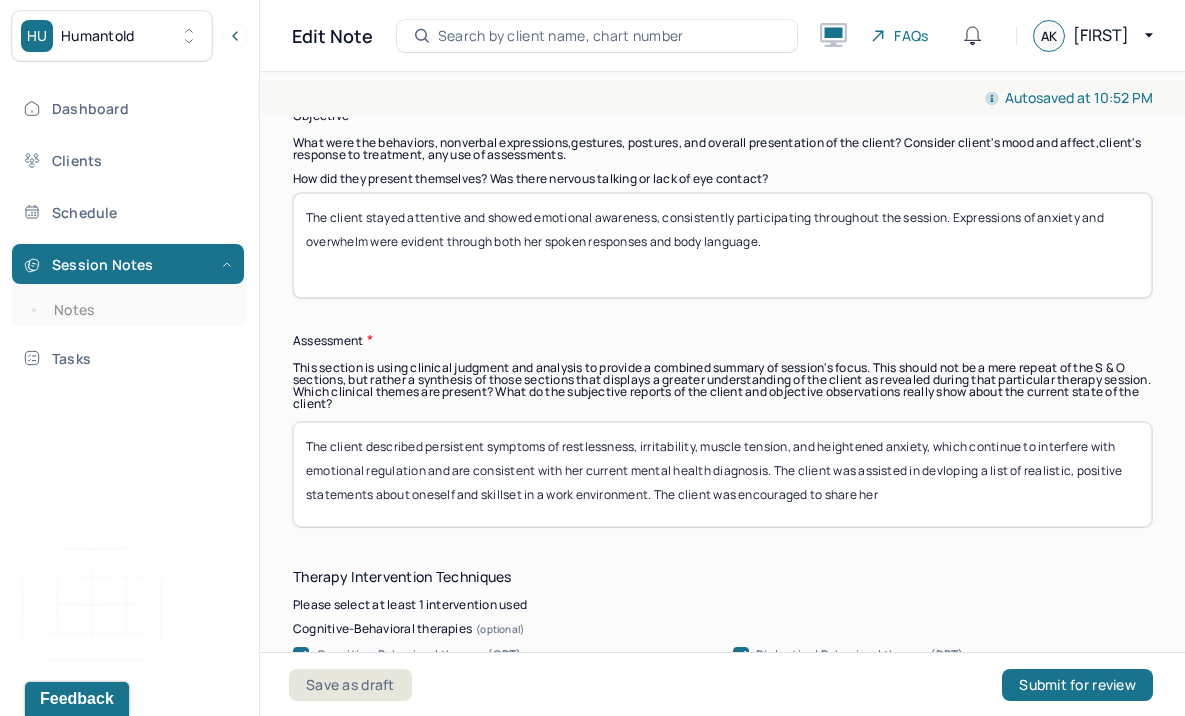 click on "The client described persistent symptoms of restlessness, irritability, muscle tension, and heightened anxiety, which continue to interfere with emotional regulation and are consistent with her current mental health diagnosis. The client was assisted in devloping a list of realistic, positive statements about oneself and skillset in a work environment. The client was ecnouraged to share her
To alleviate anxiety, client was encouraged to utilize mindfulness to stay present and attempt to make positive changes to life aspects that are in her control." at bounding box center [722, 474] 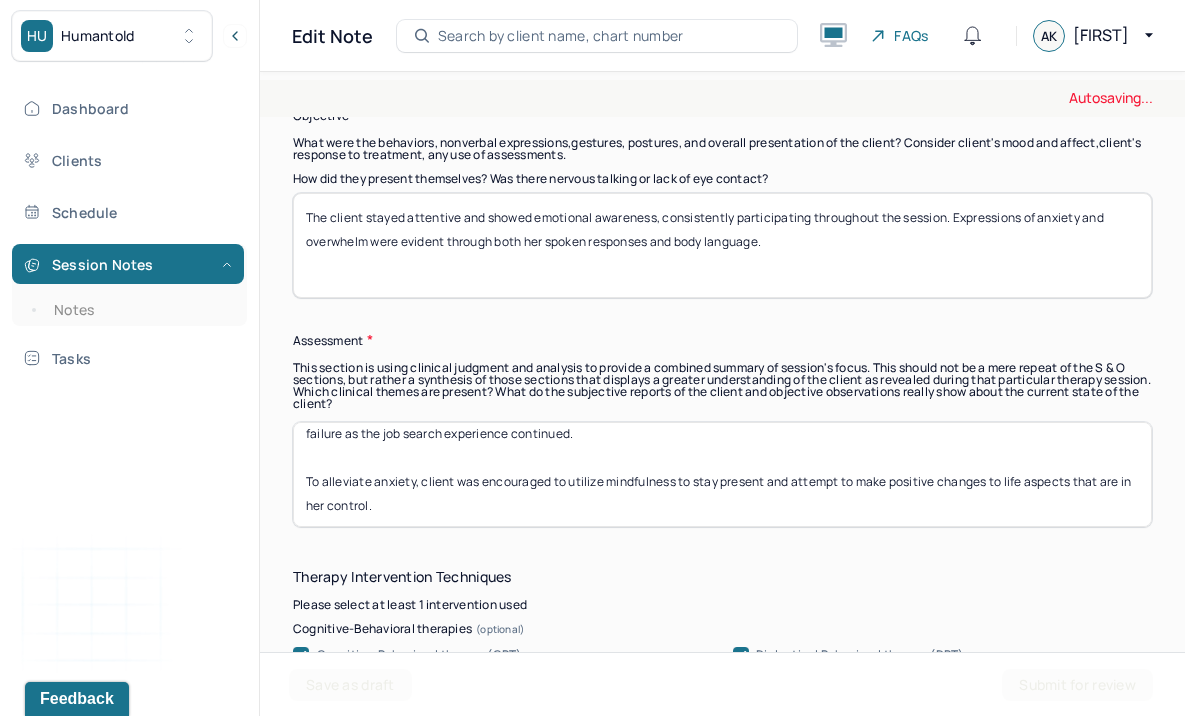 scroll, scrollTop: 88, scrollLeft: 0, axis: vertical 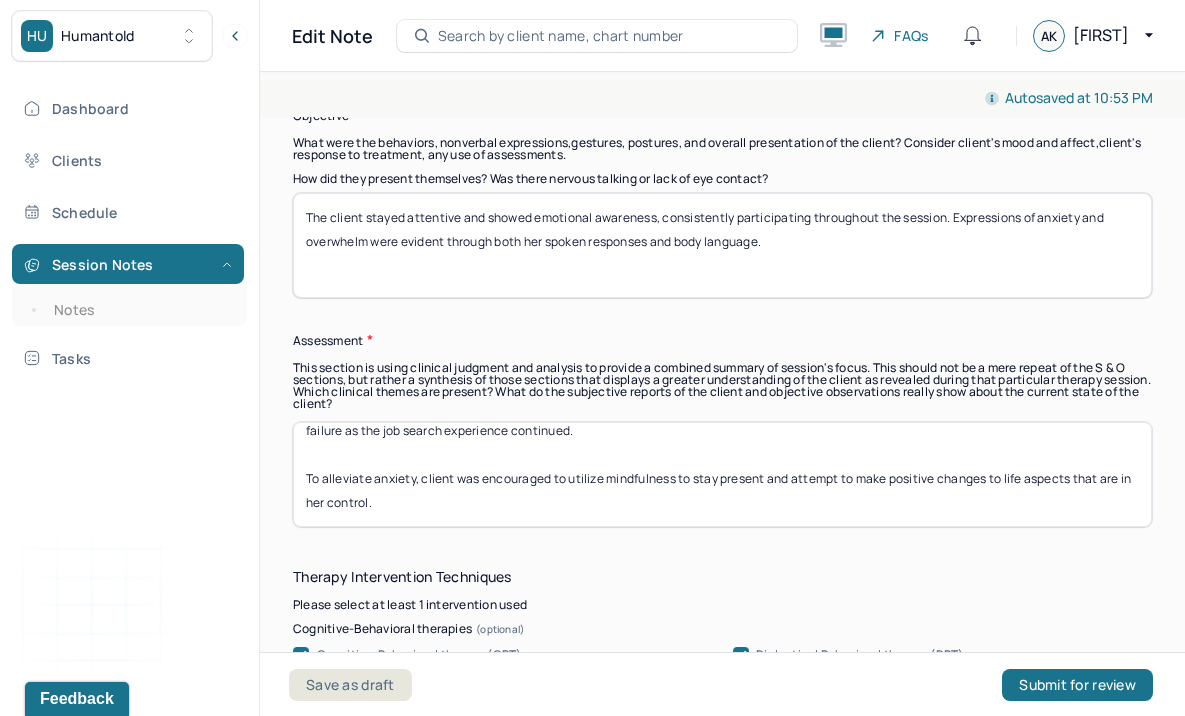 click on "The client described persistent symptoms of restlessness, irritability, muscle tension, and heightened anxiety, which continue to interfere with emotional regulation and are consistent with her current mental health diagnosis. The client was assisted in devloping a list of realistic, positive statements about oneself and skillset in a work environment. The client was encouraged to share her feelings of anxiety, frustration, anger, and failure as the job search experience continued.
To alleviate anxiety, client was encouraged to utilize mindfulness to stay present and attempt to make positive changes to life aspects that are in her control." at bounding box center [722, 474] 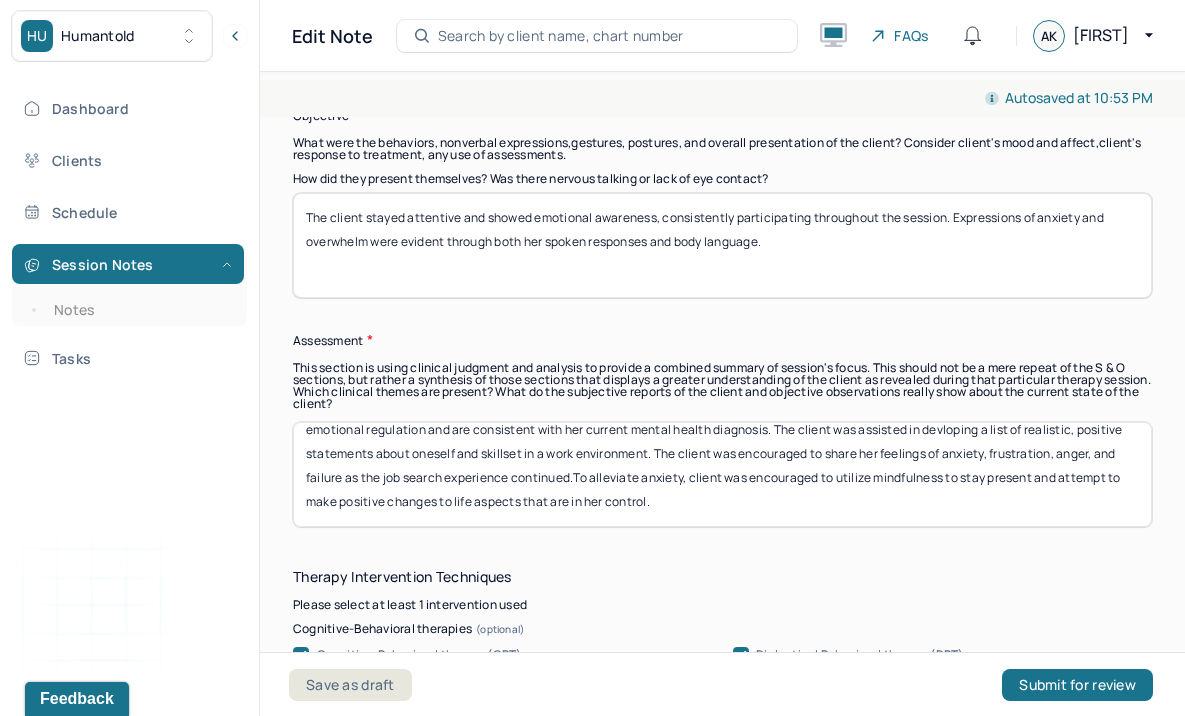 scroll, scrollTop: 40, scrollLeft: 0, axis: vertical 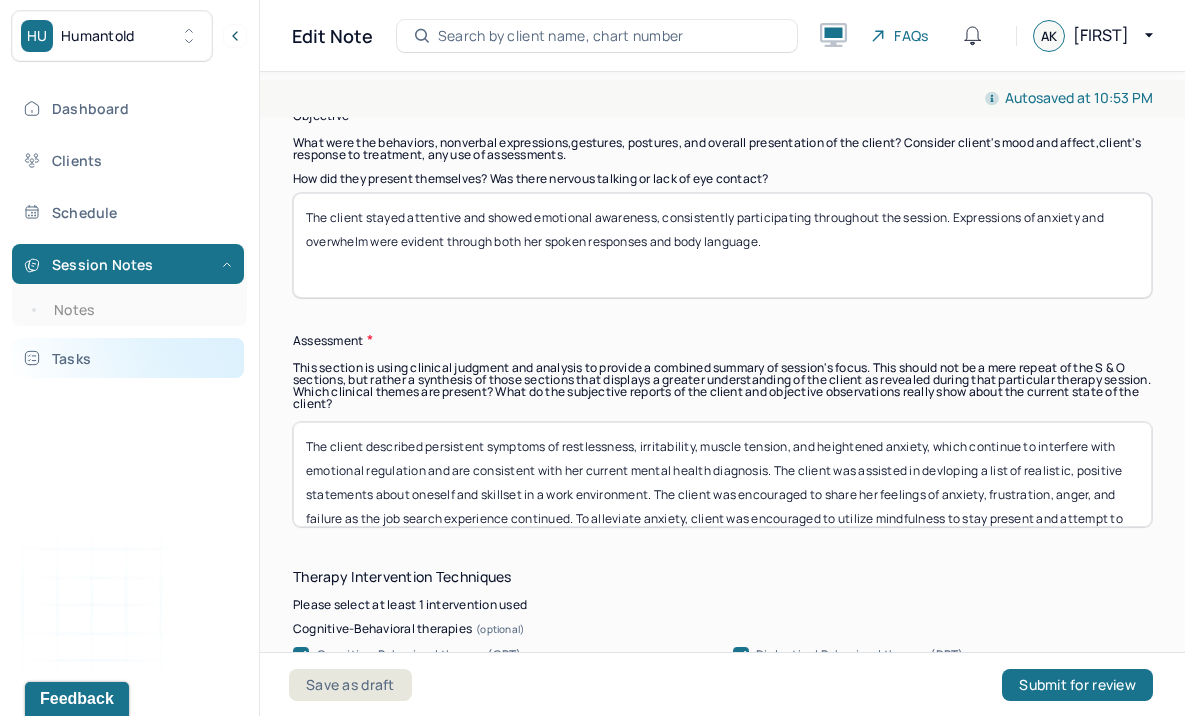 drag, startPoint x: 675, startPoint y: 499, endPoint x: 194, endPoint y: 356, distance: 501.80673 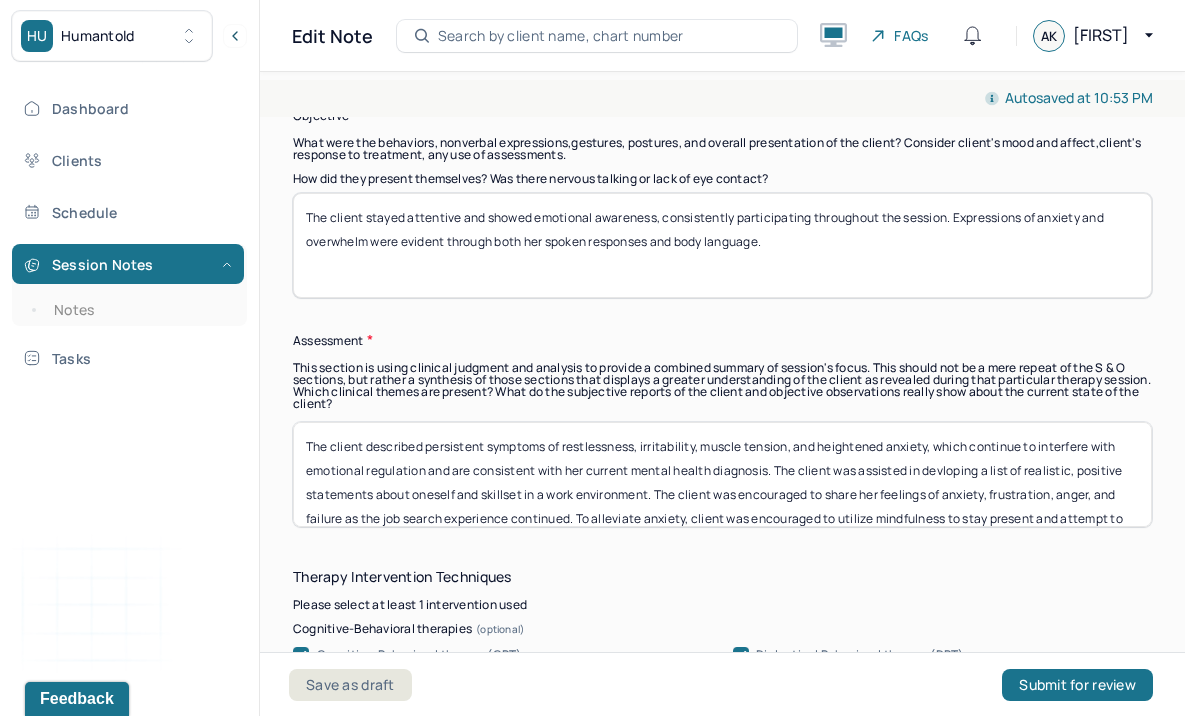 type on "The client described persistent symptoms of restlessness, irritability, muscle tension, and heightened anxiety, which continue to interfere with emotional regulation and are consistent with her current mental health diagnosis. The client was assisted in devloping a list of realistic, positive statements about oneself and skillset in a work environment. The client was encouraged to share her feelings of anxiety, frustration, anger, and failure as the job search experience continued. To alleviate anxiety, client was encouraged to utilize mindfulness to stay present and attempt to make positive changes to life aspects that are in her control." 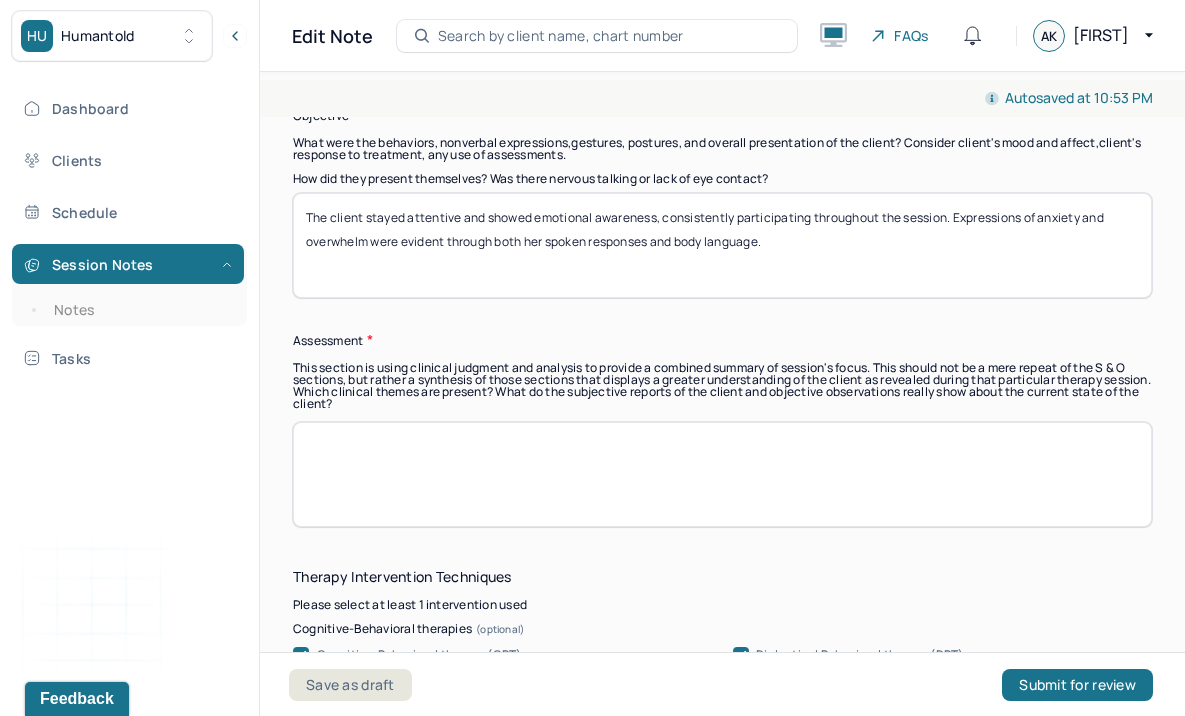 paste on "The client described ongoing symptoms of restlessness, irritability, muscle tension, and heightened anxiety, which continue to impact her ability to regulate emotions and are consistent with her current mental health diagnosis. In session, she was supported in creating a list of realistic and affirming statements about herself and her professional abilities. The client was encouraged to express feelings of anxiety, frustration, anger, and perceived failure related to her job search process. To help reduce anxiety, she was guided to practice mindfulness to remain present and to focus on making positive changes in areas of life within her control." 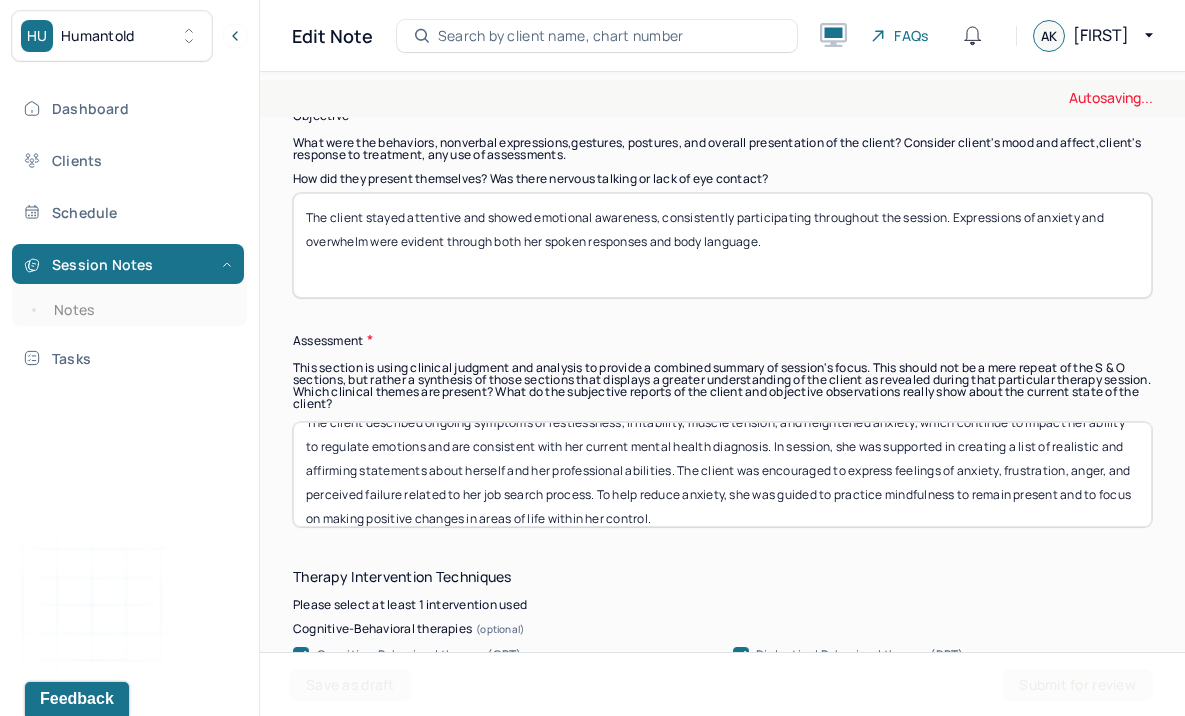 scroll, scrollTop: 0, scrollLeft: 0, axis: both 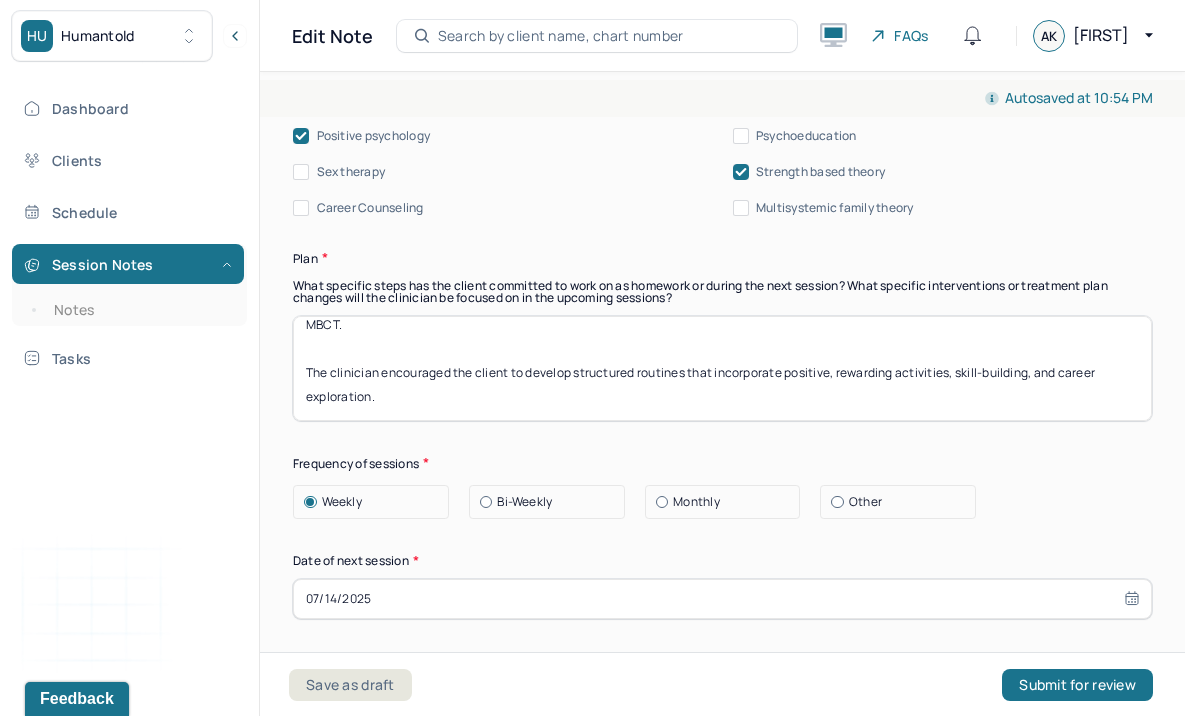 type on "The client described ongoing symptoms of restlessness, irritability, muscle tension, and heightened anxiety, which continue to impact her ability to regulate emotions and are consistent with her current mental health diagnosis. In session, she was supported in creating a list of realistic and affirming statements about herself and her professional abilities. The client was encouraged to express feelings of anxiety, frustration, anger, and perceived failure related to her job search process. To help reduce anxiety, she was guided to practice mindfulness to remain present and to focus on making positive changes in areas of life within her control." 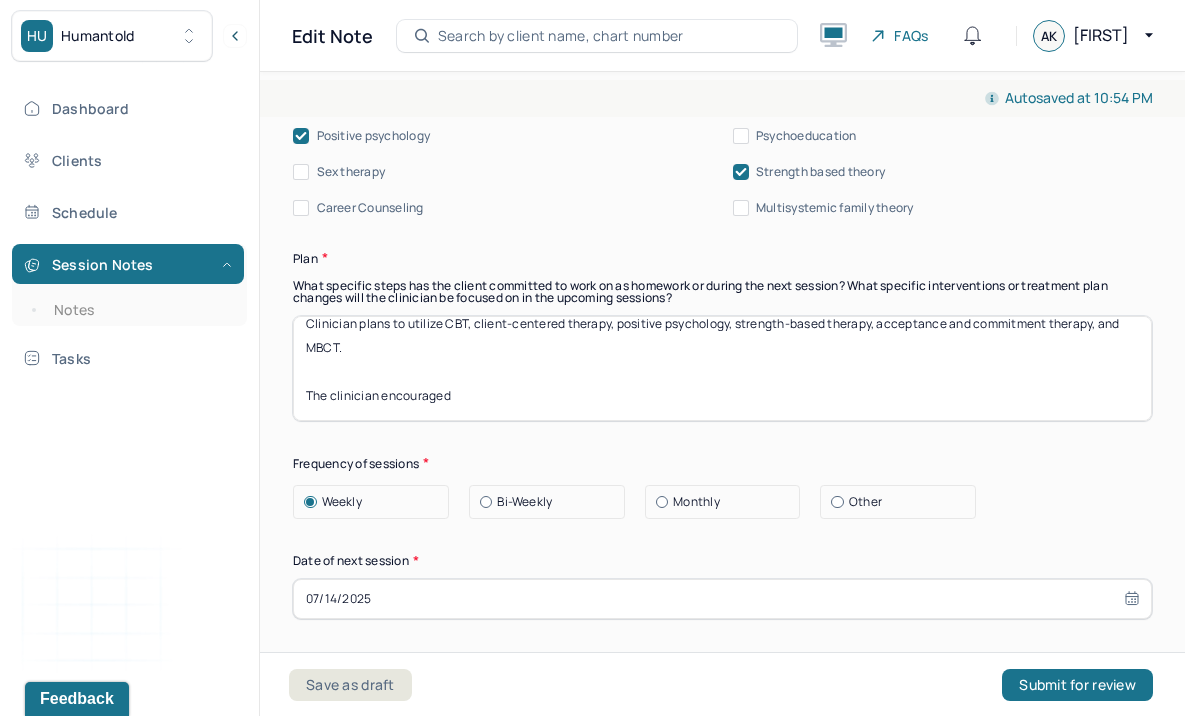 scroll, scrollTop: 16, scrollLeft: 0, axis: vertical 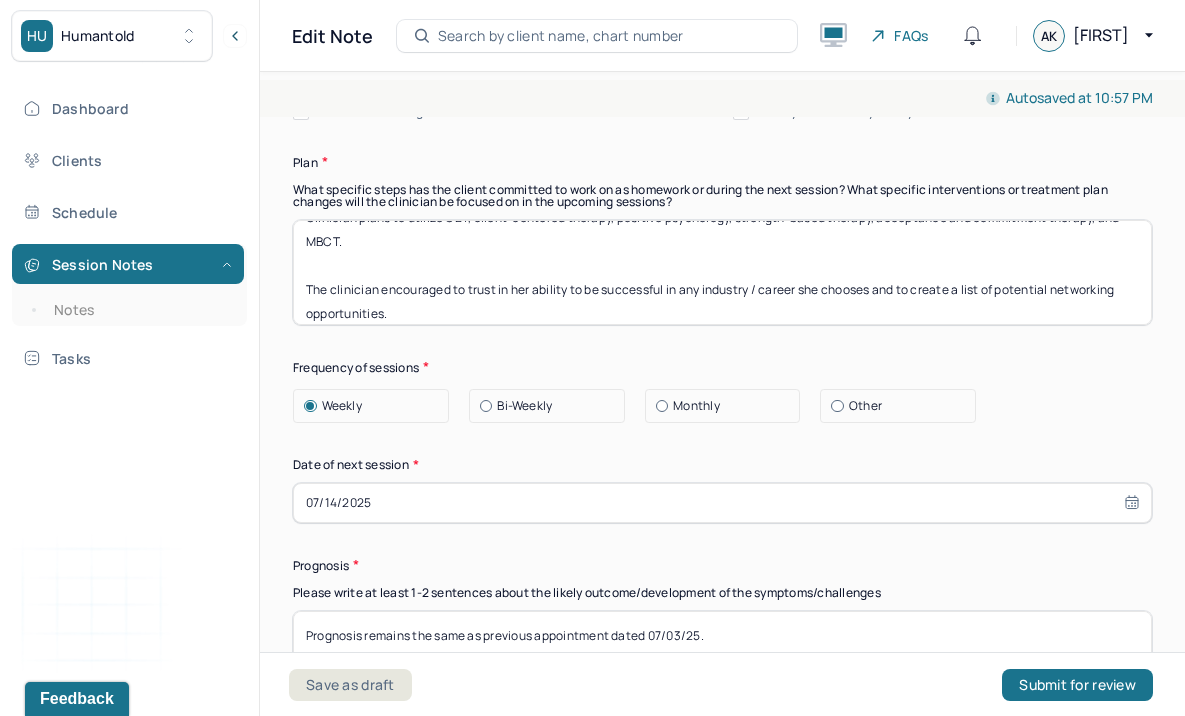 drag, startPoint x: 400, startPoint y: 311, endPoint x: 298, endPoint y: 290, distance: 104.13933 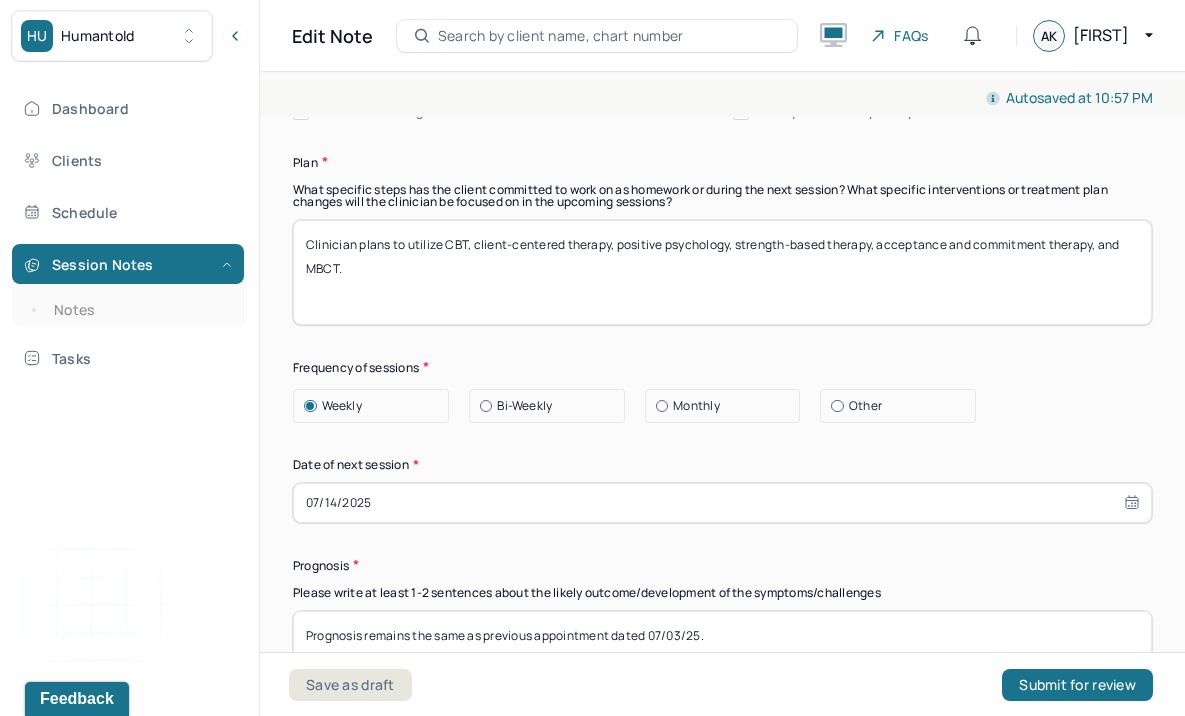 scroll, scrollTop: 0, scrollLeft: 0, axis: both 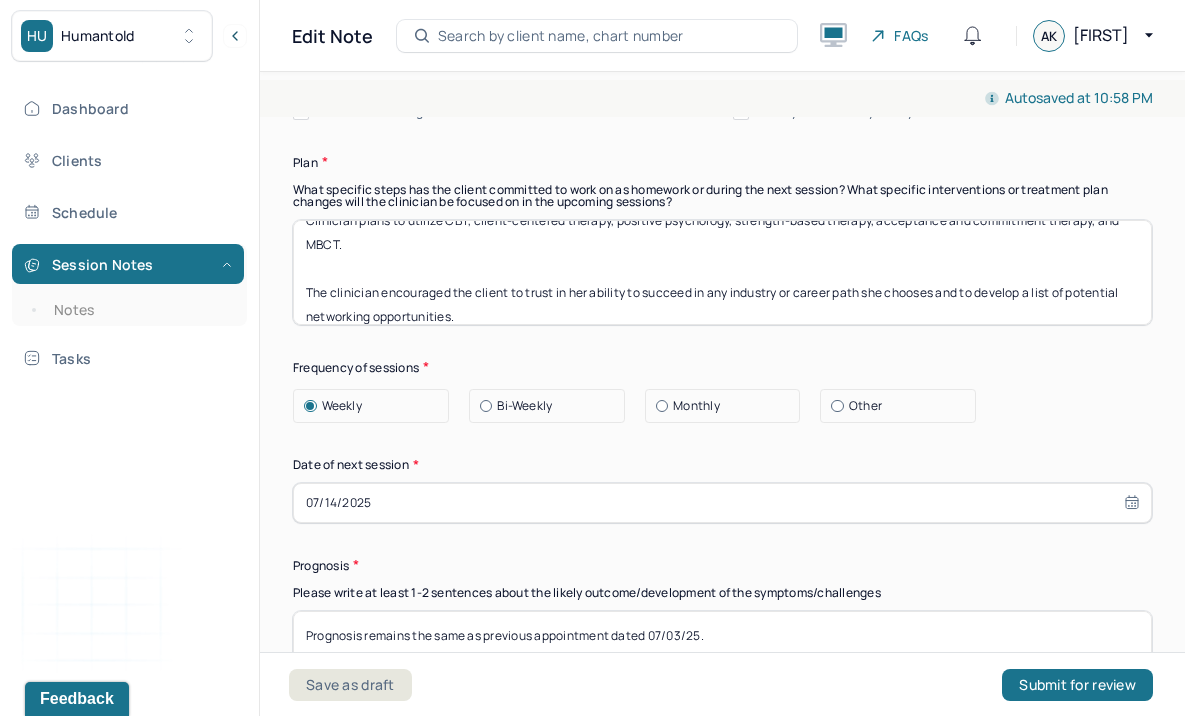 type on "Clinician plans to utilize CBT, client-centered therapy, positive psychology, strength-based therapy, acceptance and commitment therapy, and MBCT.
The clinician encouraged the client to trust in her ability to succeed in any industry or career path she chooses and to develop a list of potential networking opportunities." 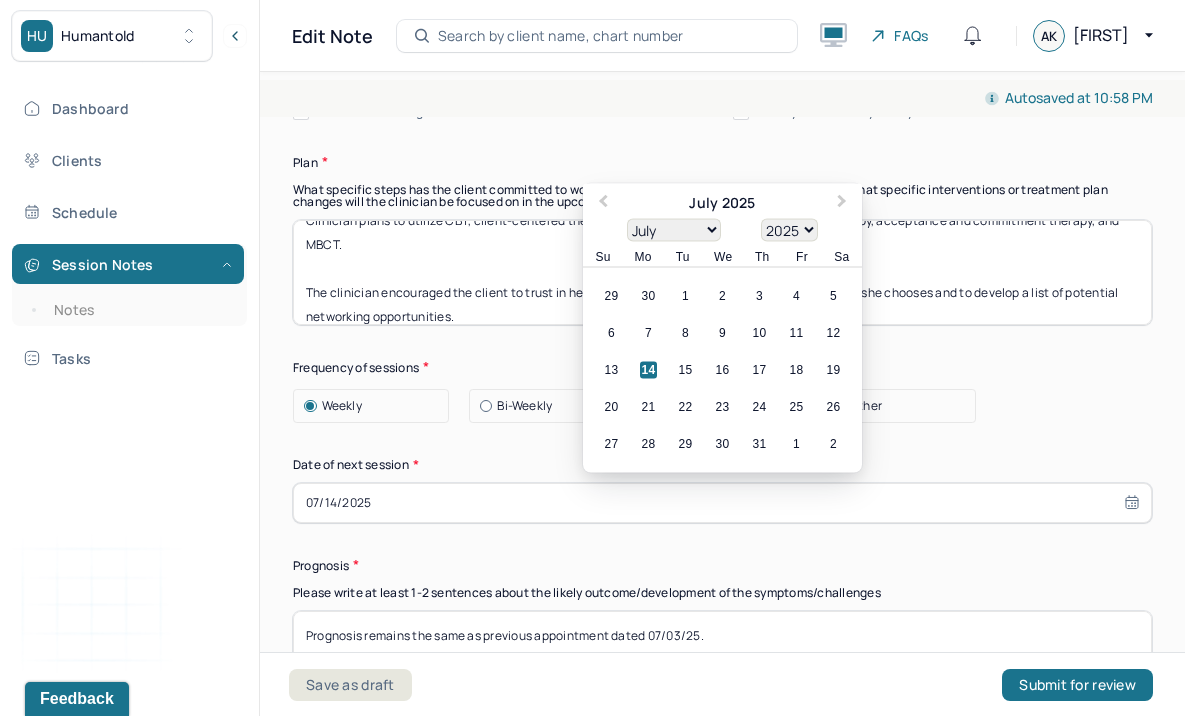 click on "07/14/2025" at bounding box center [722, 503] 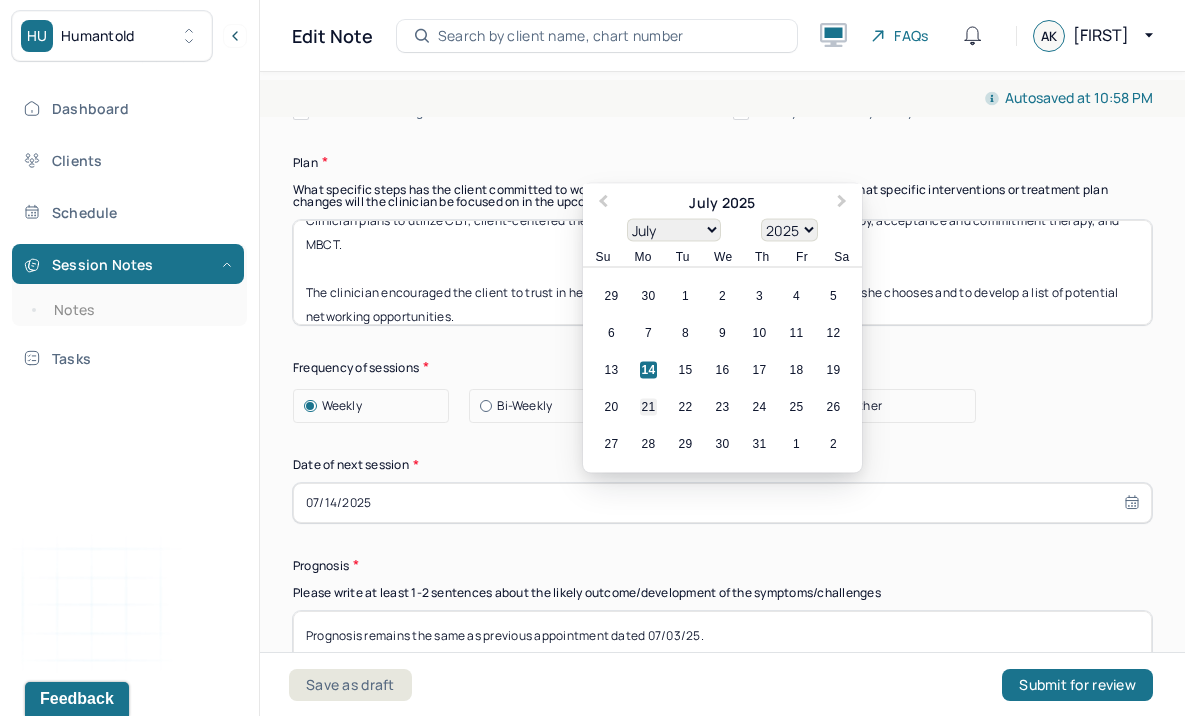 click on "21" at bounding box center [648, 406] 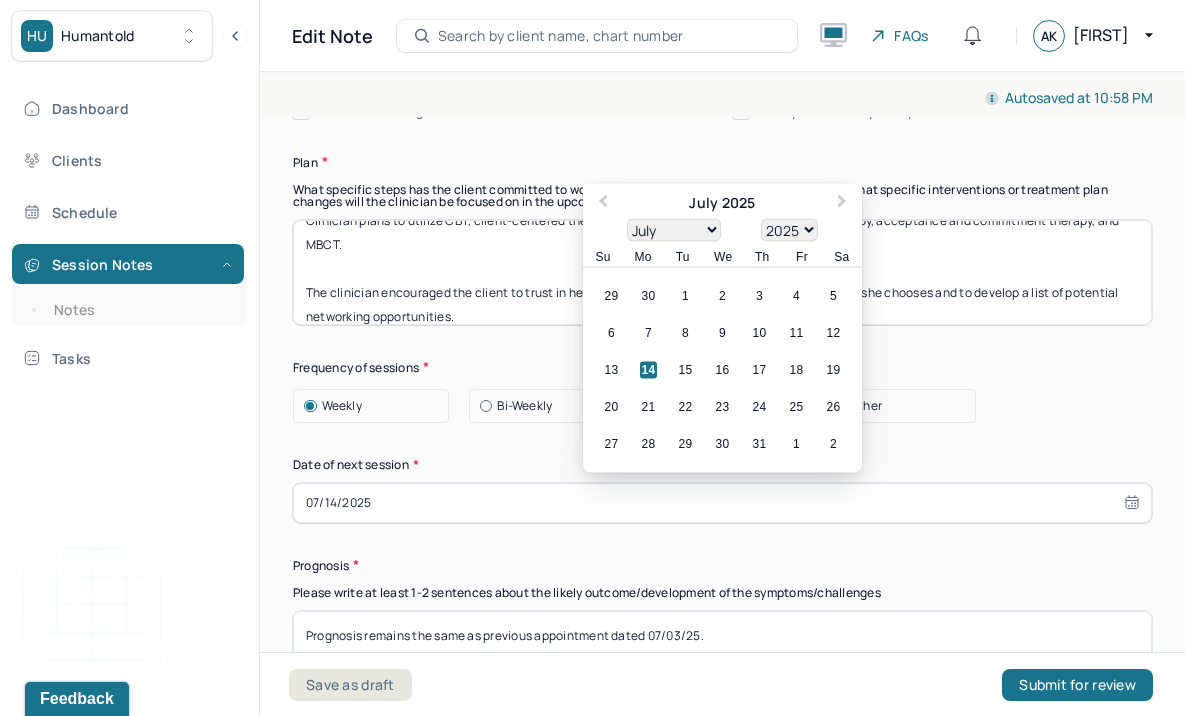 type on "07/21/2025" 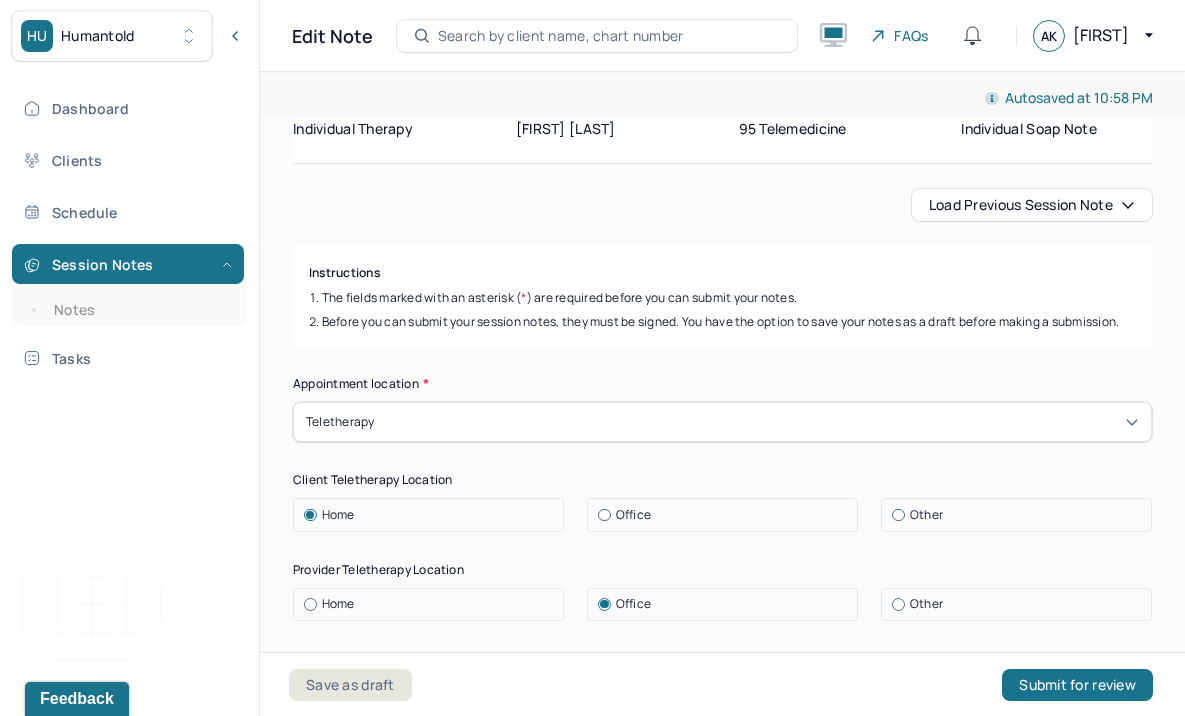 scroll, scrollTop: 0, scrollLeft: 0, axis: both 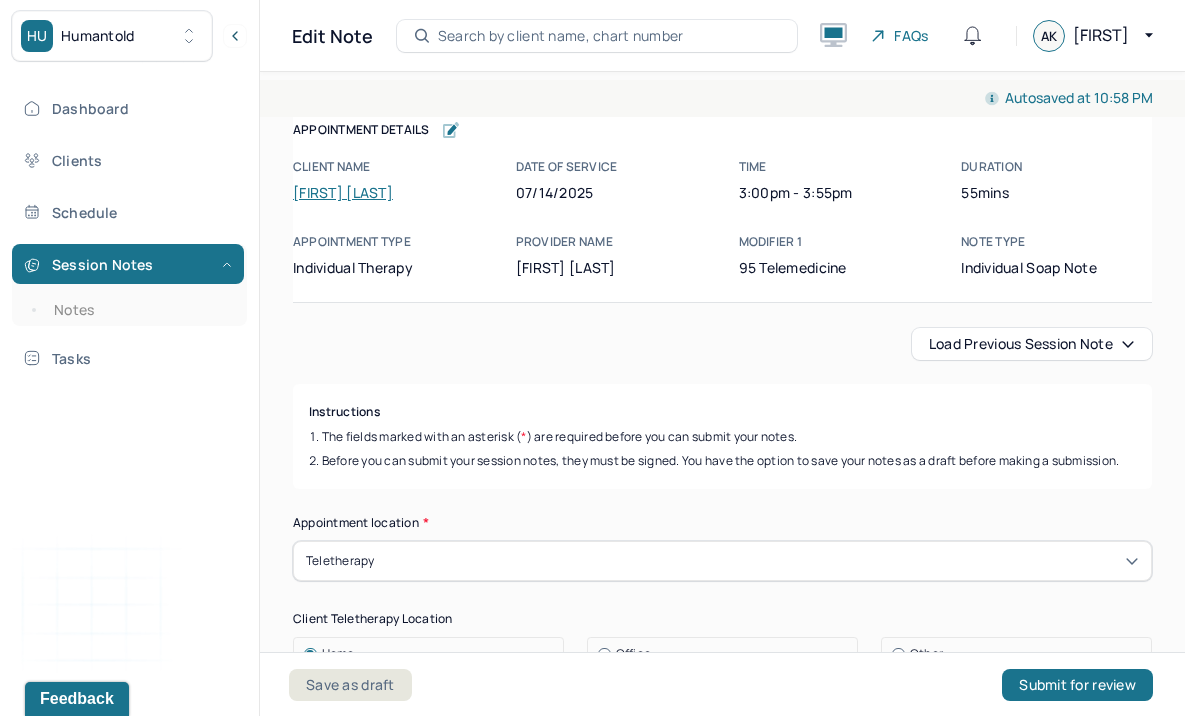 click on "Load previous session note" at bounding box center (1032, 344) 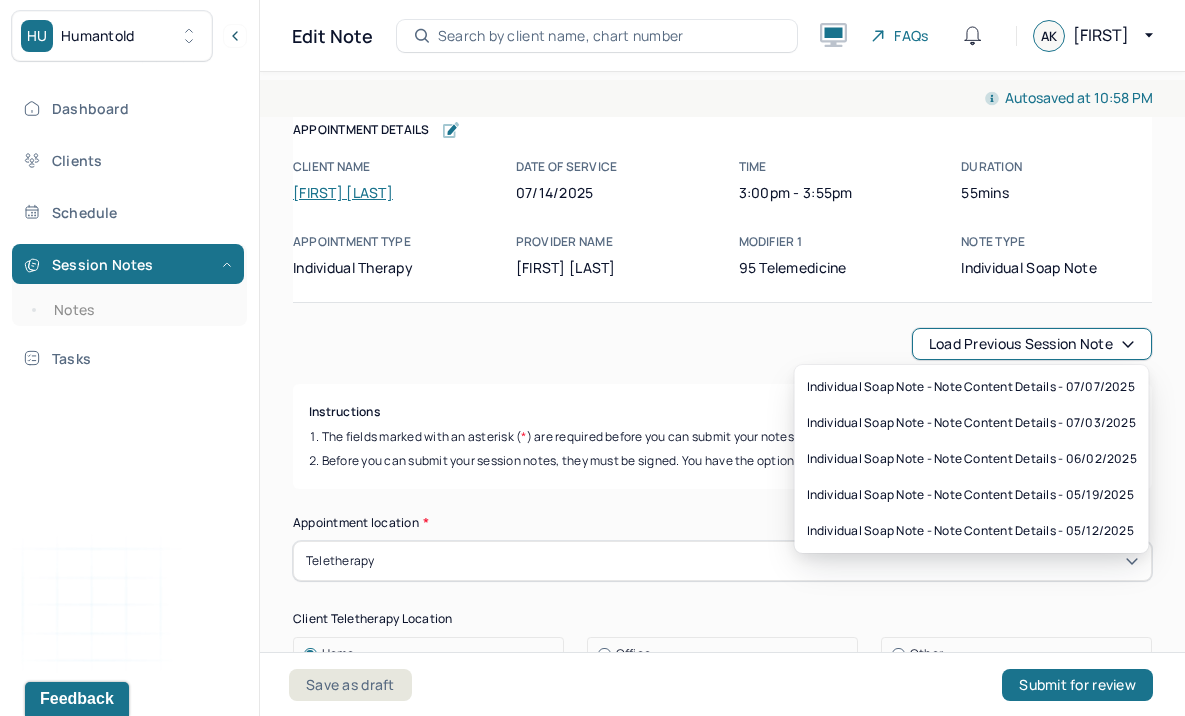 click on "The fields marked with an asterisk ( * ) are required before you can submit your notes." at bounding box center (722, 437) 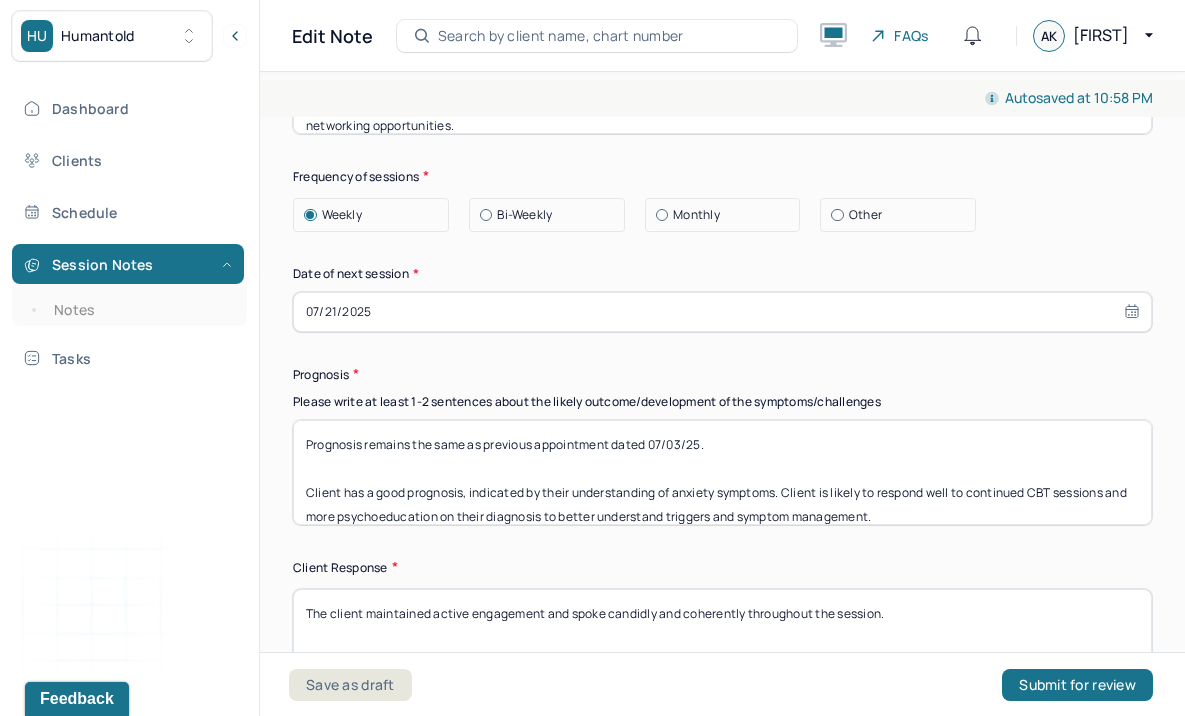 scroll, scrollTop: 2941, scrollLeft: 0, axis: vertical 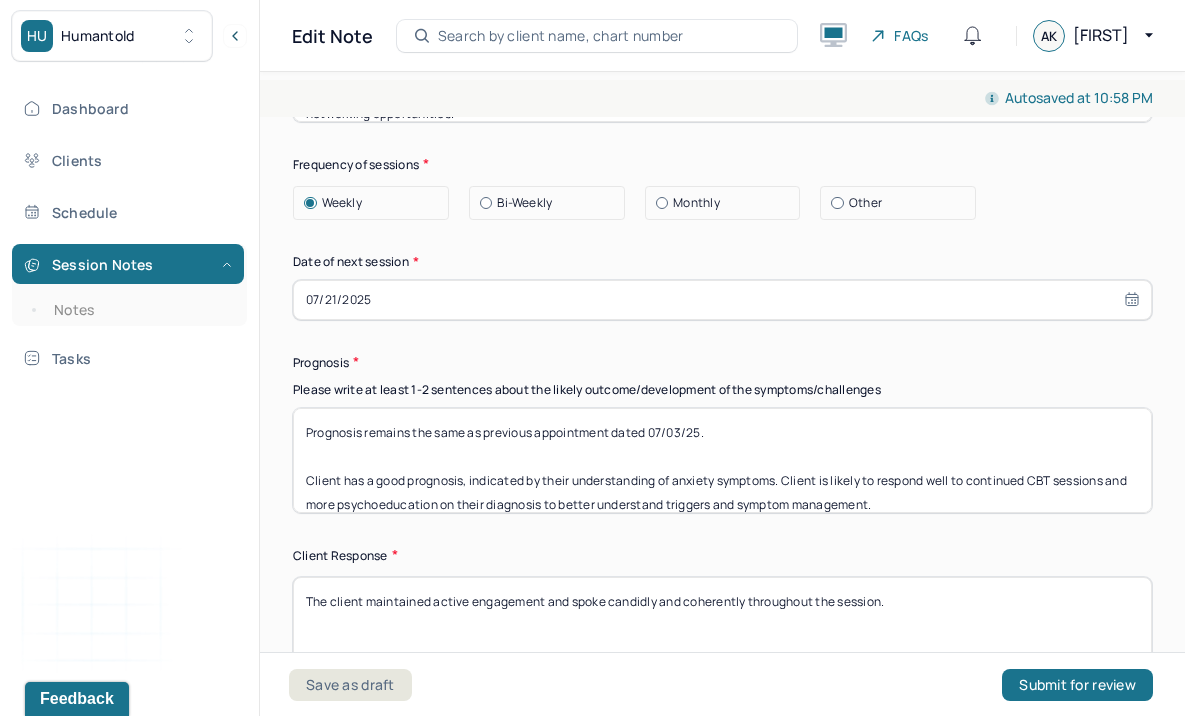 click on "Prognosis remains the same as previous appointment dated 07/03/25.
Client has a good prognosis, indicated by their understanding of anxiety symptoms. Client is likely to respond well to continued CBT sessions and more psychoeducation on their diagnosis to better understand triggers and symptom management." at bounding box center [722, 460] 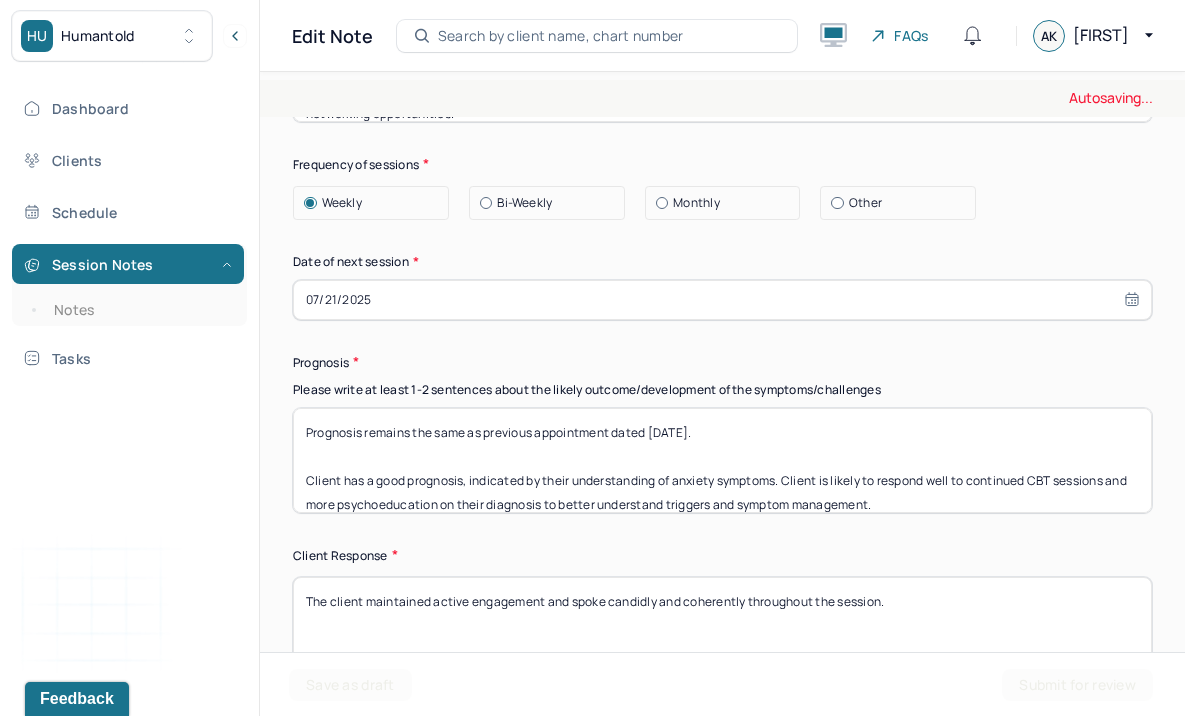 scroll, scrollTop: 16, scrollLeft: 0, axis: vertical 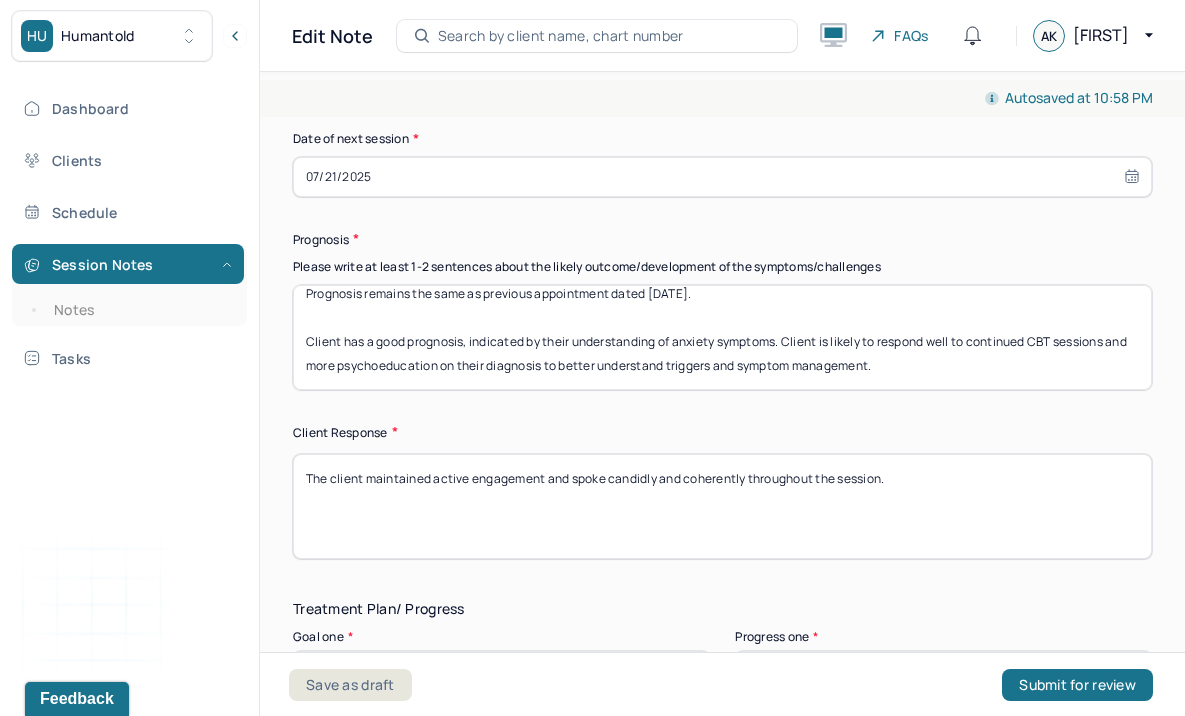 type on "Prognosis remains the same as previous appointment dated [DATE].
Client has a good prognosis, indicated by their understanding of anxiety symptoms. Client is likely to respond well to continued CBT sessions and more psychoeducation on their diagnosis to better understand triggers and symptom management." 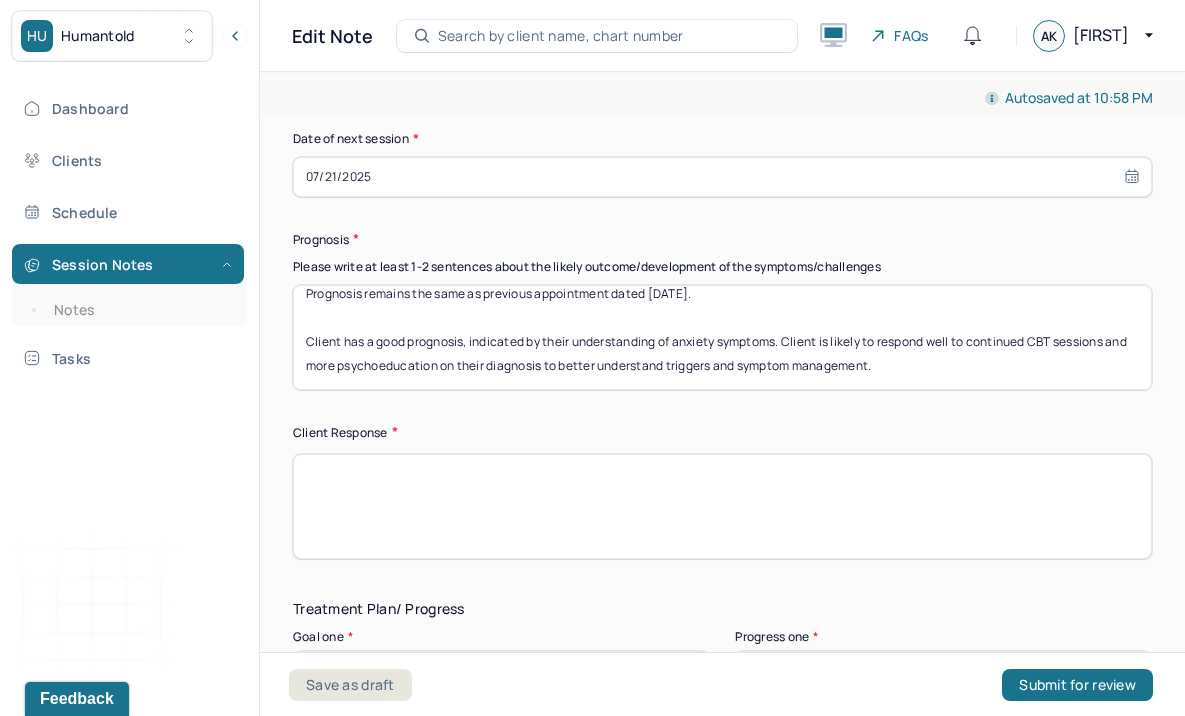 paste on "The client participated attentively and communicated her ideas clearly and openly." 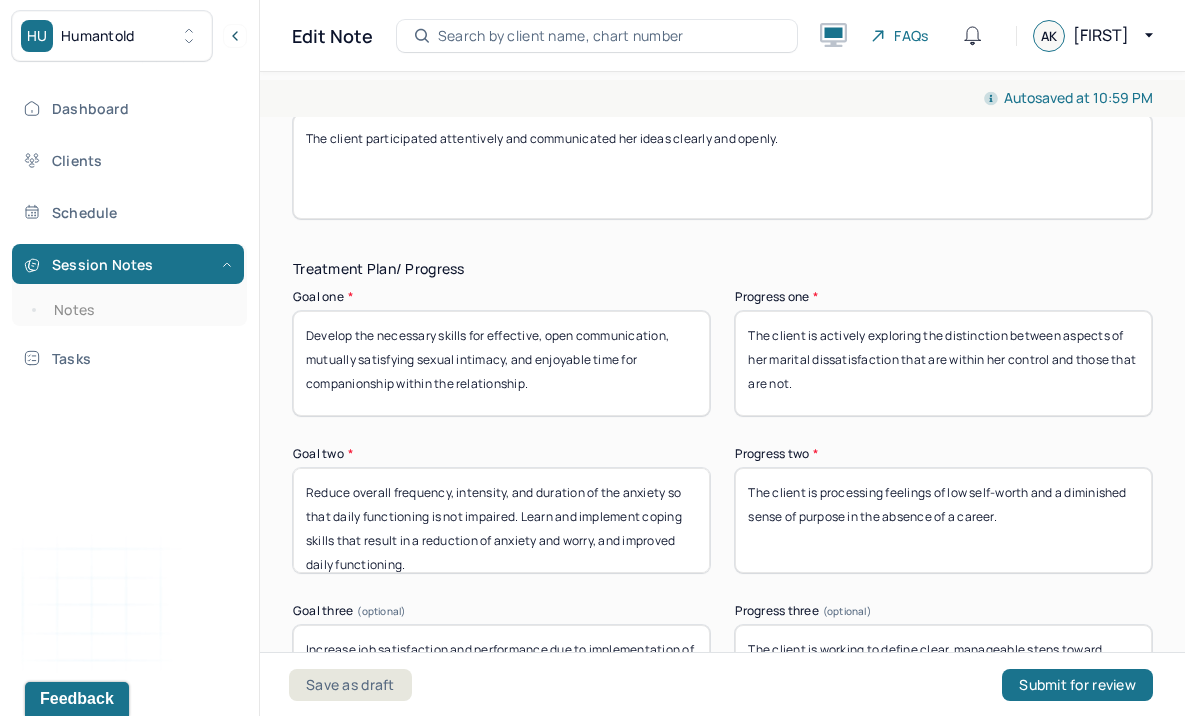 scroll, scrollTop: 3439, scrollLeft: 0, axis: vertical 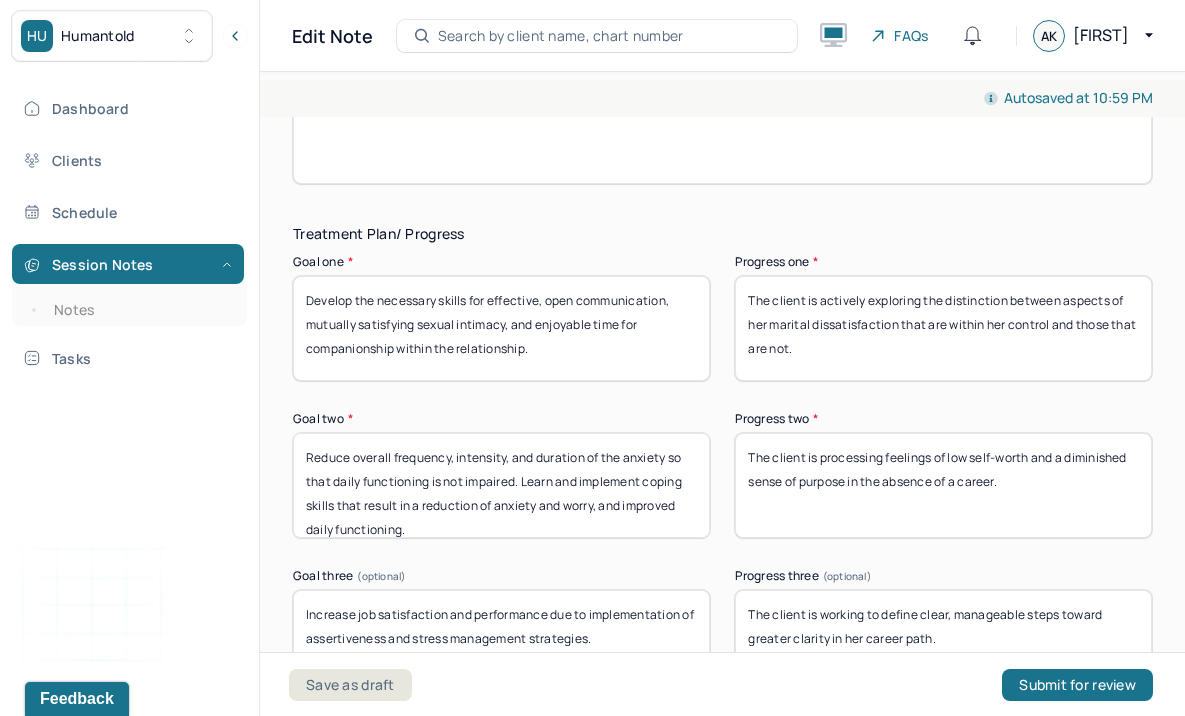 type on "The client participated attentively and communicated her ideas clearly and openly." 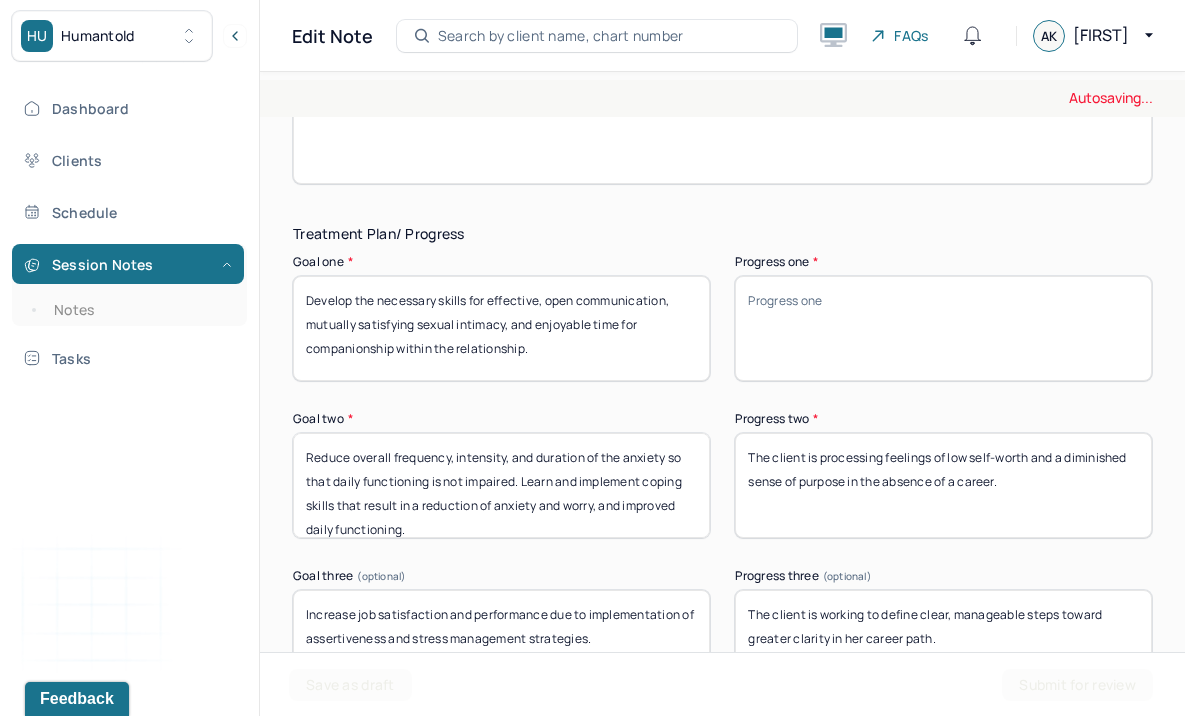 type 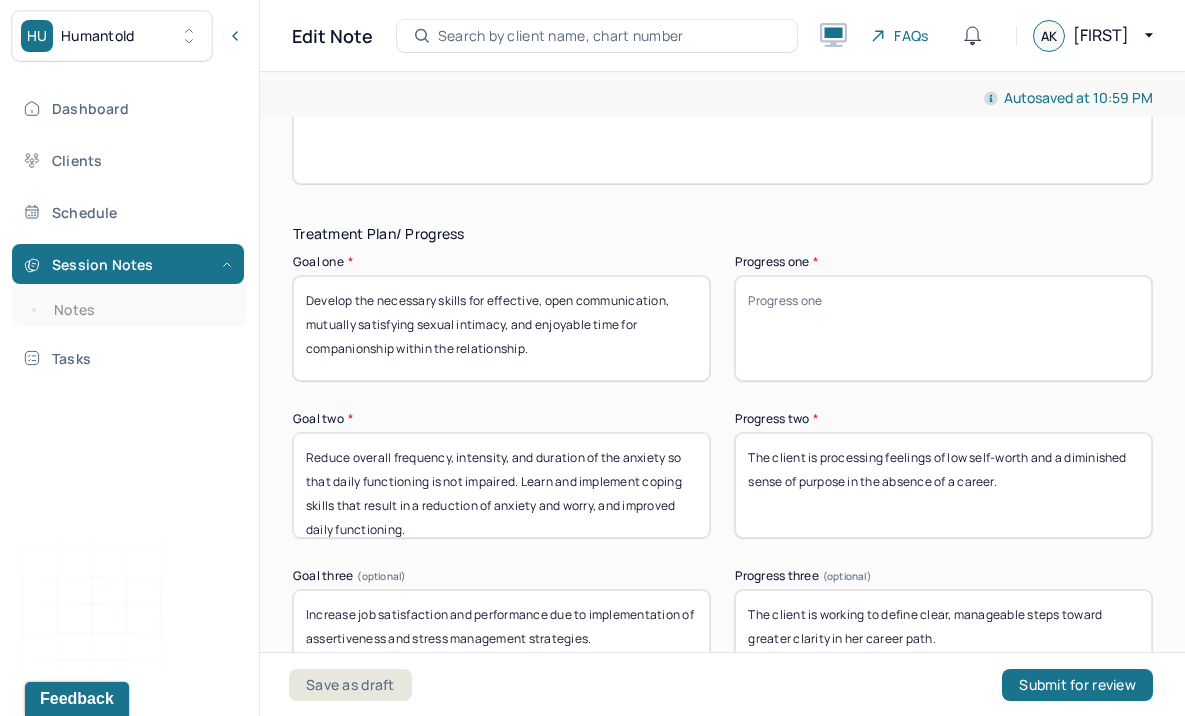 drag, startPoint x: 1052, startPoint y: 495, endPoint x: 718, endPoint y: 359, distance: 360.62723 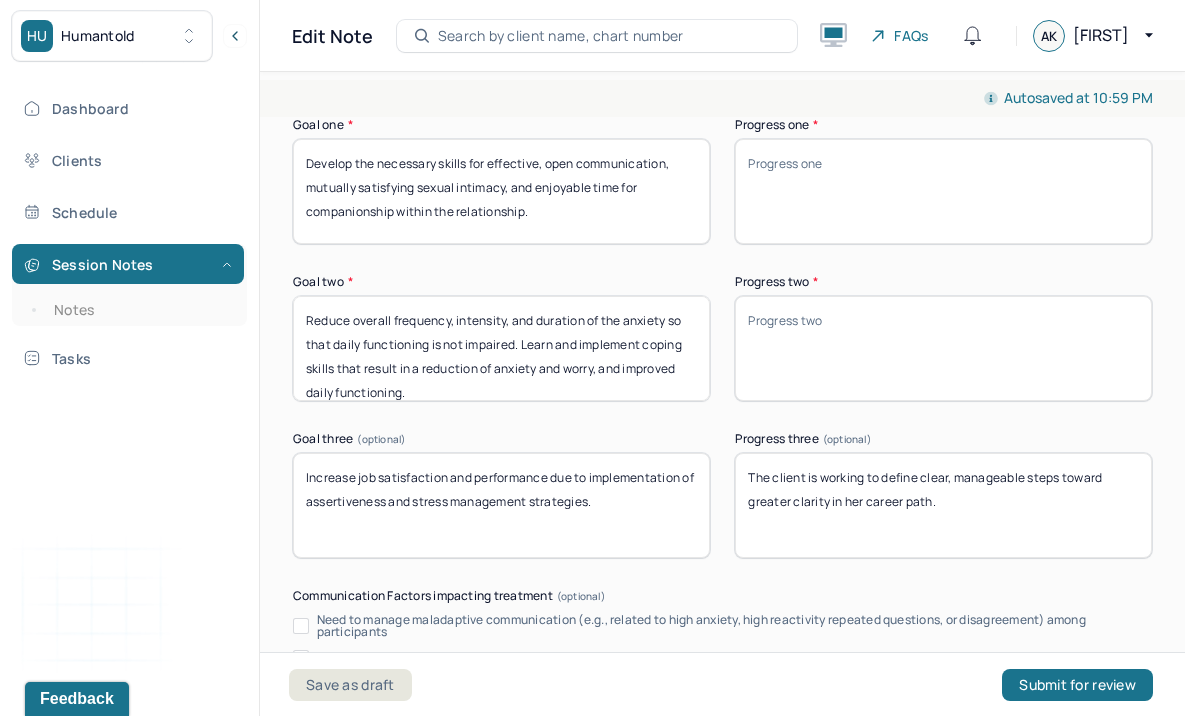 scroll, scrollTop: 3605, scrollLeft: 0, axis: vertical 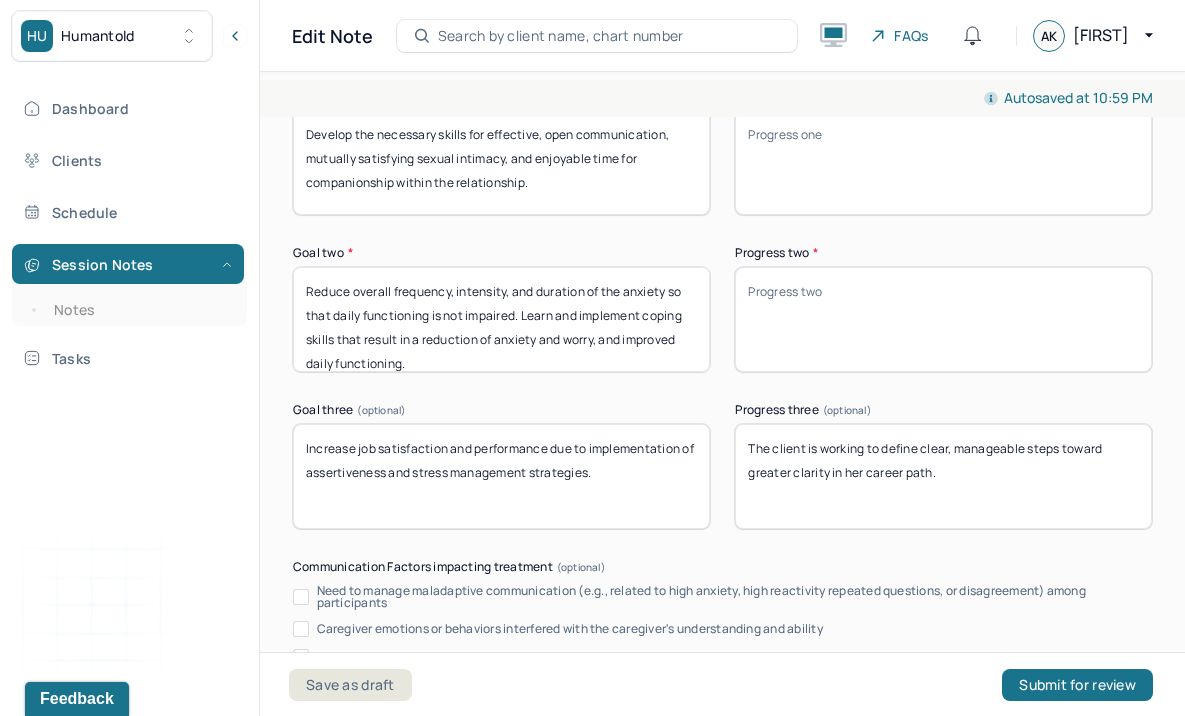 type 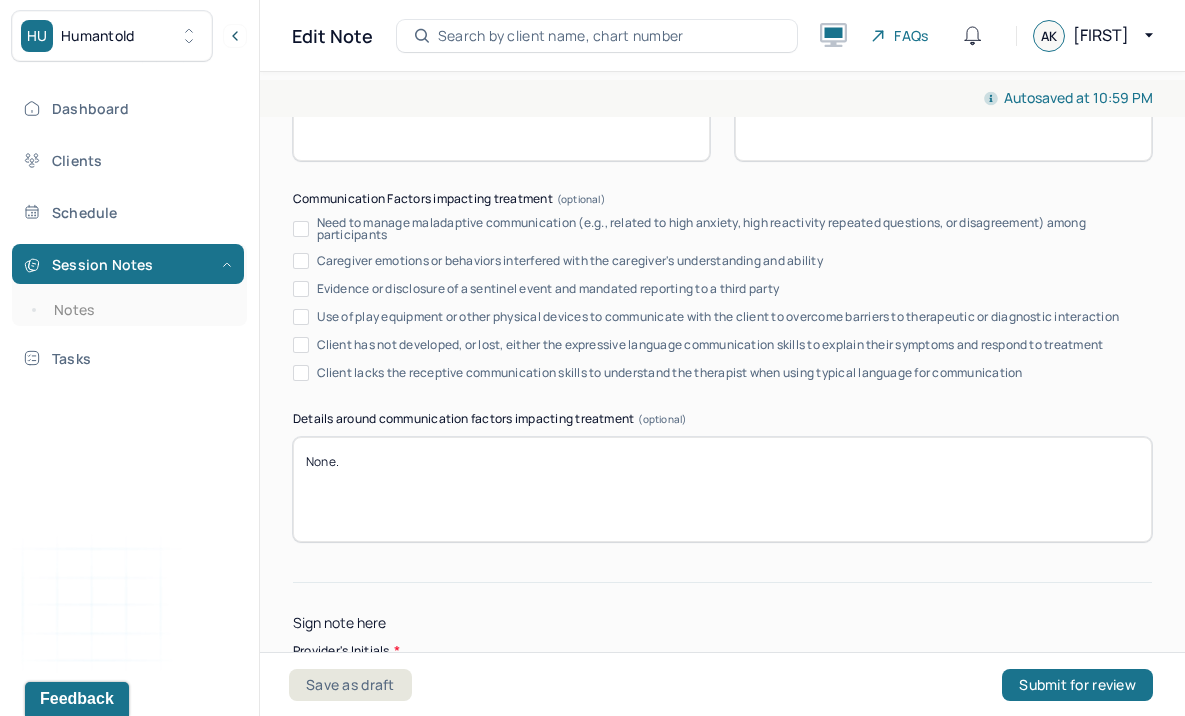 scroll, scrollTop: 4143, scrollLeft: 0, axis: vertical 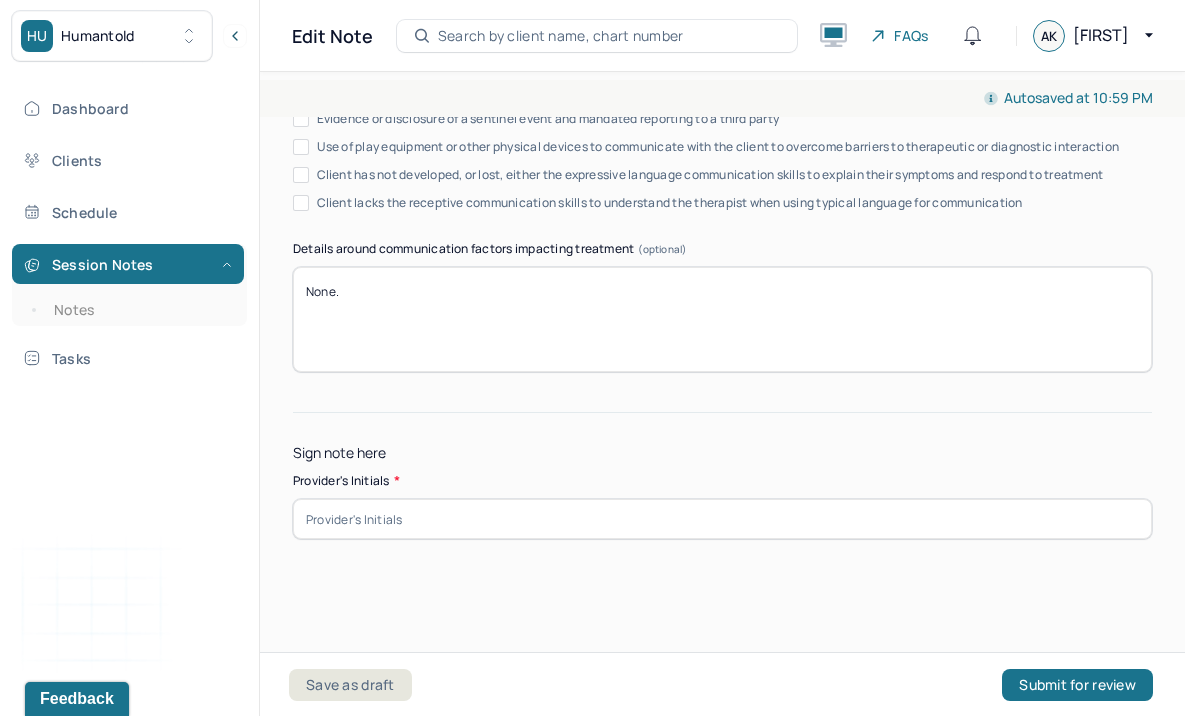 type 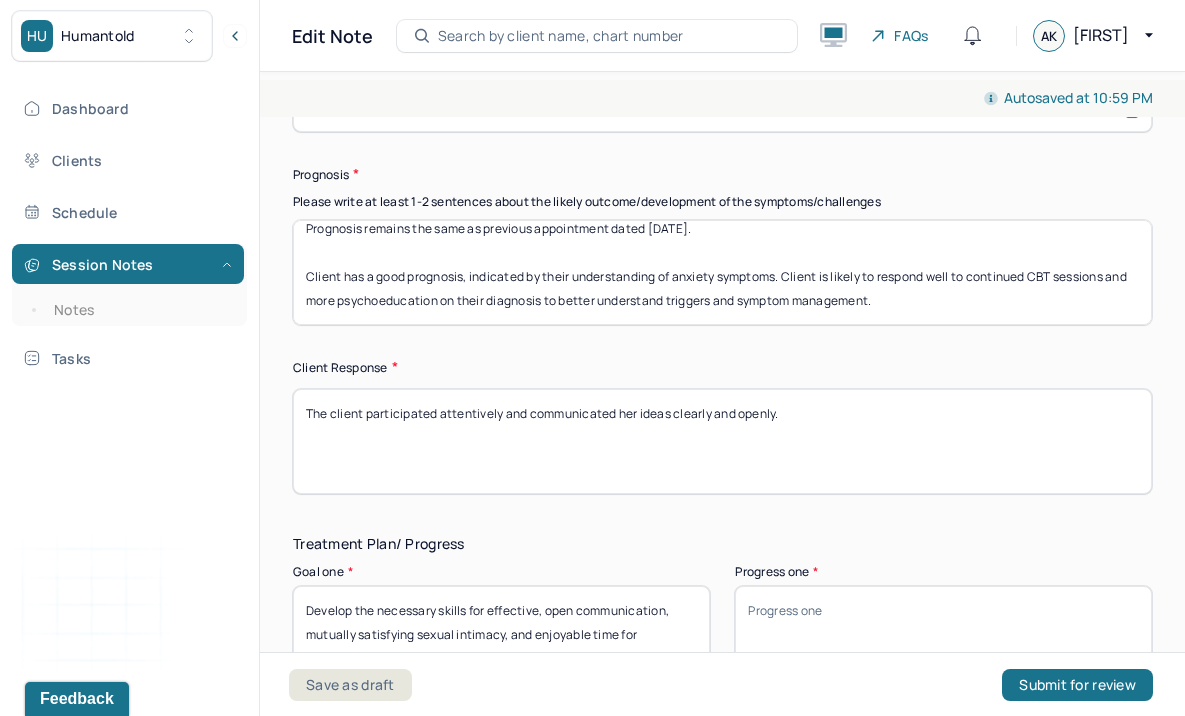 scroll, scrollTop: 3000, scrollLeft: 0, axis: vertical 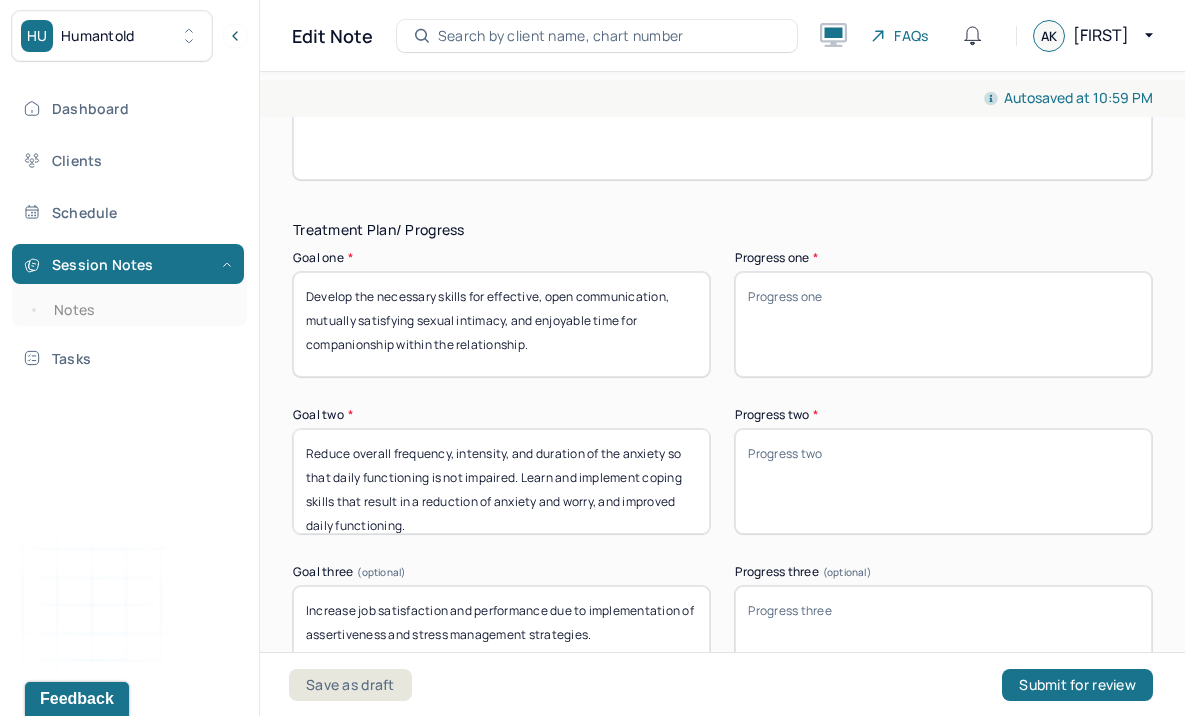 type on "ALK" 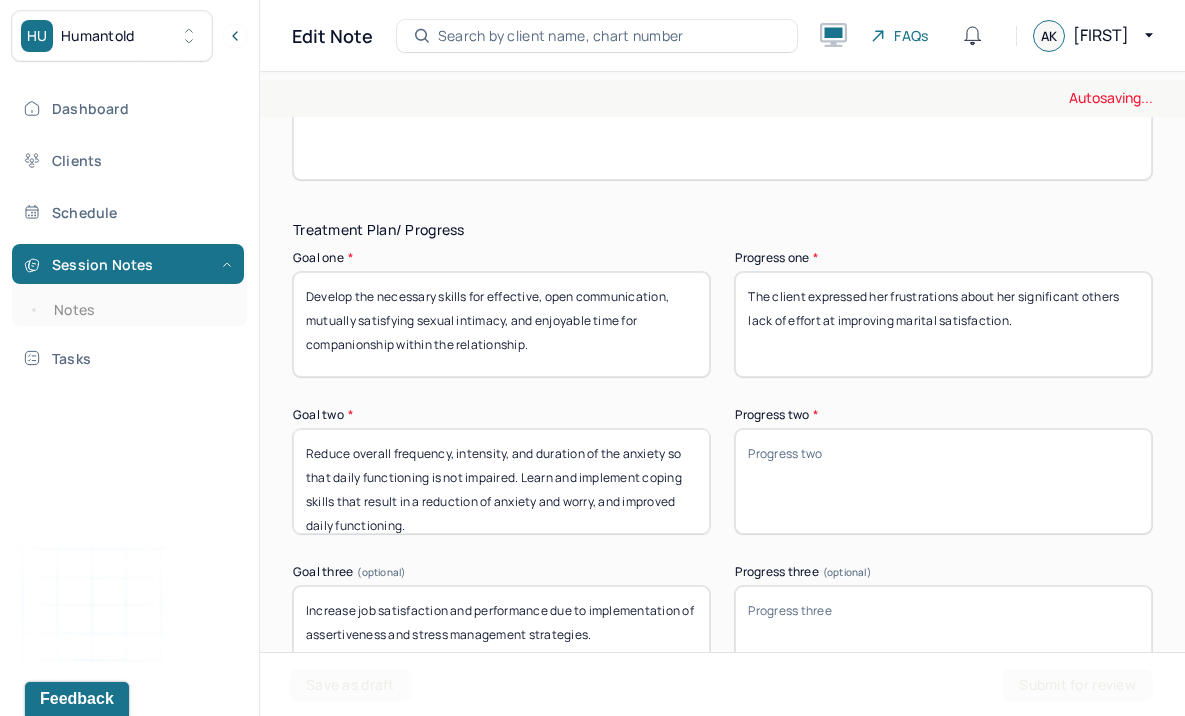 drag, startPoint x: 1037, startPoint y: 335, endPoint x: 663, endPoint y: 216, distance: 392.47546 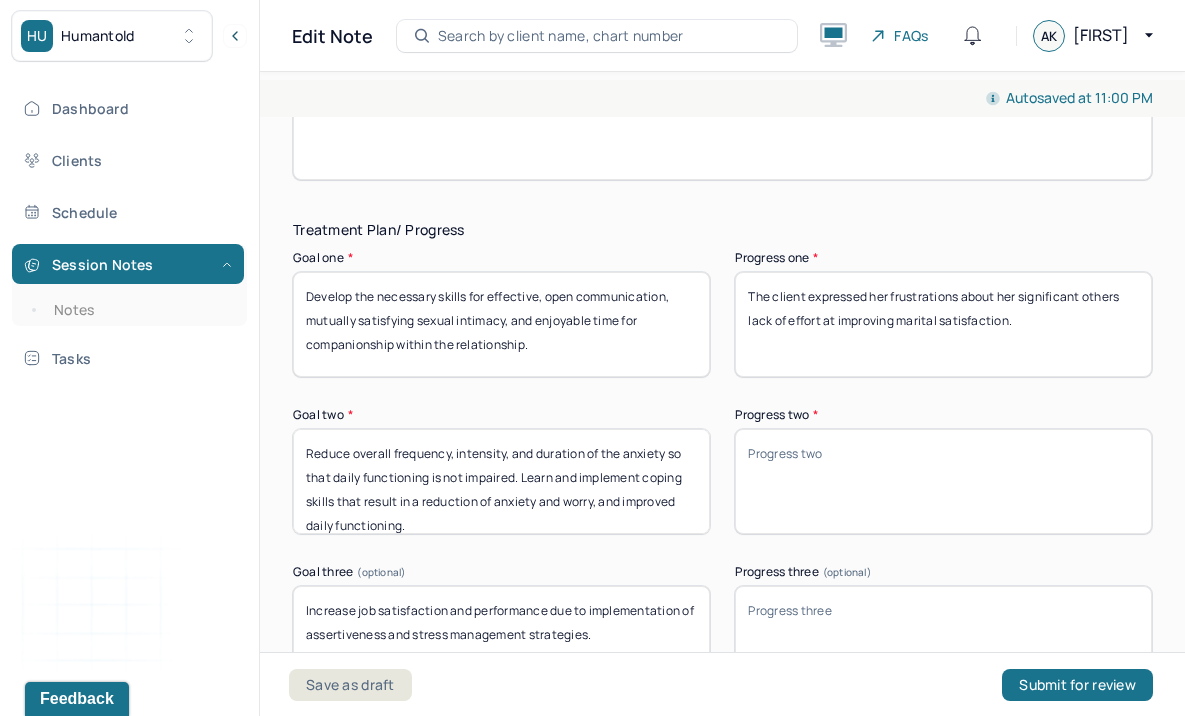 type on "The client expressed her frustrations about her significant others lack of effort at improving marital satisfaction." 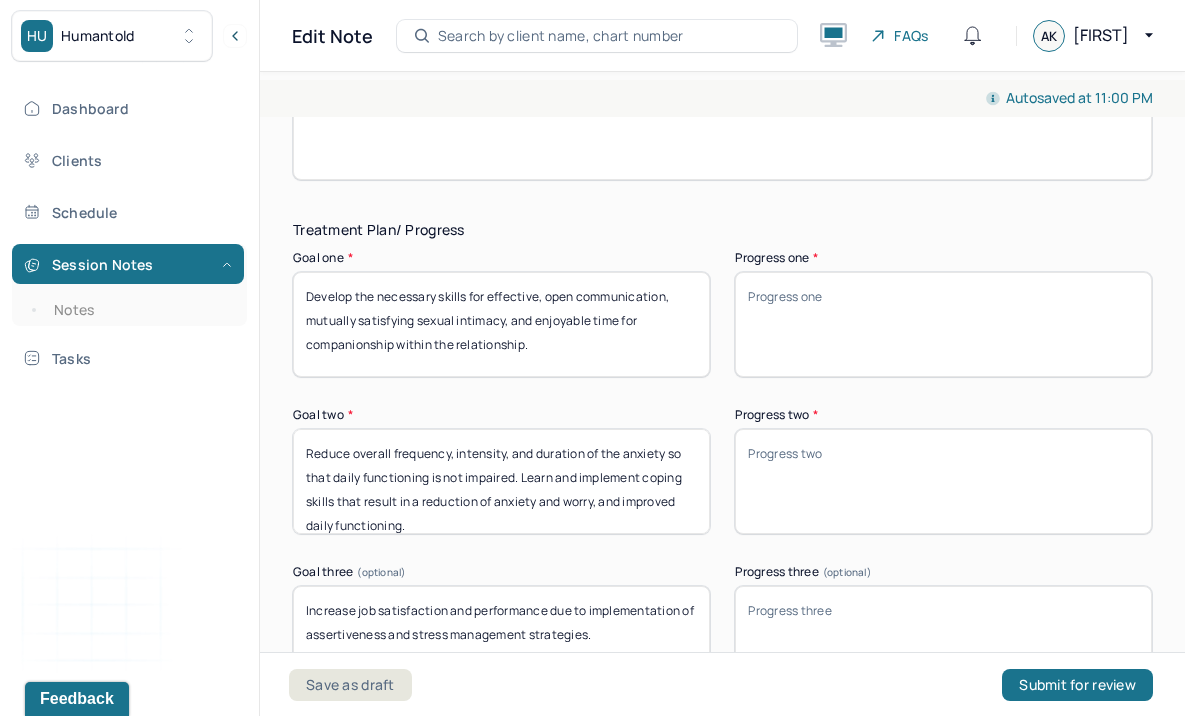 paste on "The client discussed feeling frustrated by her partner’s minimal engagement in efforts to strengthen their marriage" 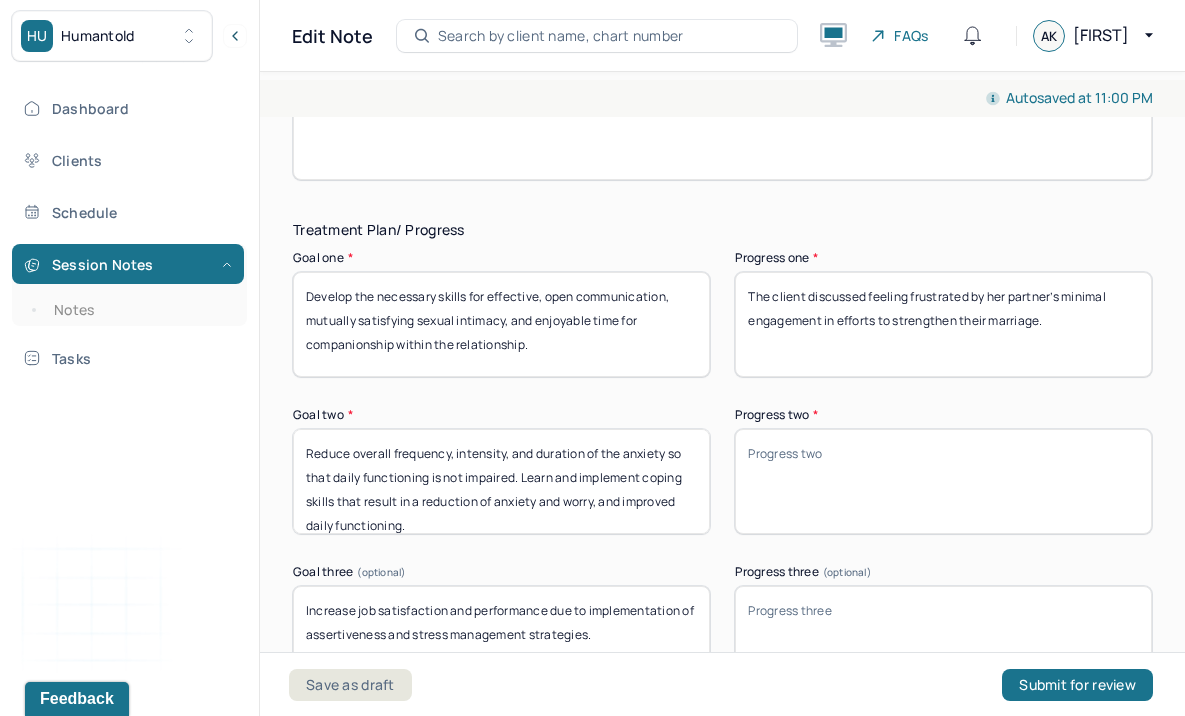 type on "The client discussed feeling frustrated by her partner’s minimal engagement in efforts to strengthen their marriage." 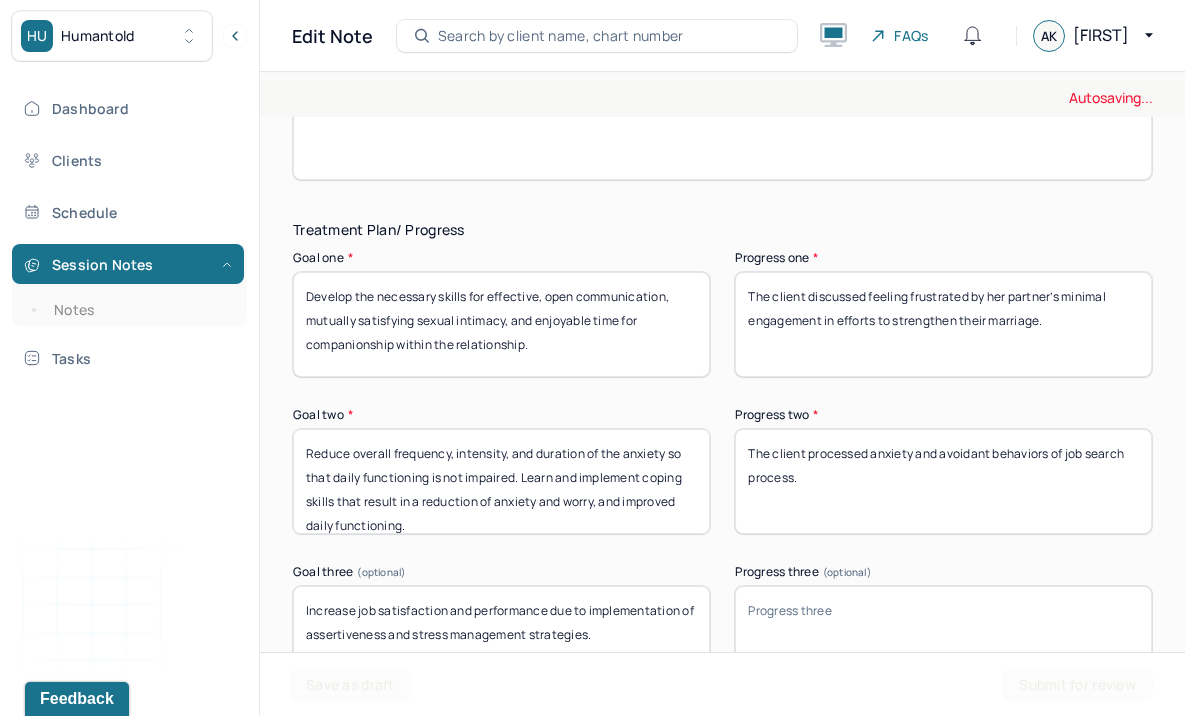 drag, startPoint x: 918, startPoint y: 500, endPoint x: 734, endPoint y: 370, distance: 225.29092 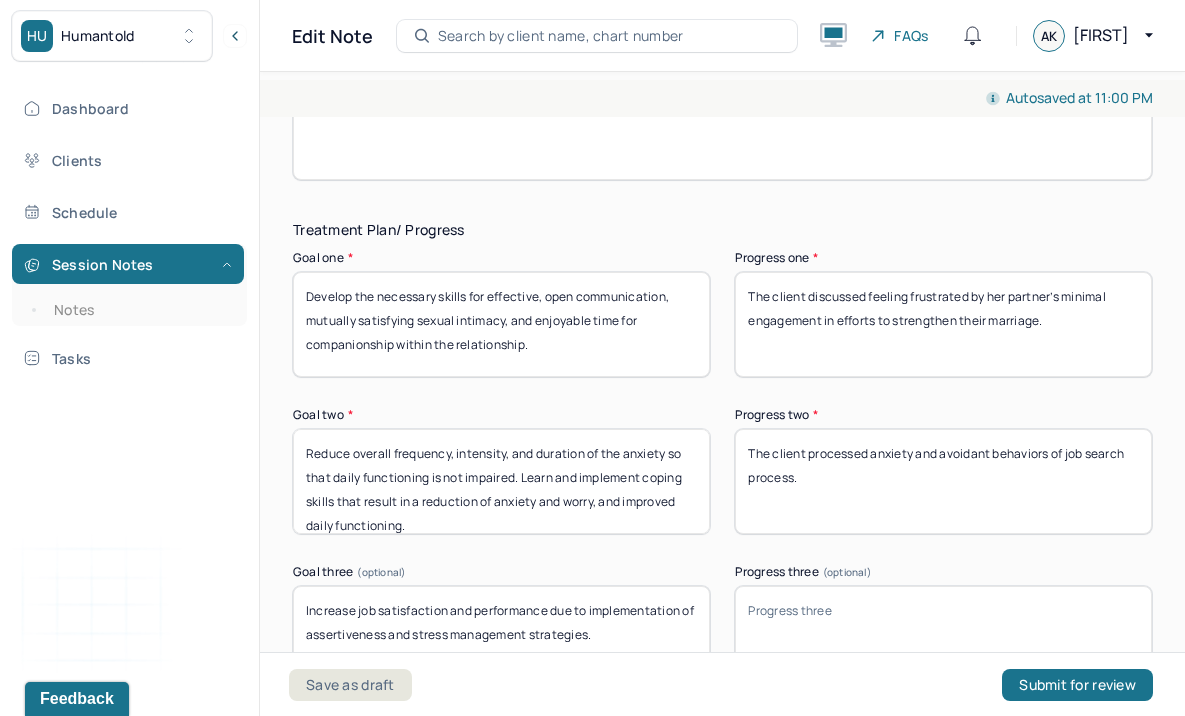 type on "The client processed anxiety and avoidant behaviors of job search process." 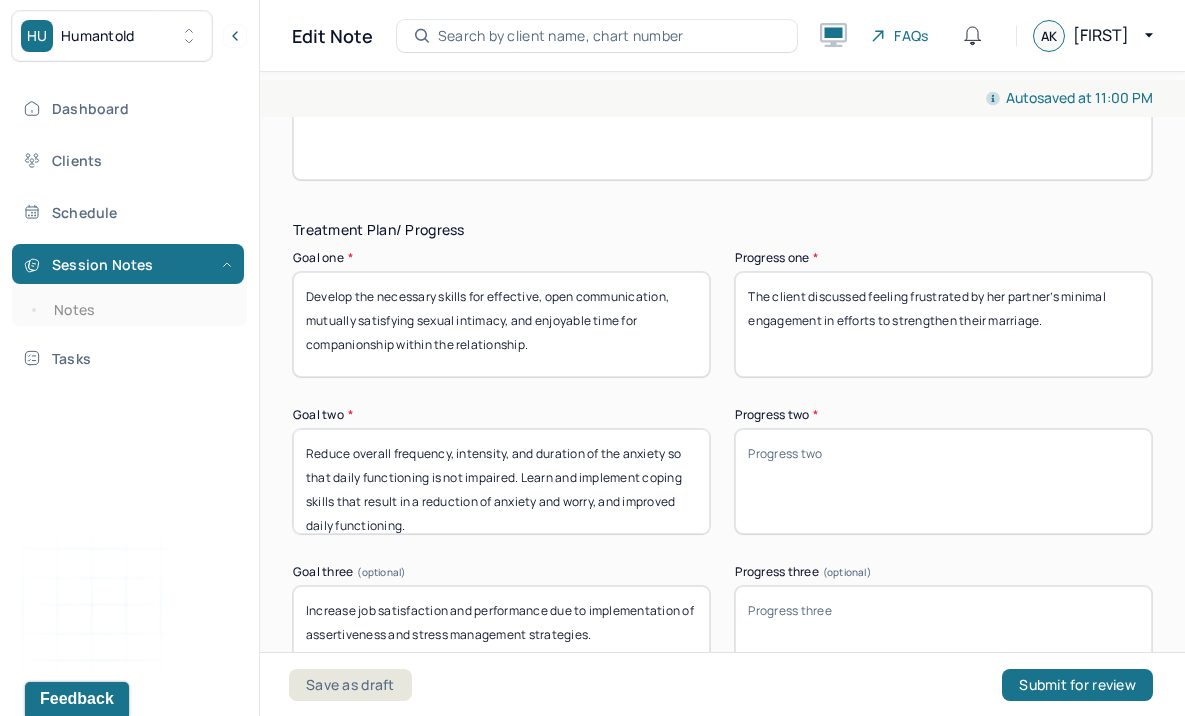 paste on "The client processed anxiety and identified avoidant behaviors associated with job searching." 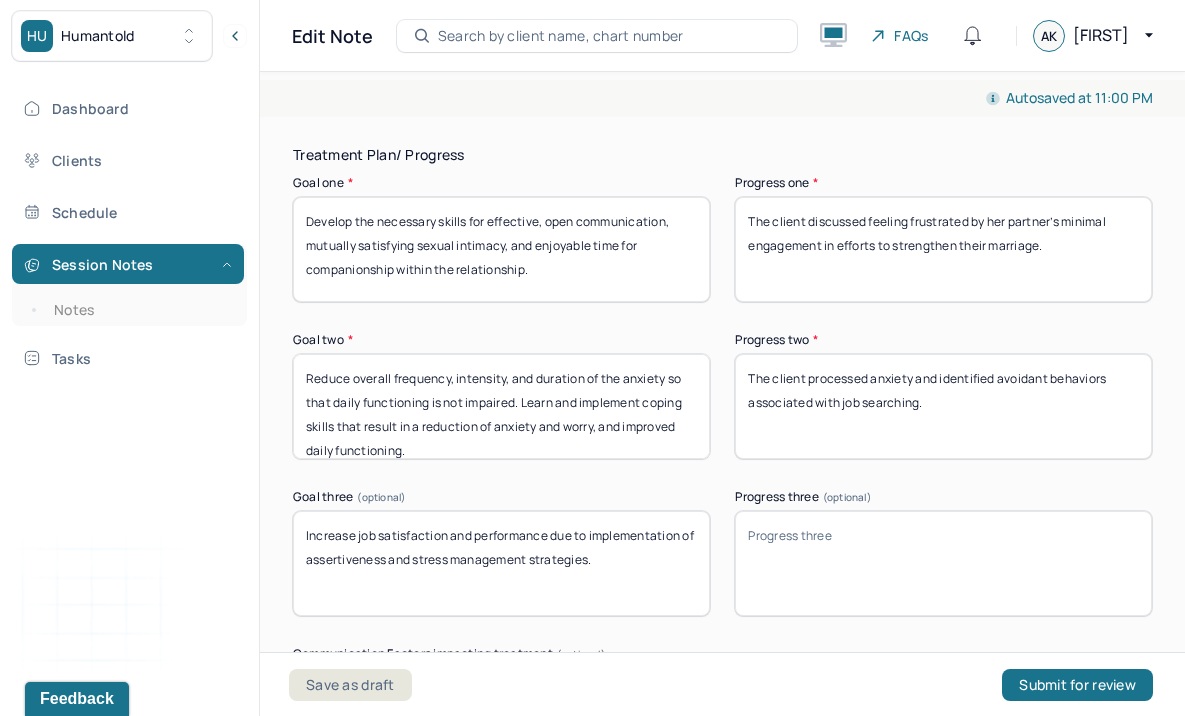 scroll, scrollTop: 3529, scrollLeft: 0, axis: vertical 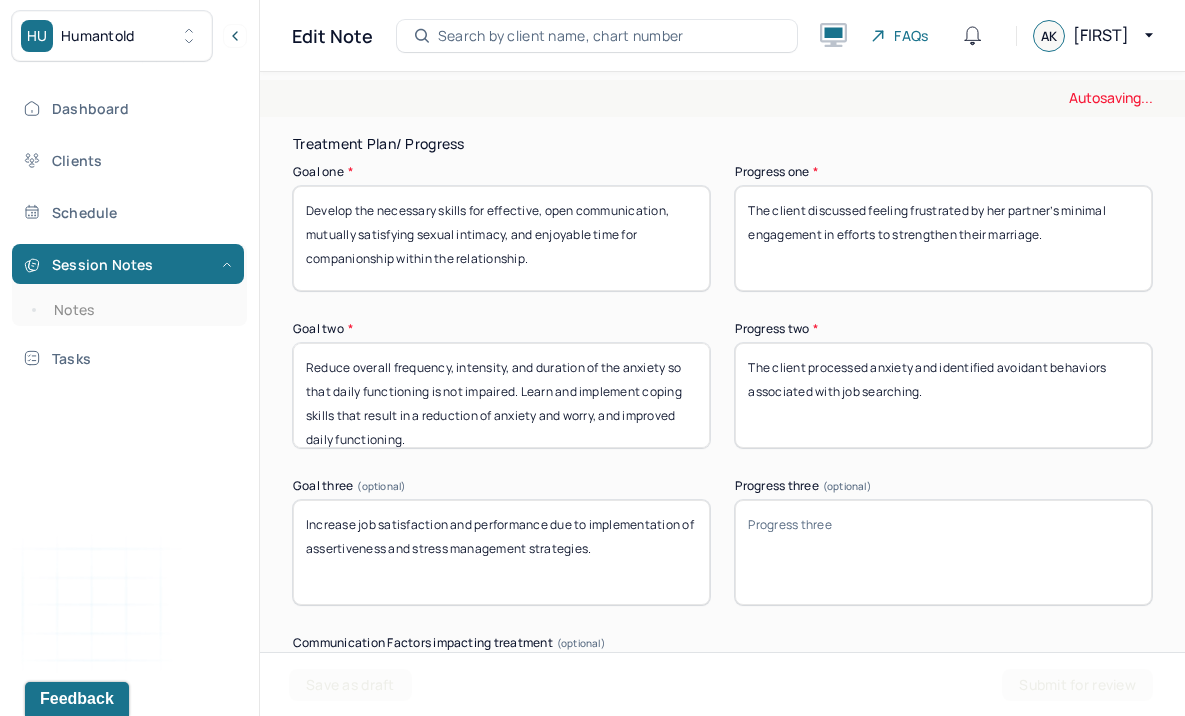 type on "The client processed anxiety and identified avoidant behaviors associated with job searching." 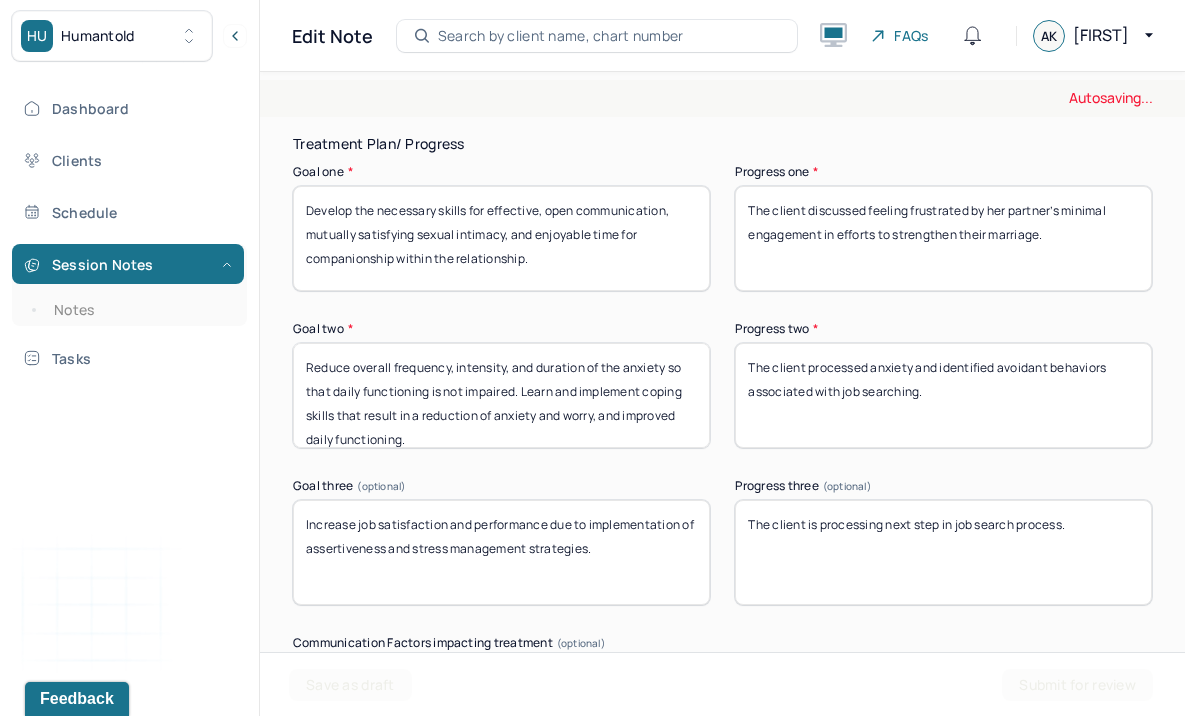 drag, startPoint x: 1108, startPoint y: 522, endPoint x: 683, endPoint y: 504, distance: 425.381 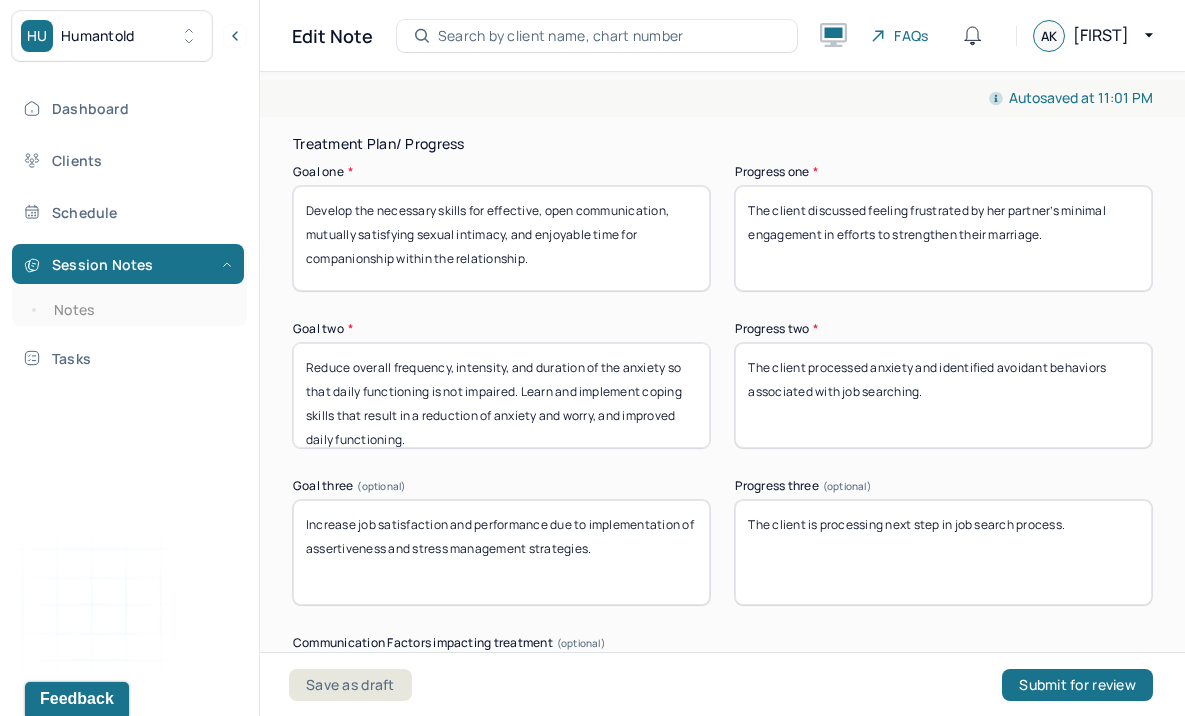 click on "The client is processing next step in job search process." at bounding box center (943, 552) 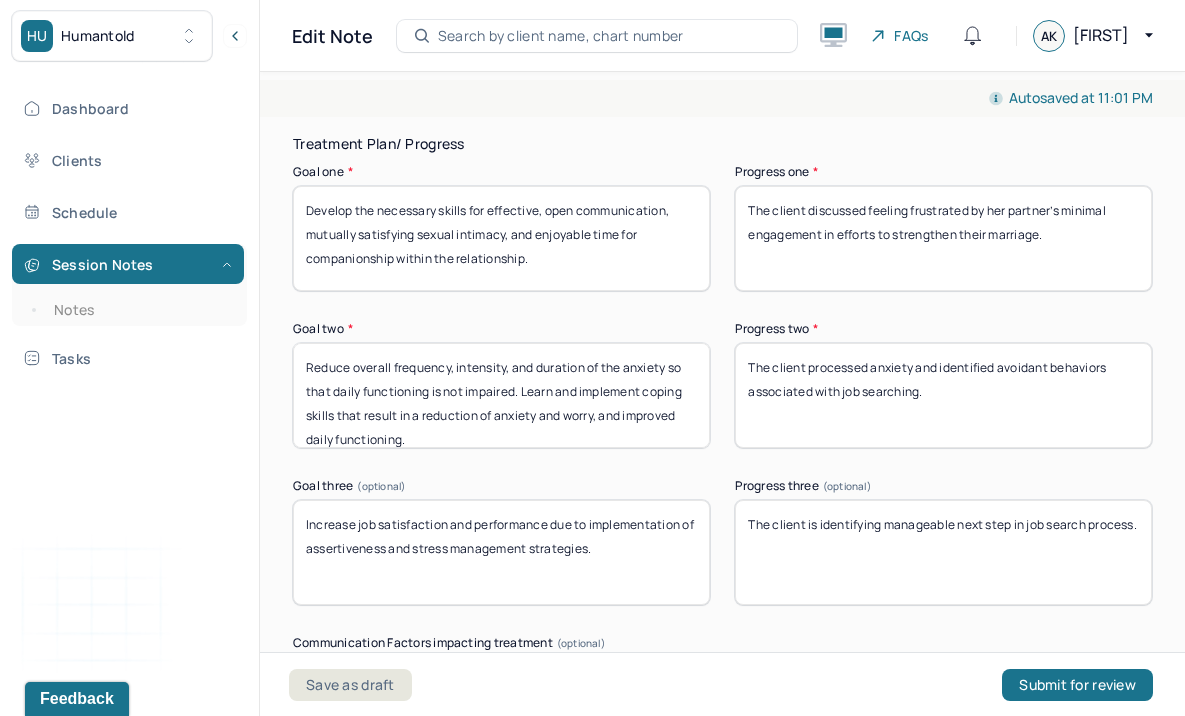 drag, startPoint x: 748, startPoint y: 518, endPoint x: 1244, endPoint y: 534, distance: 496.258 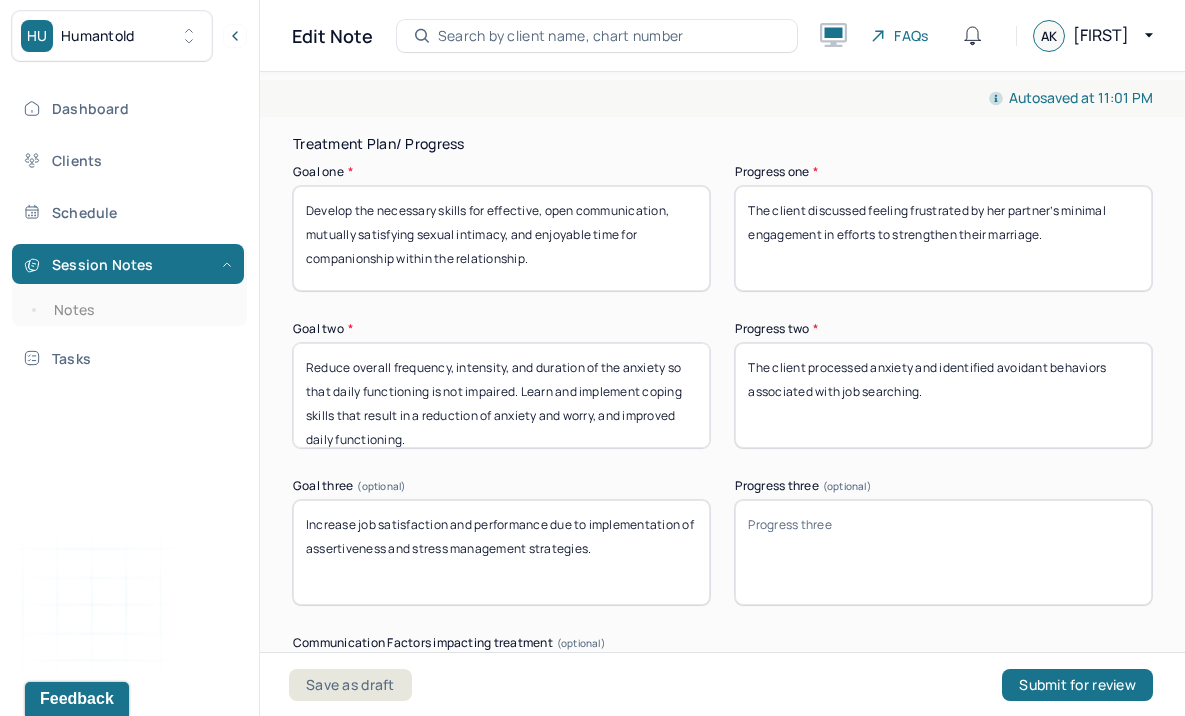 type on "v" 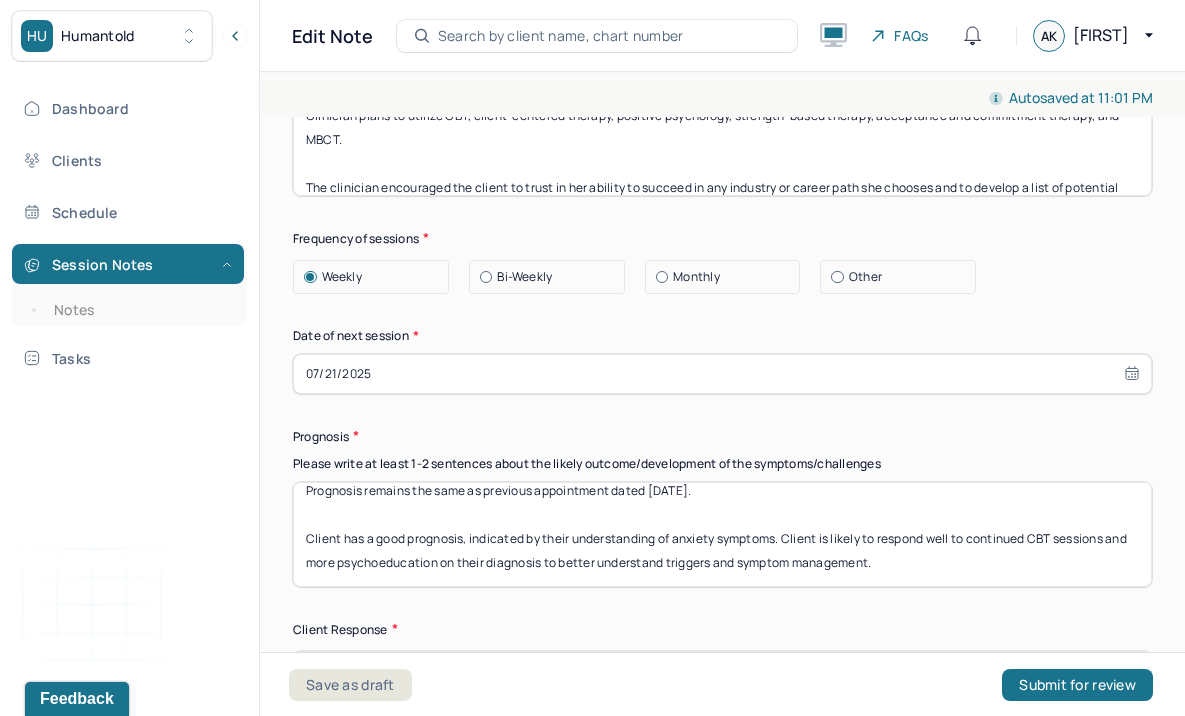 scroll, scrollTop: 2835, scrollLeft: 0, axis: vertical 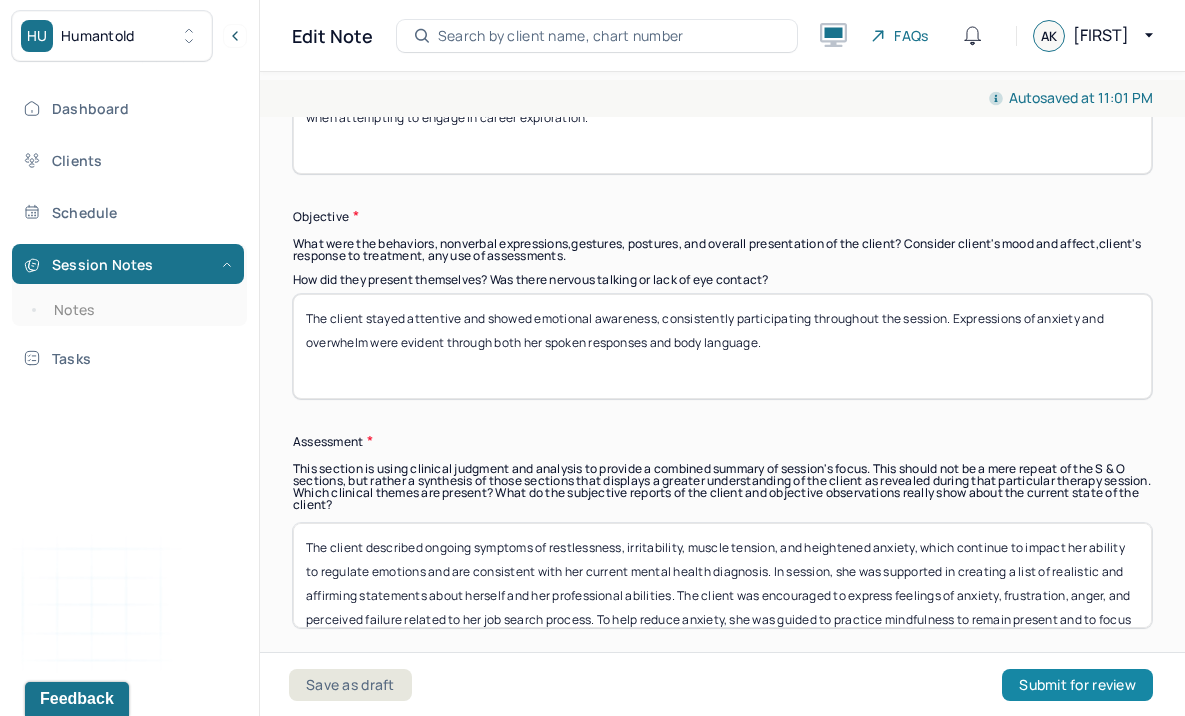 type on "The client is identifying manageable next steps in the job search process." 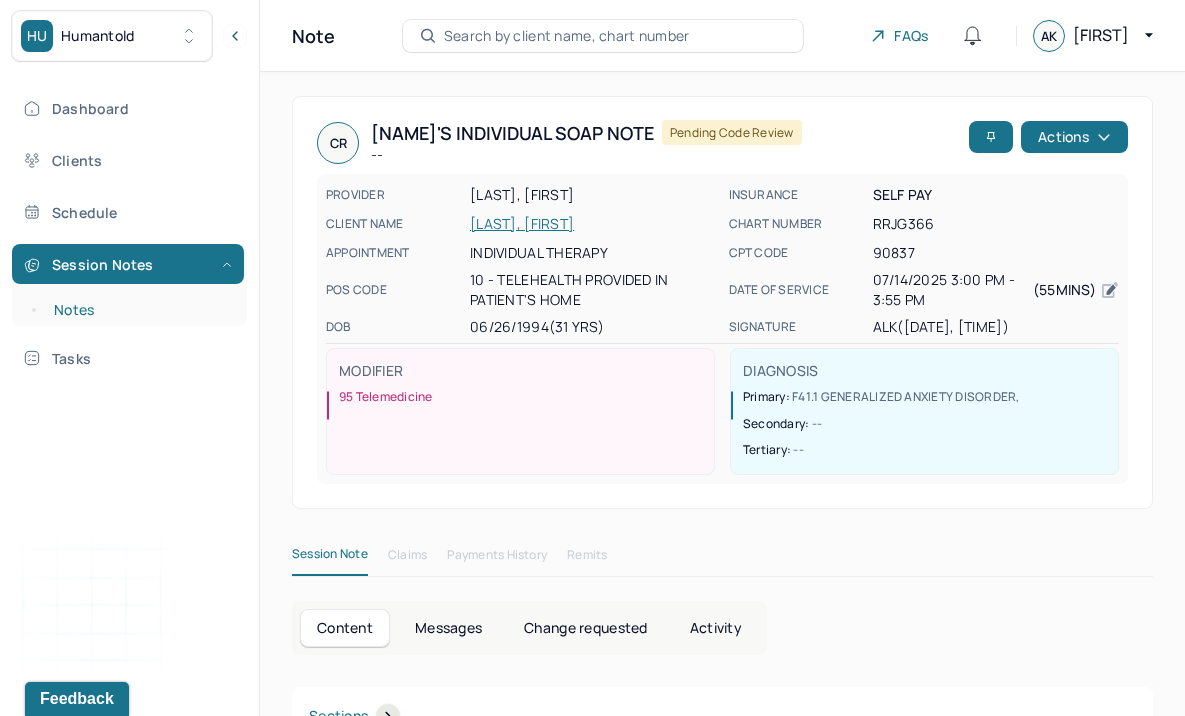click on "Notes" at bounding box center (139, 310) 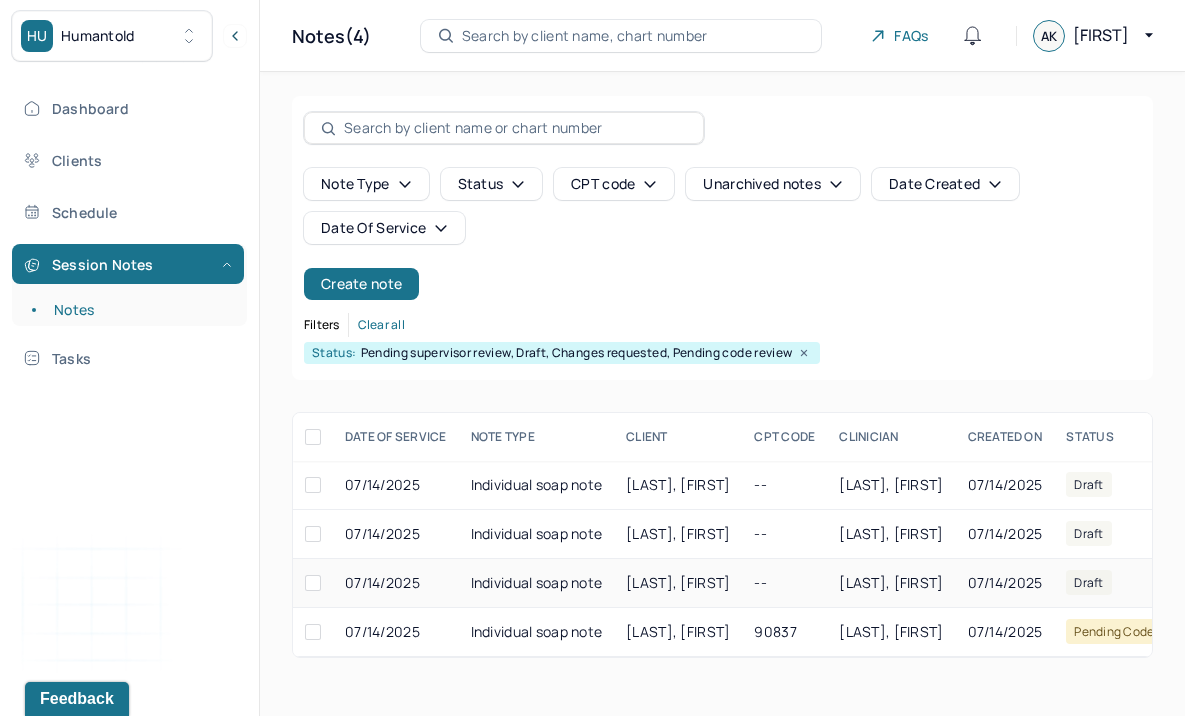 scroll, scrollTop: 0, scrollLeft: 5, axis: horizontal 